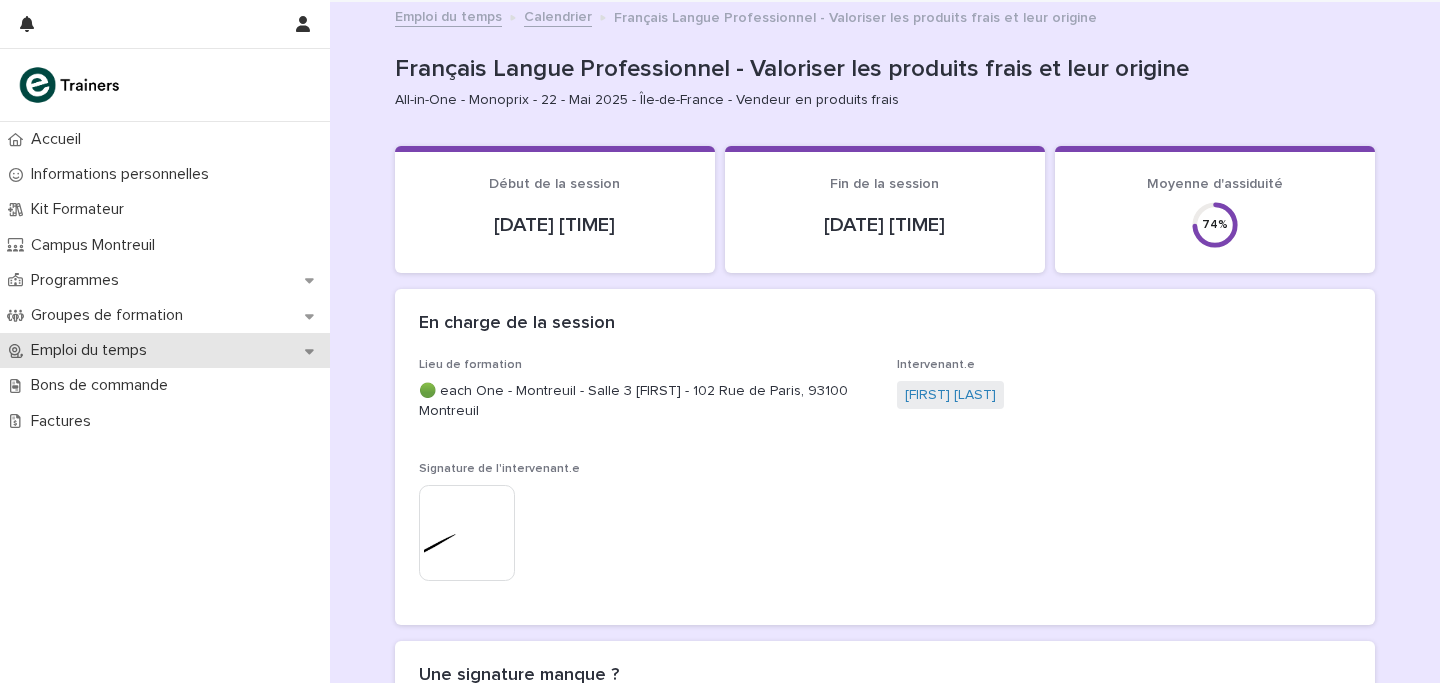 scroll, scrollTop: 0, scrollLeft: 0, axis: both 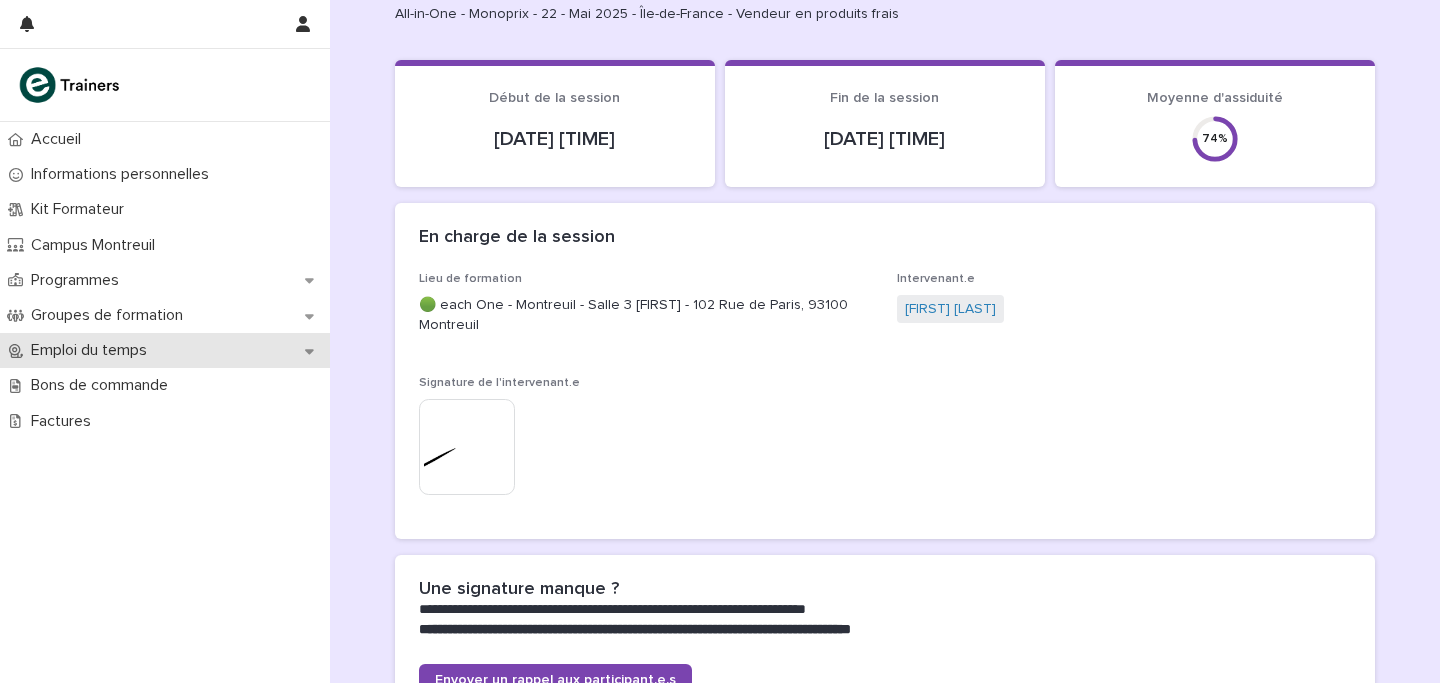 click on "Emploi du temps" at bounding box center [93, 350] 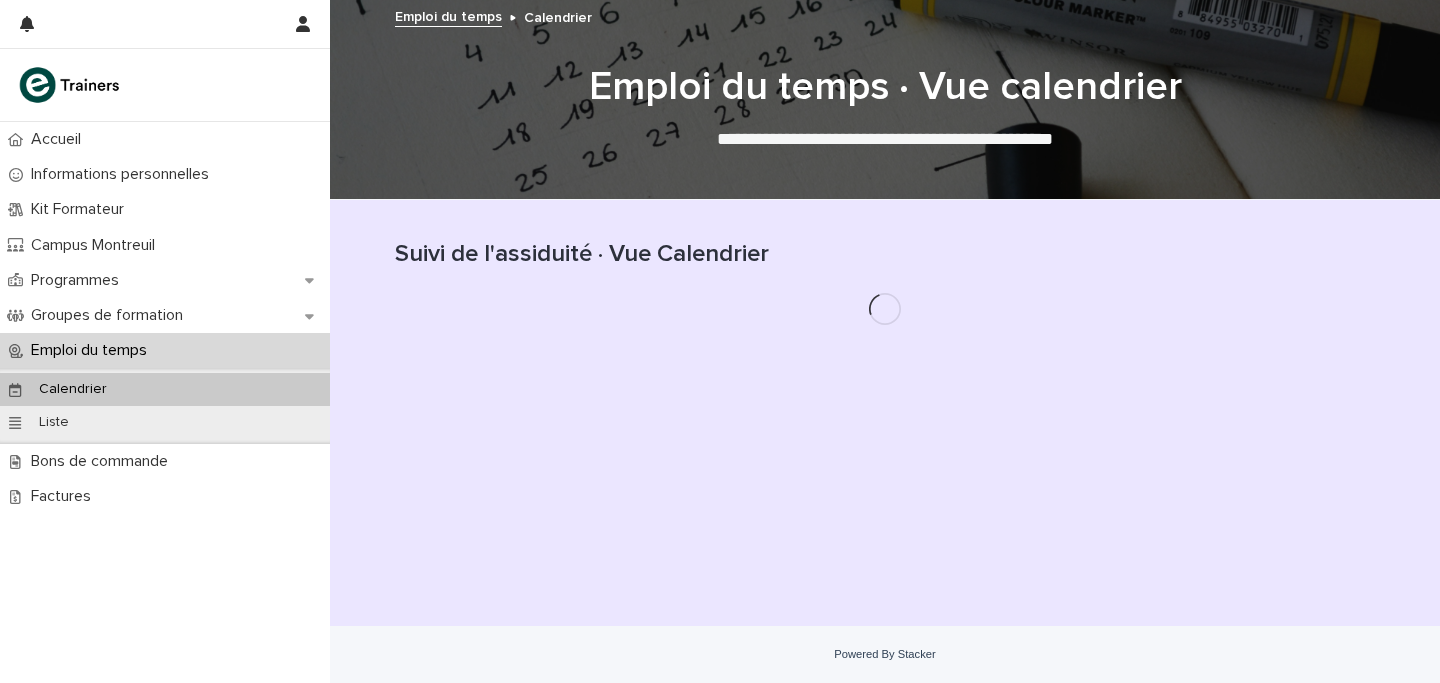 scroll, scrollTop: 0, scrollLeft: 0, axis: both 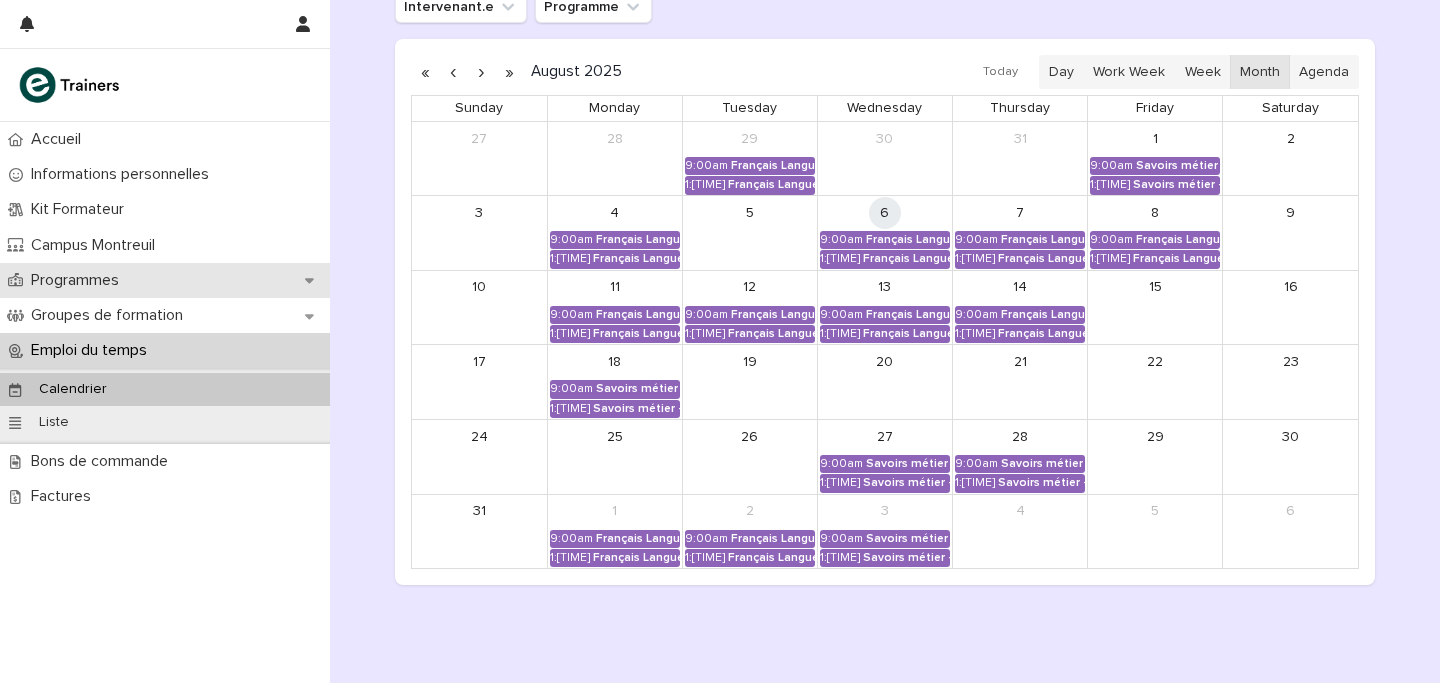 click on "Programmes" at bounding box center [165, 280] 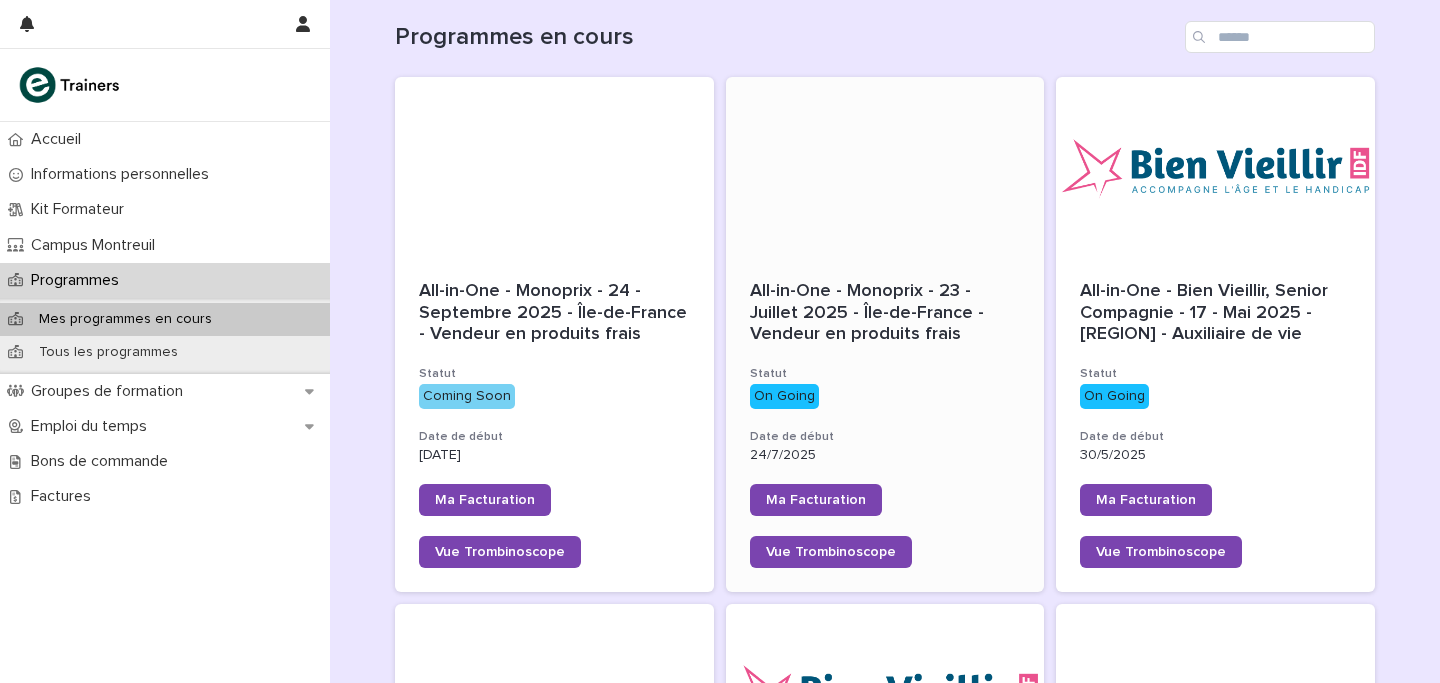scroll, scrollTop: 220, scrollLeft: 0, axis: vertical 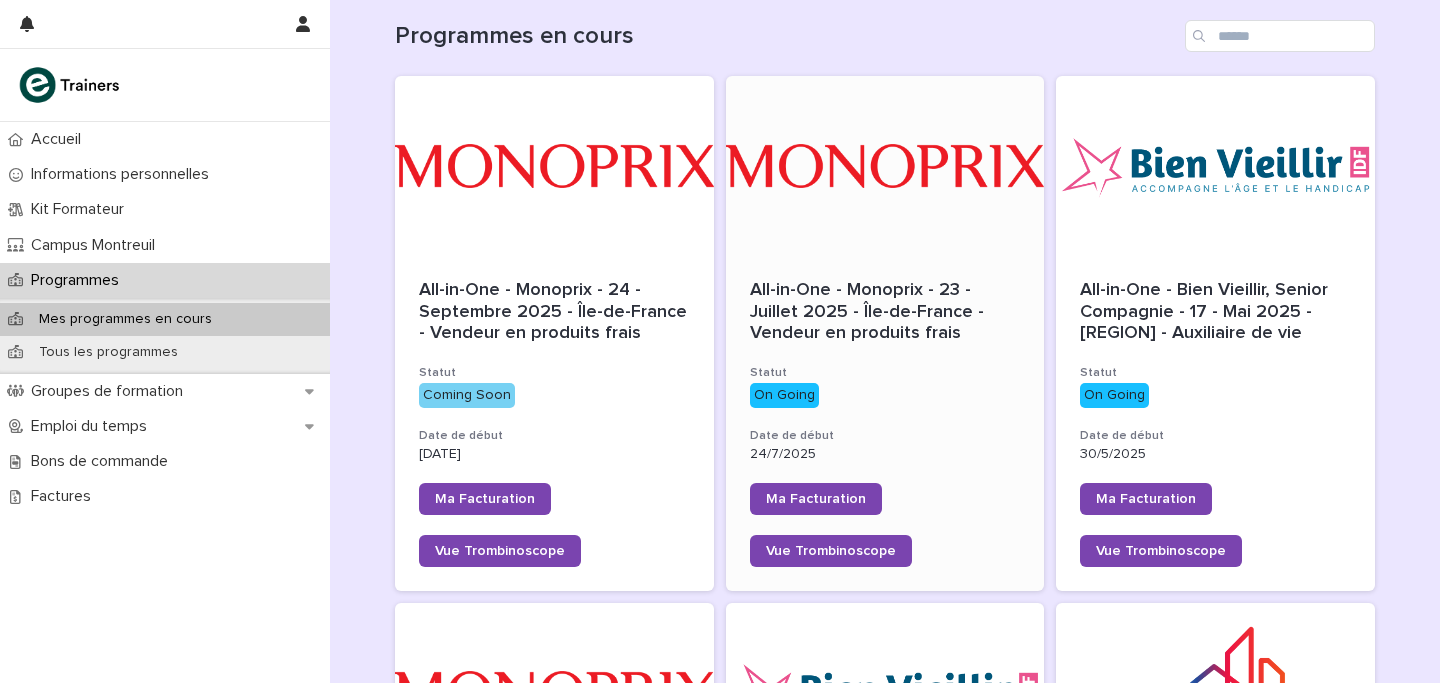 click at bounding box center (885, 166) 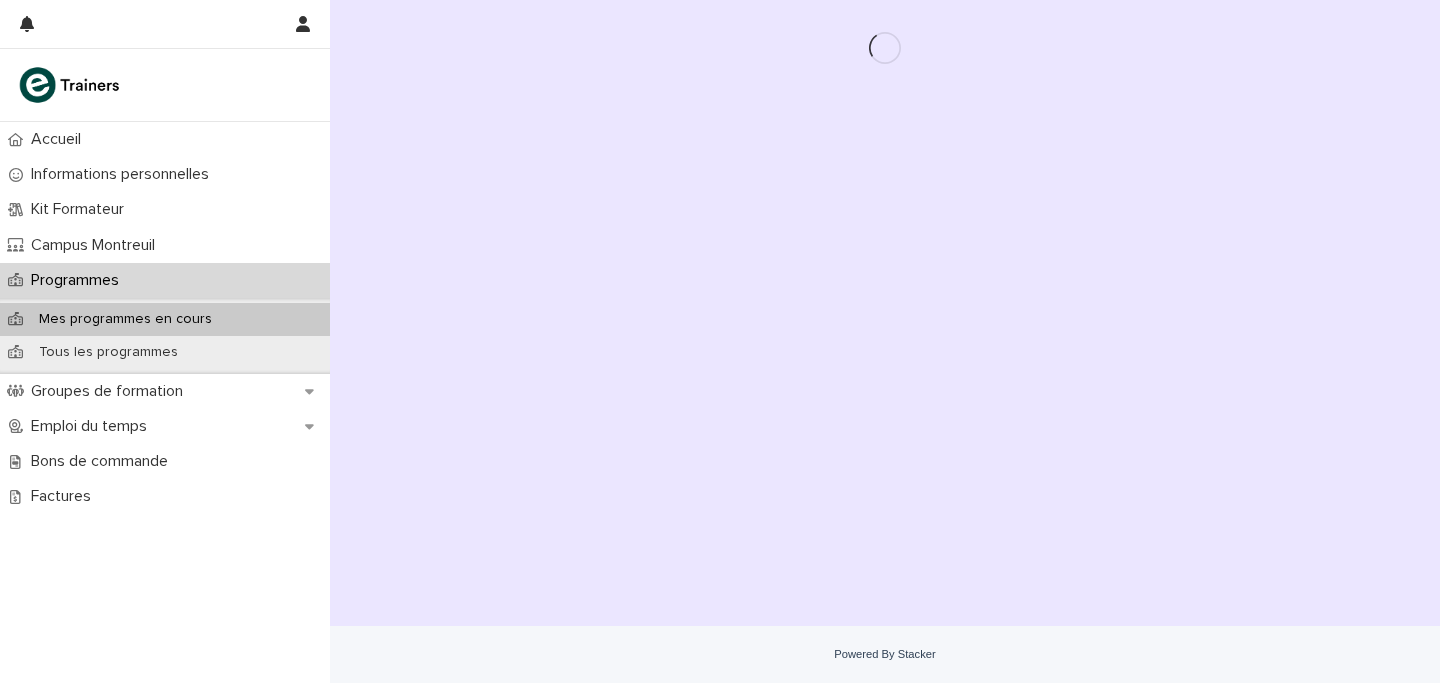 scroll, scrollTop: 0, scrollLeft: 0, axis: both 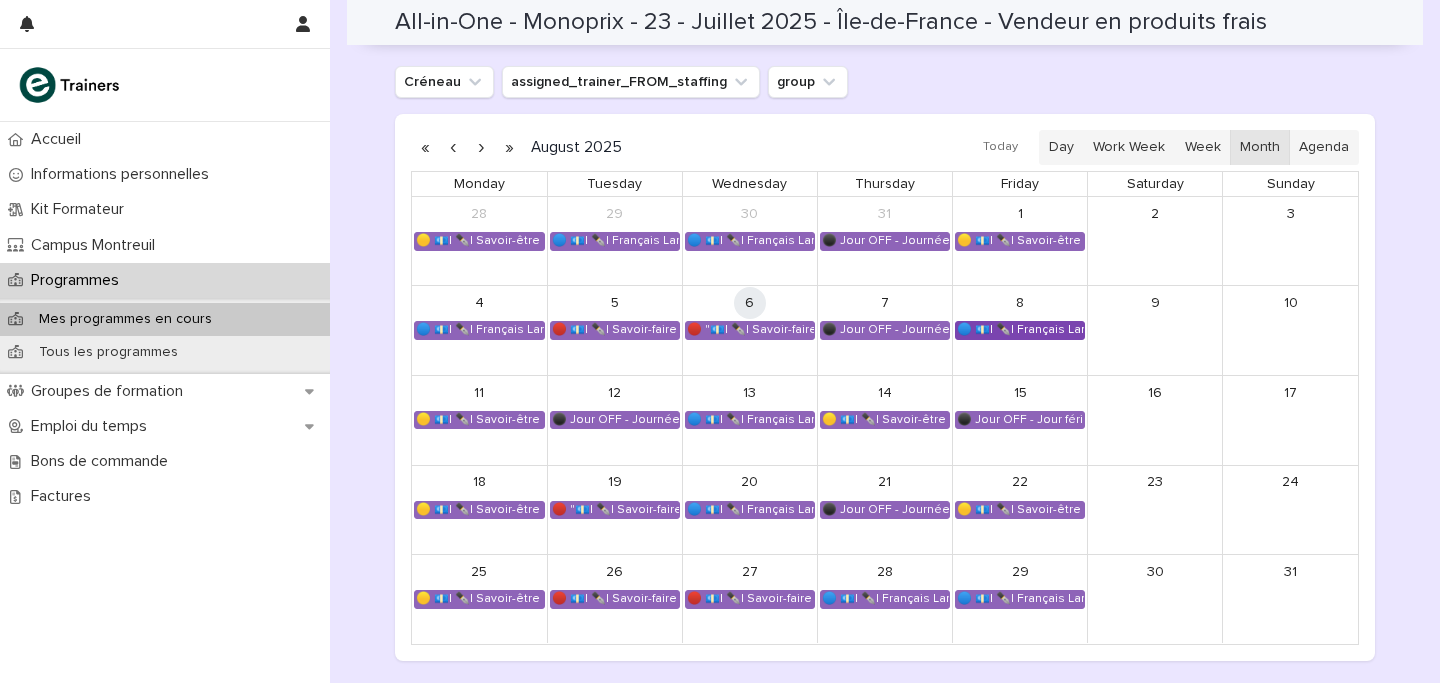 click on "🔵 💶| ✒️| Français Langue Professionnel - Les compétences clés du métier de vendeur en produits frais" at bounding box center [1020, 330] 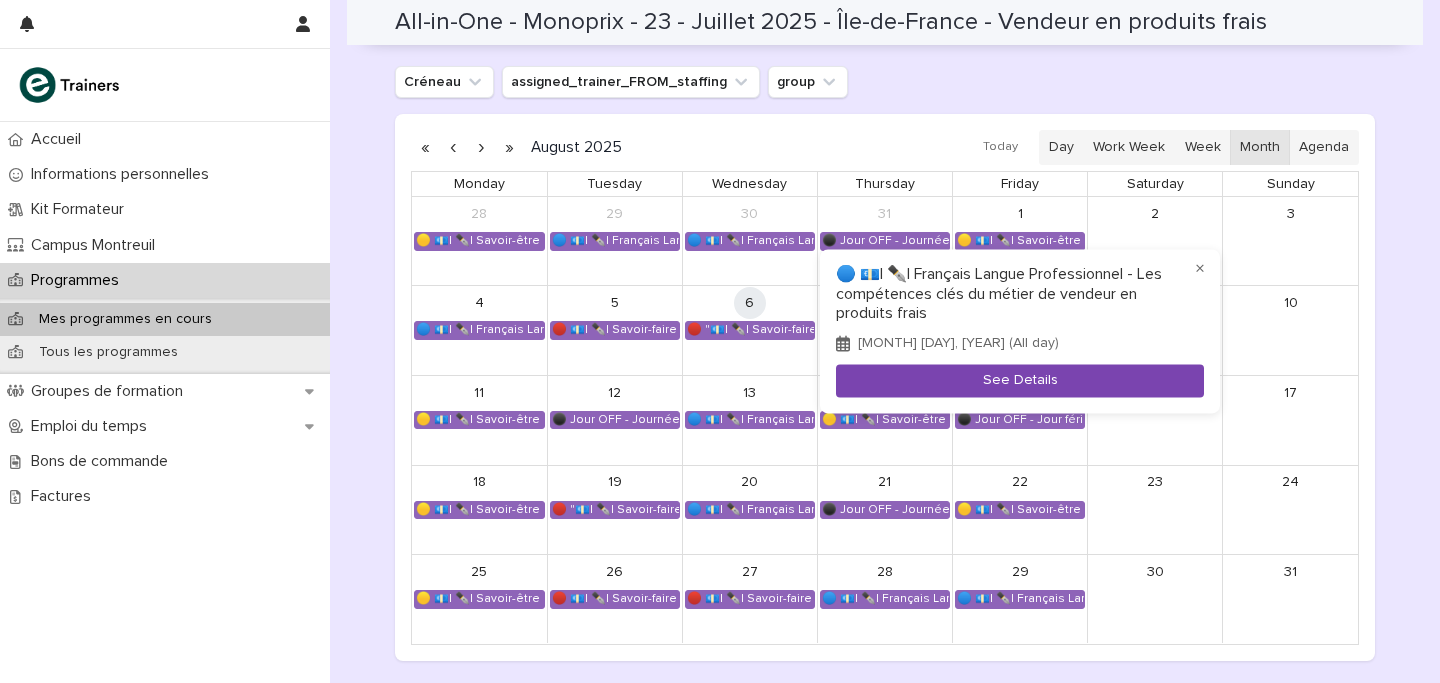 click on "See Details" at bounding box center [1020, 380] 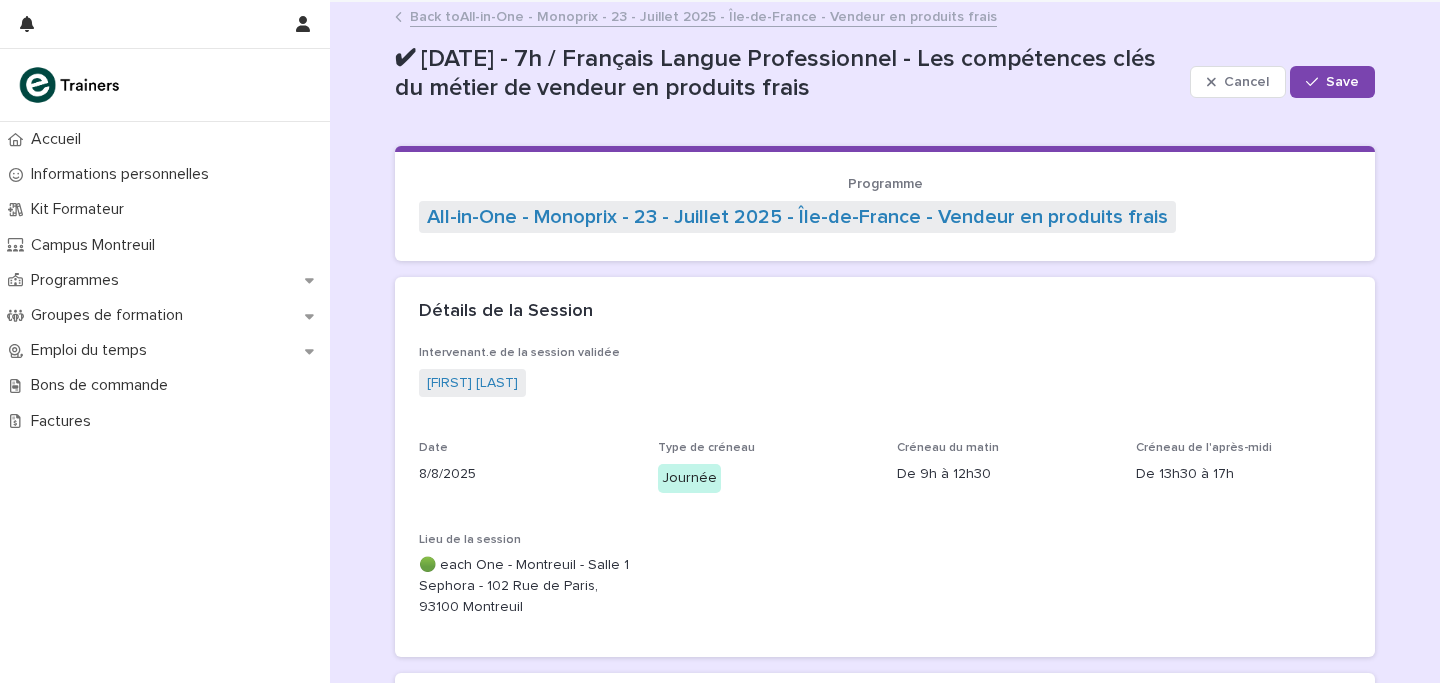 click on "Back to  All-in-One - Monoprix - 23 - Juillet 2025 - Île-de-France - Vendeur en produits frais" at bounding box center [703, 15] 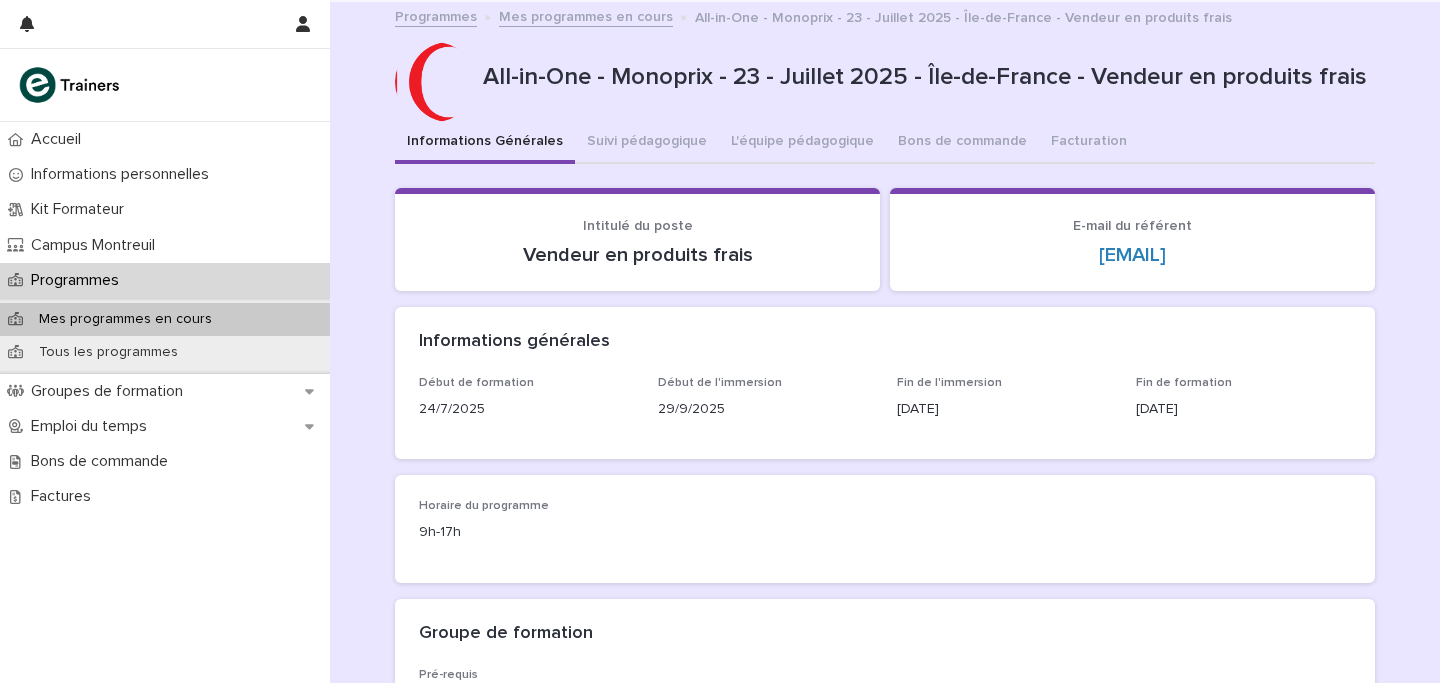 click on "Mes programmes en cours" at bounding box center [586, 15] 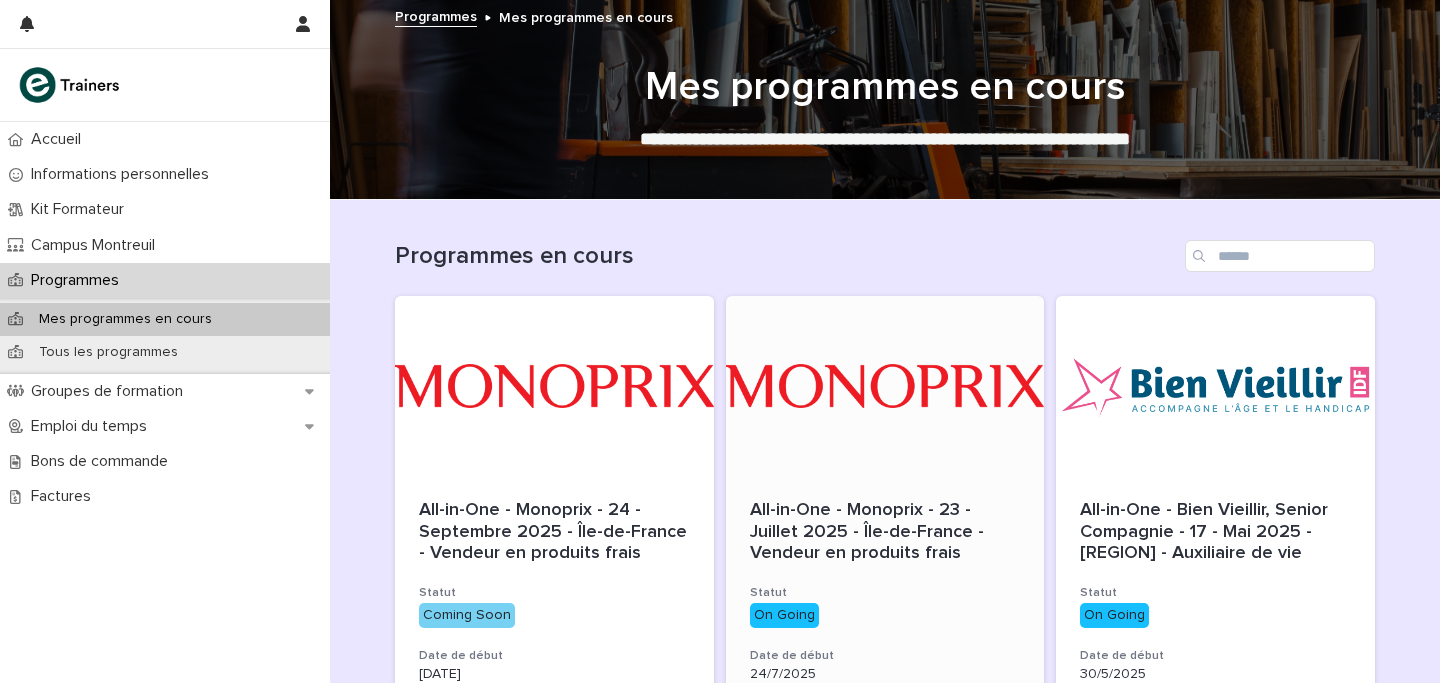 click at bounding box center (885, 386) 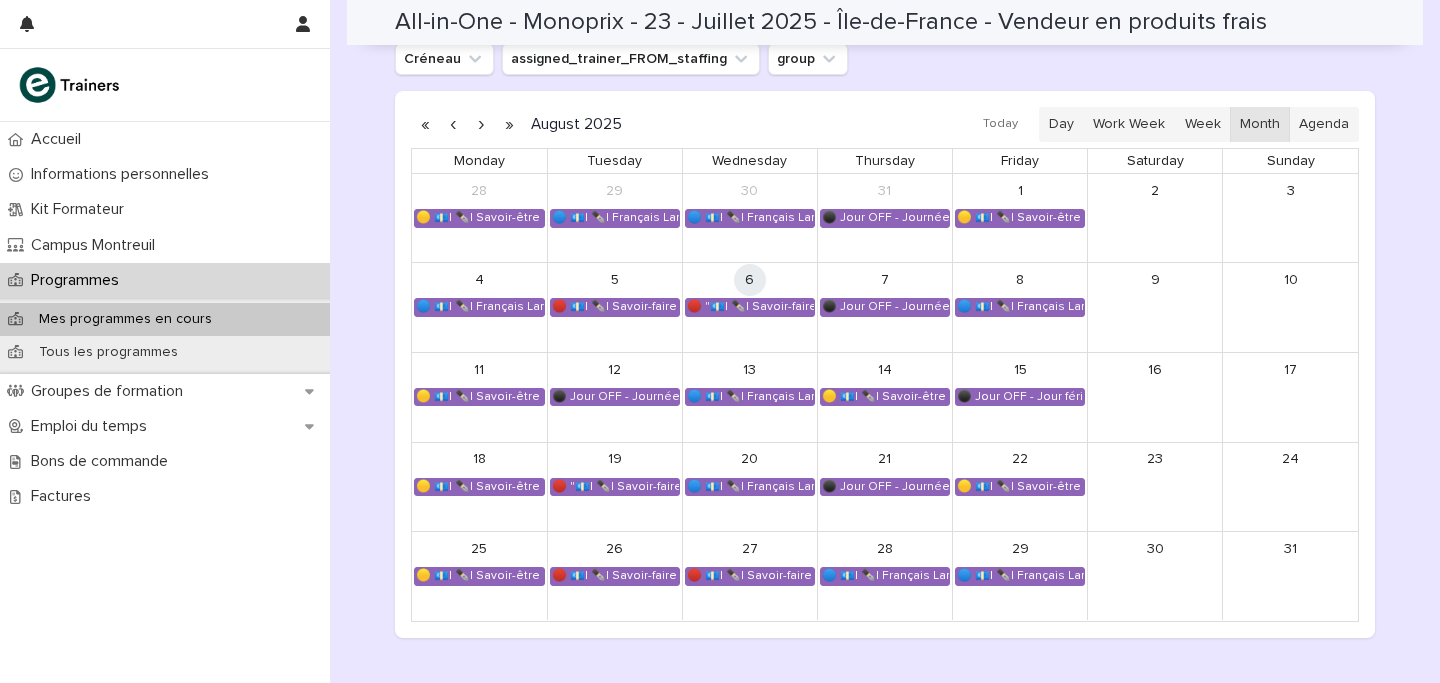 scroll, scrollTop: 1375, scrollLeft: 0, axis: vertical 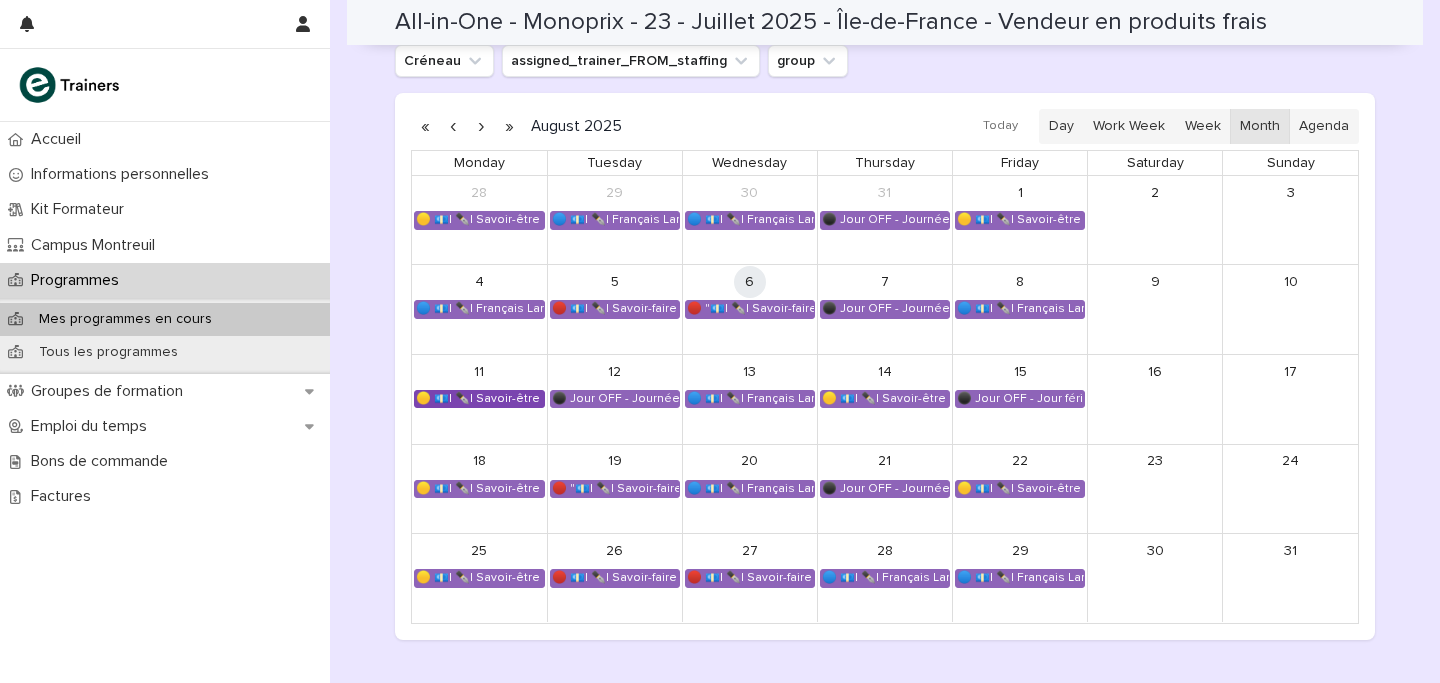 click on "🟡 💶| ✒️| Savoir-être métier - Cadre de référence interculturel : prévenir les incidents critiques en magasin" at bounding box center (479, 399) 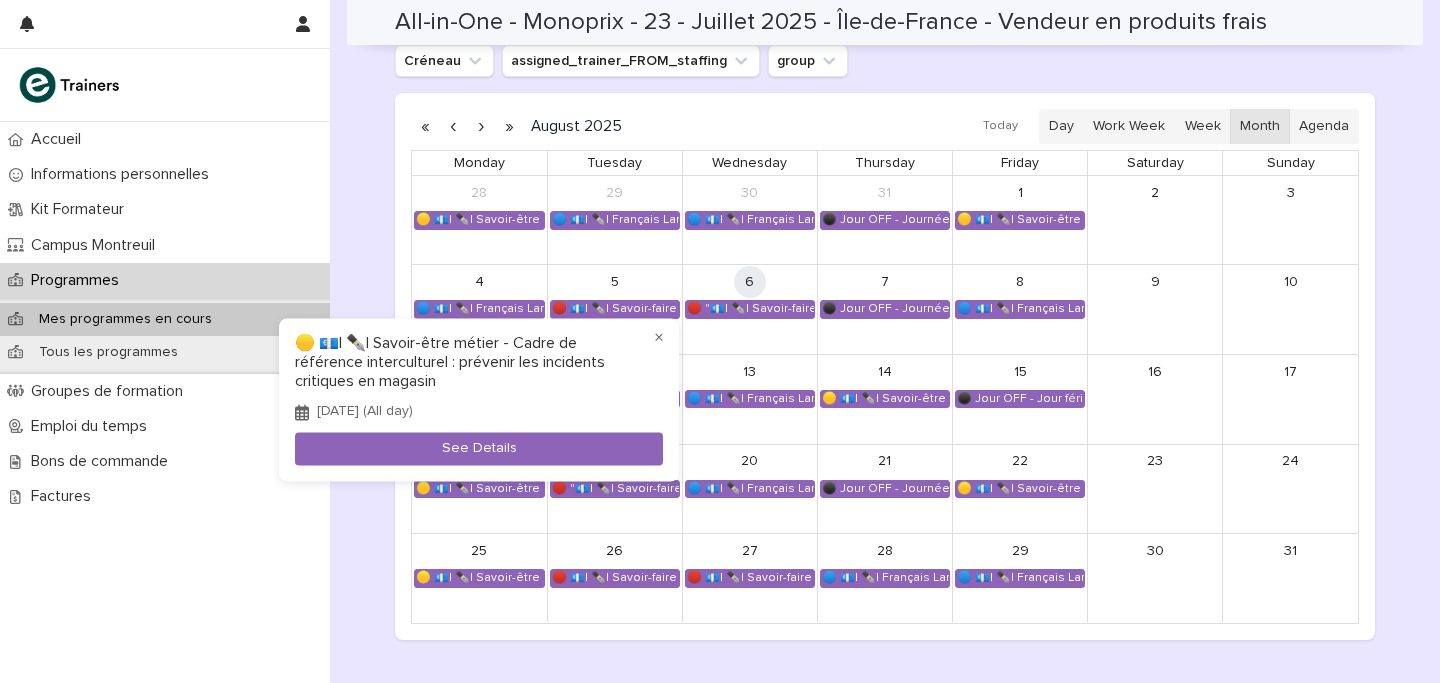 click at bounding box center [720, 341] 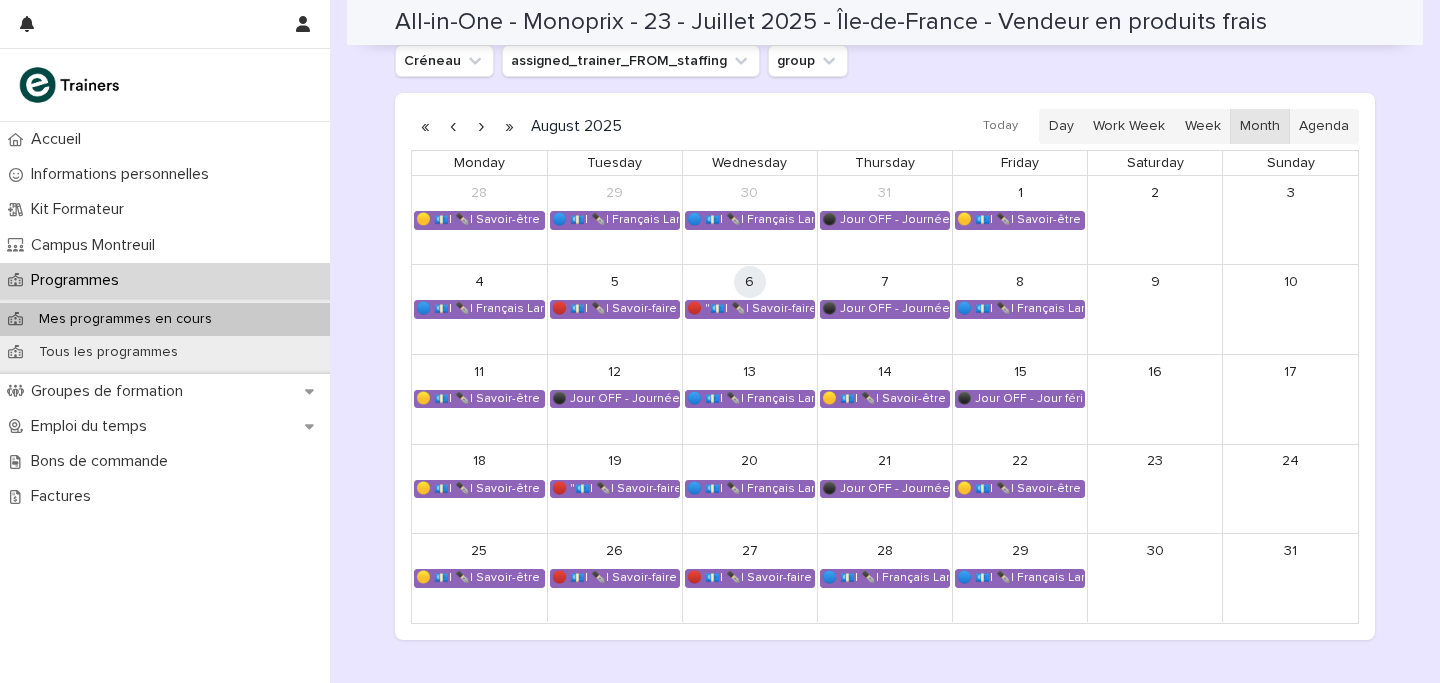 click on "Programmes" at bounding box center (165, 280) 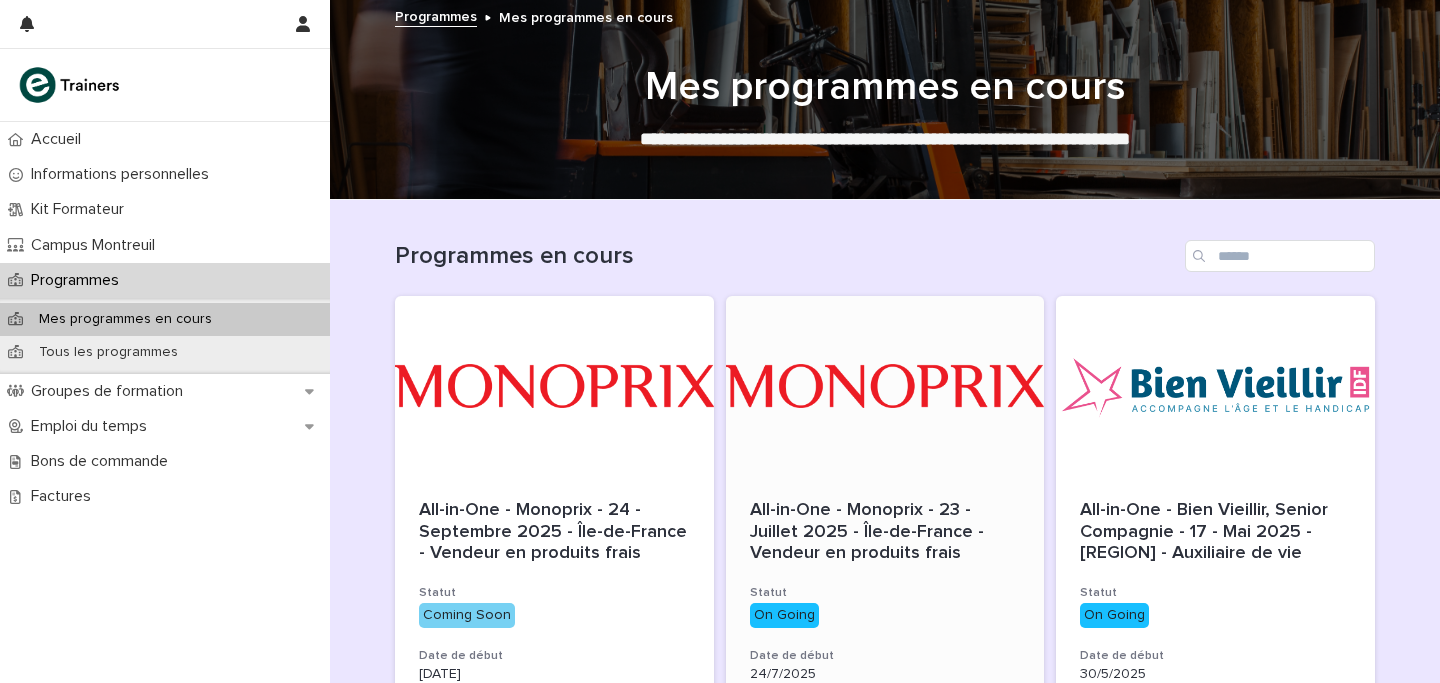 scroll, scrollTop: 575, scrollLeft: 0, axis: vertical 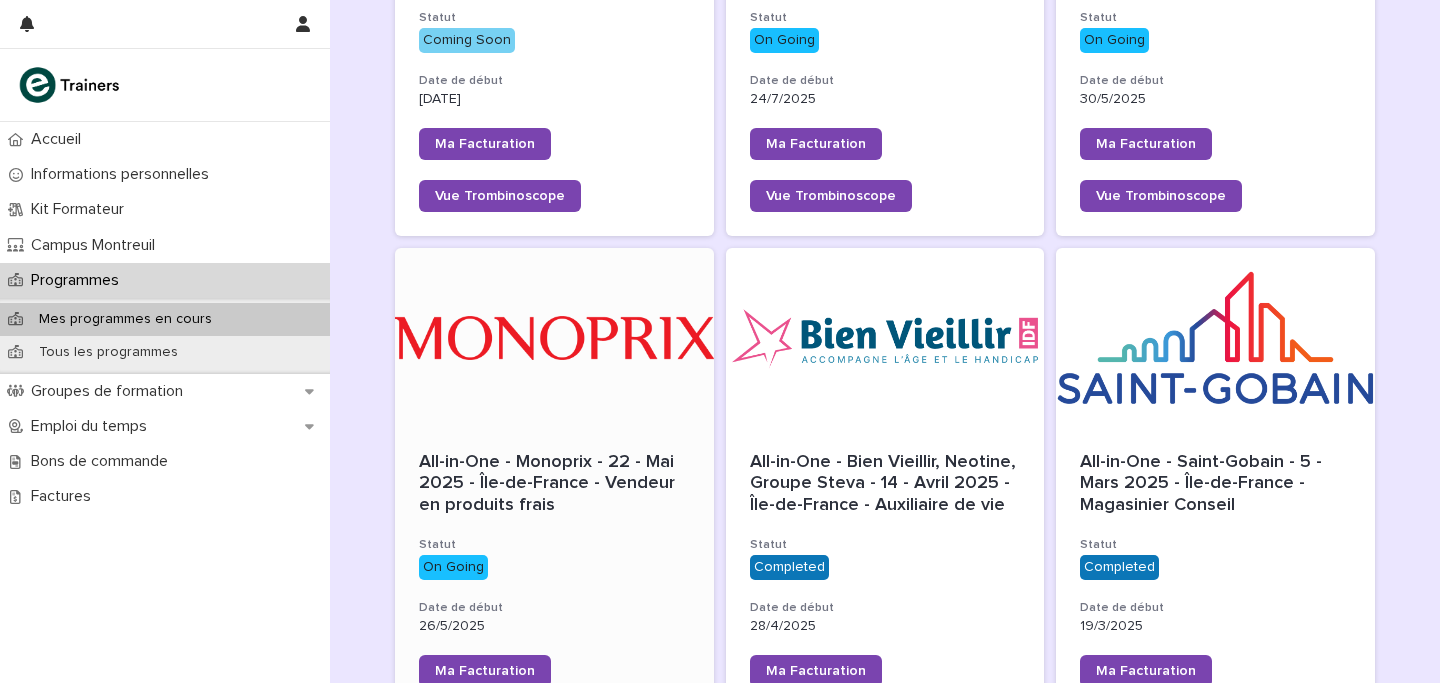 click at bounding box center (554, 338) 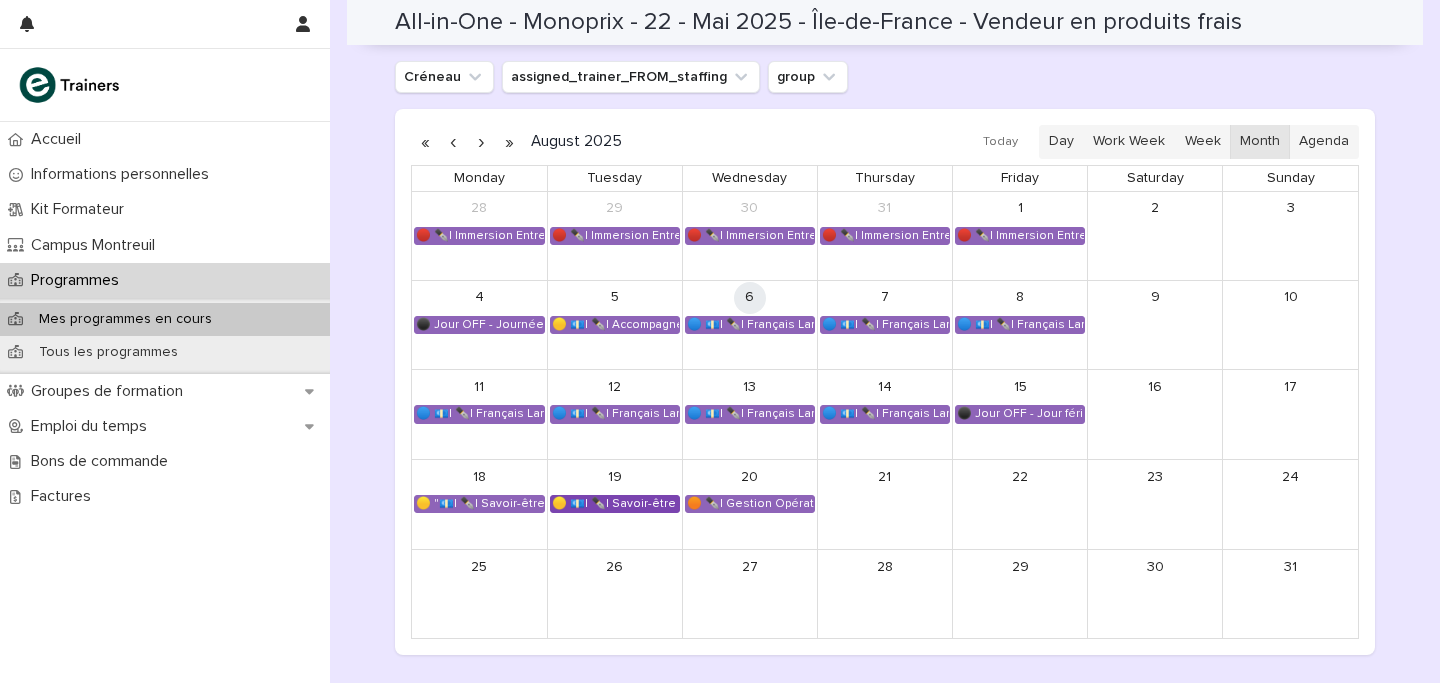 scroll, scrollTop: 1423, scrollLeft: 0, axis: vertical 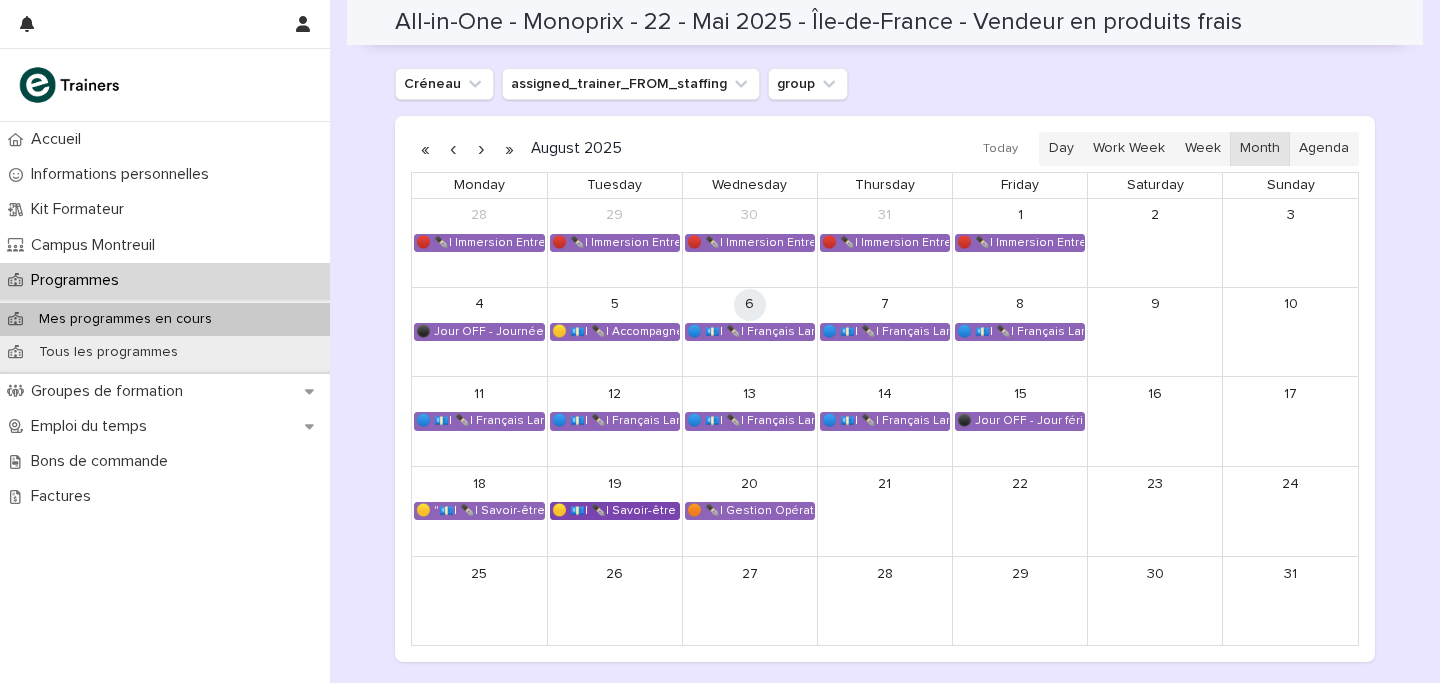 click on "🟡 💶| ✒️| Savoir-être métier - Mobilisation et valorisation de ses forces et talents" at bounding box center [615, 511] 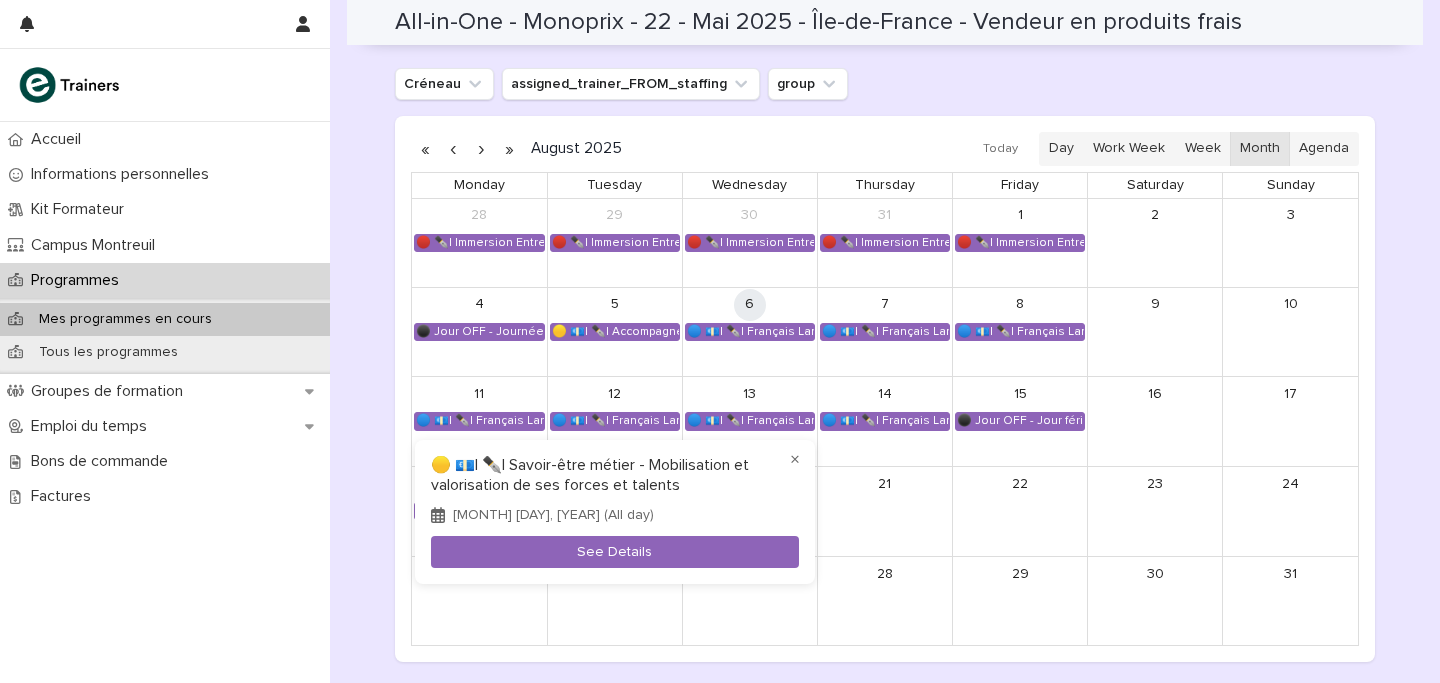 click at bounding box center [720, 341] 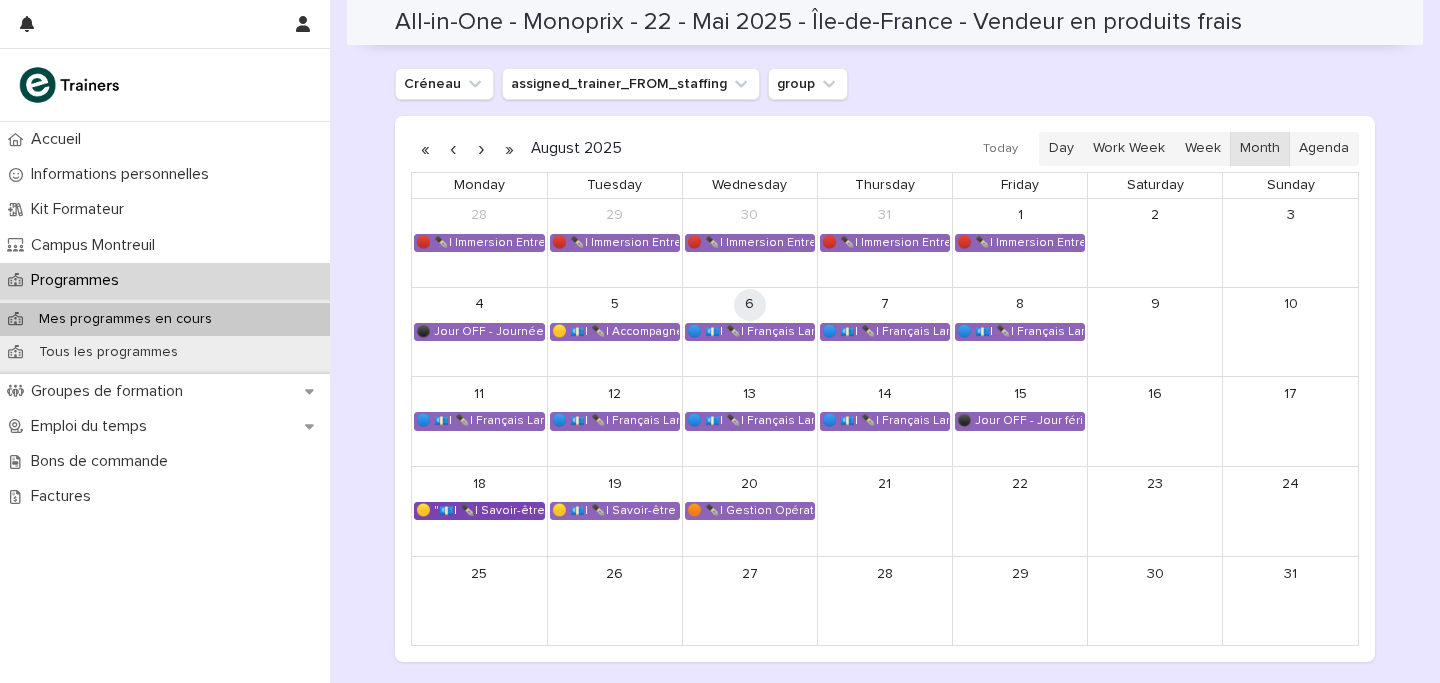 click on "🟡 "💶| ✒️| Savoir-être métier - Gestion du stress et des imprévus (livraisons, rupture de stock, affluence)"" at bounding box center (479, 511) 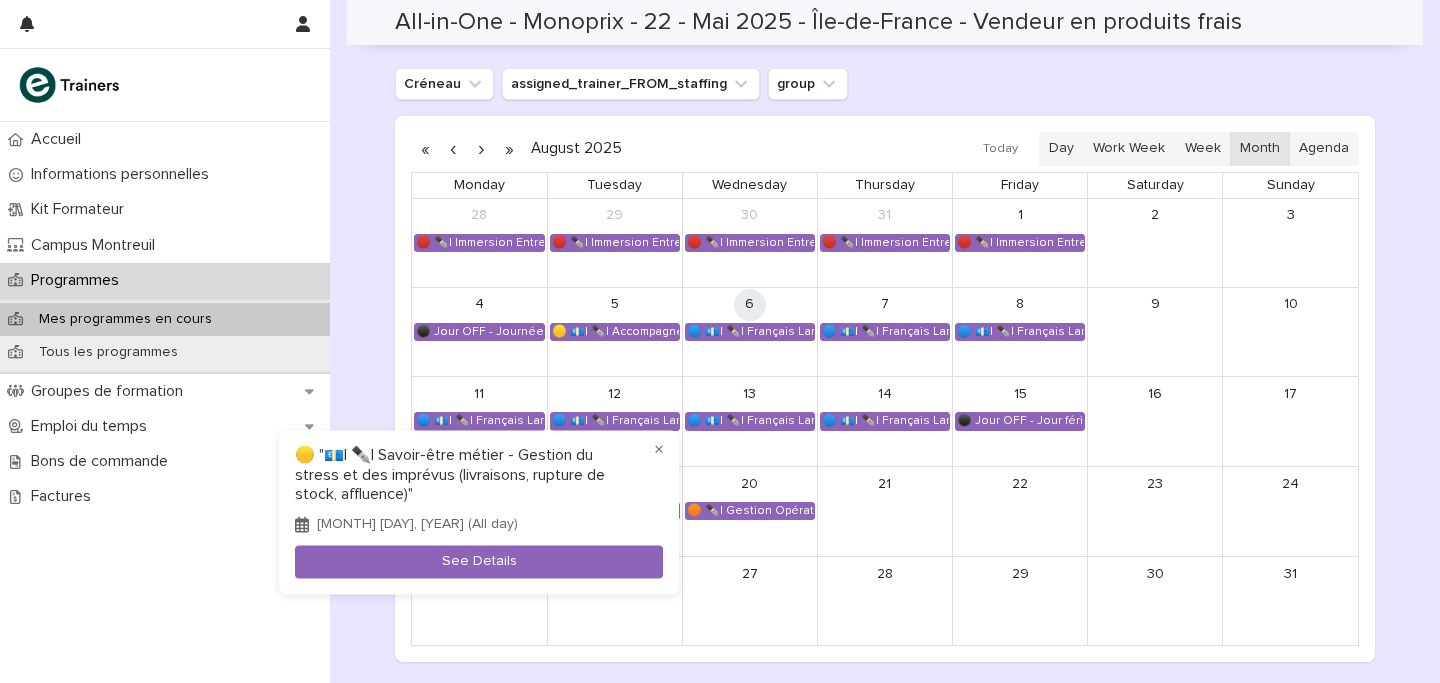 click at bounding box center (720, 341) 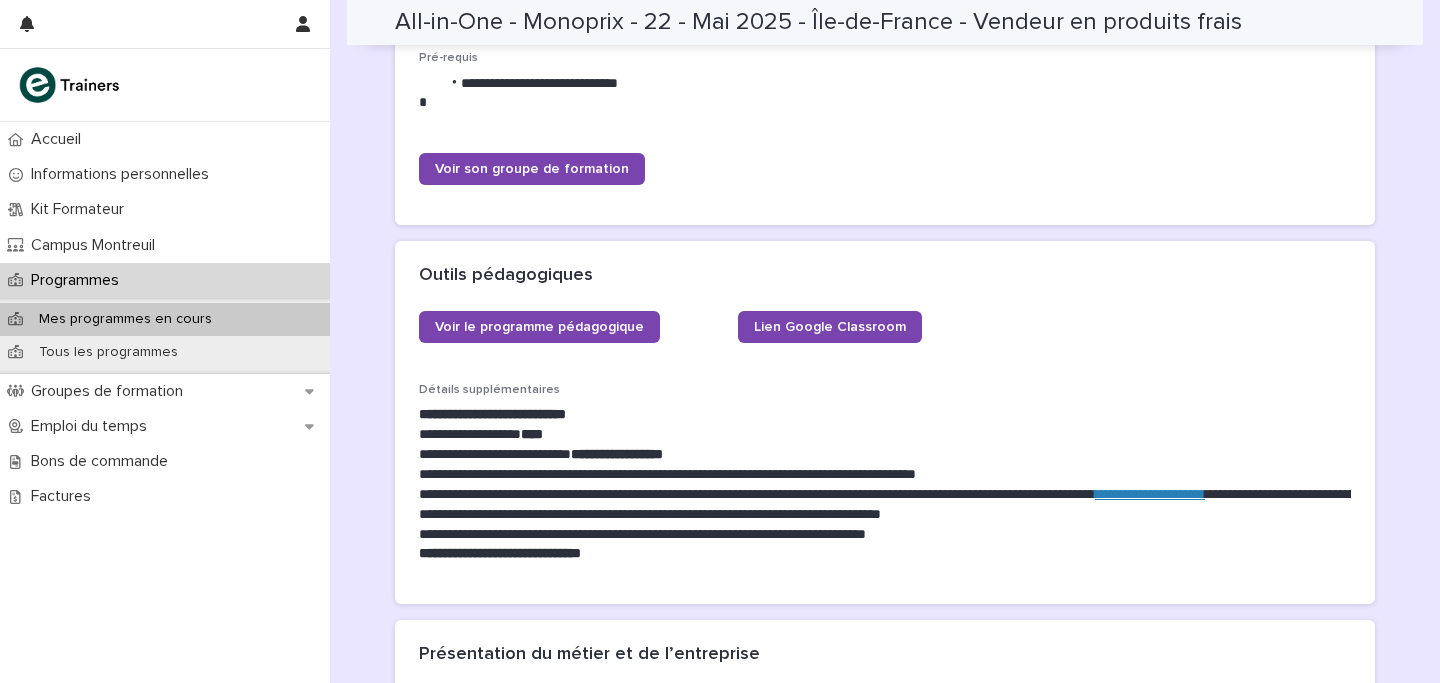 scroll, scrollTop: 0, scrollLeft: 0, axis: both 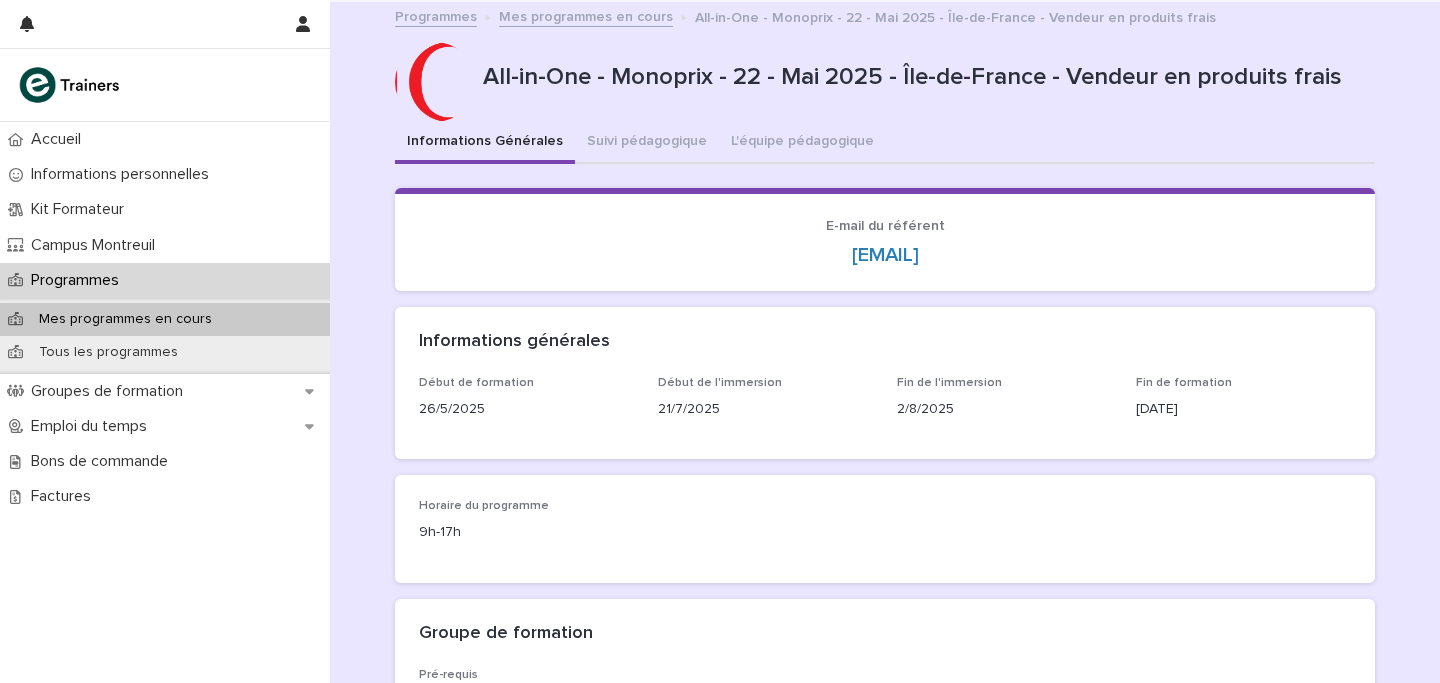 click on "Mes programmes en cours" at bounding box center [586, 15] 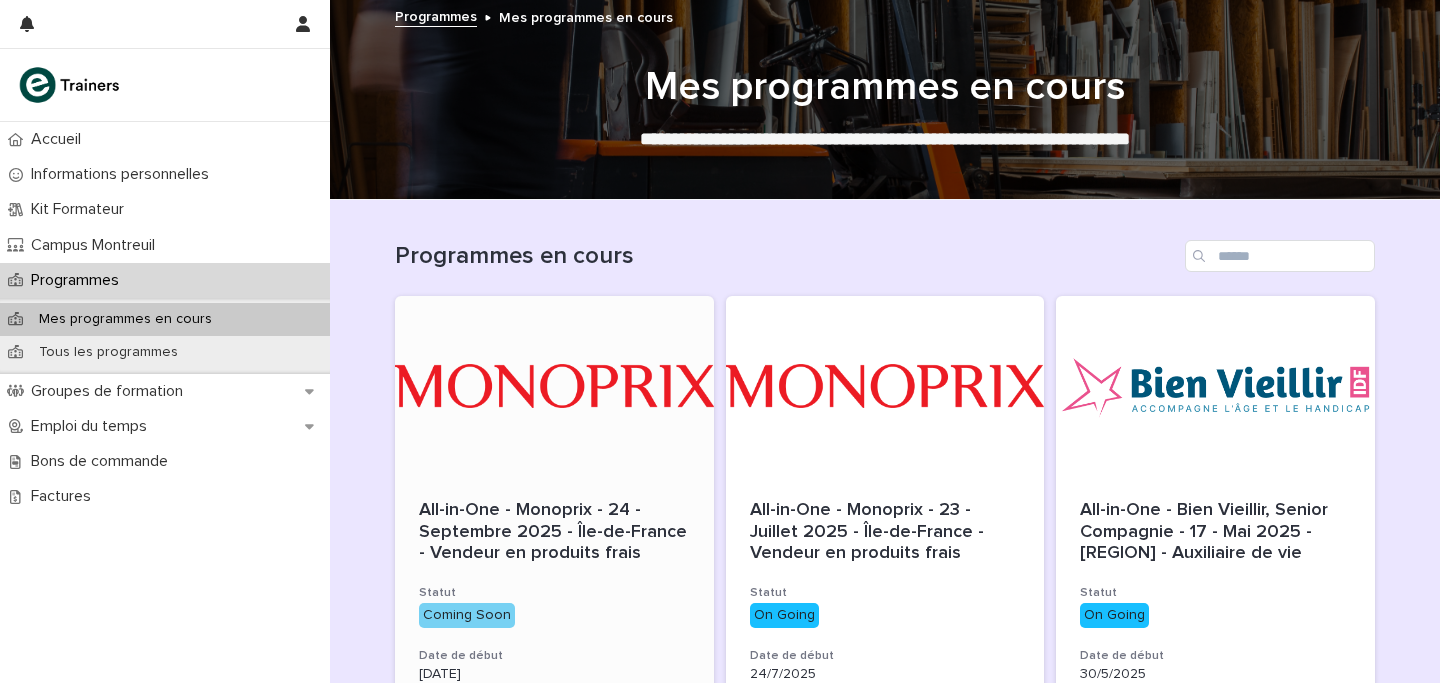 click at bounding box center [554, 386] 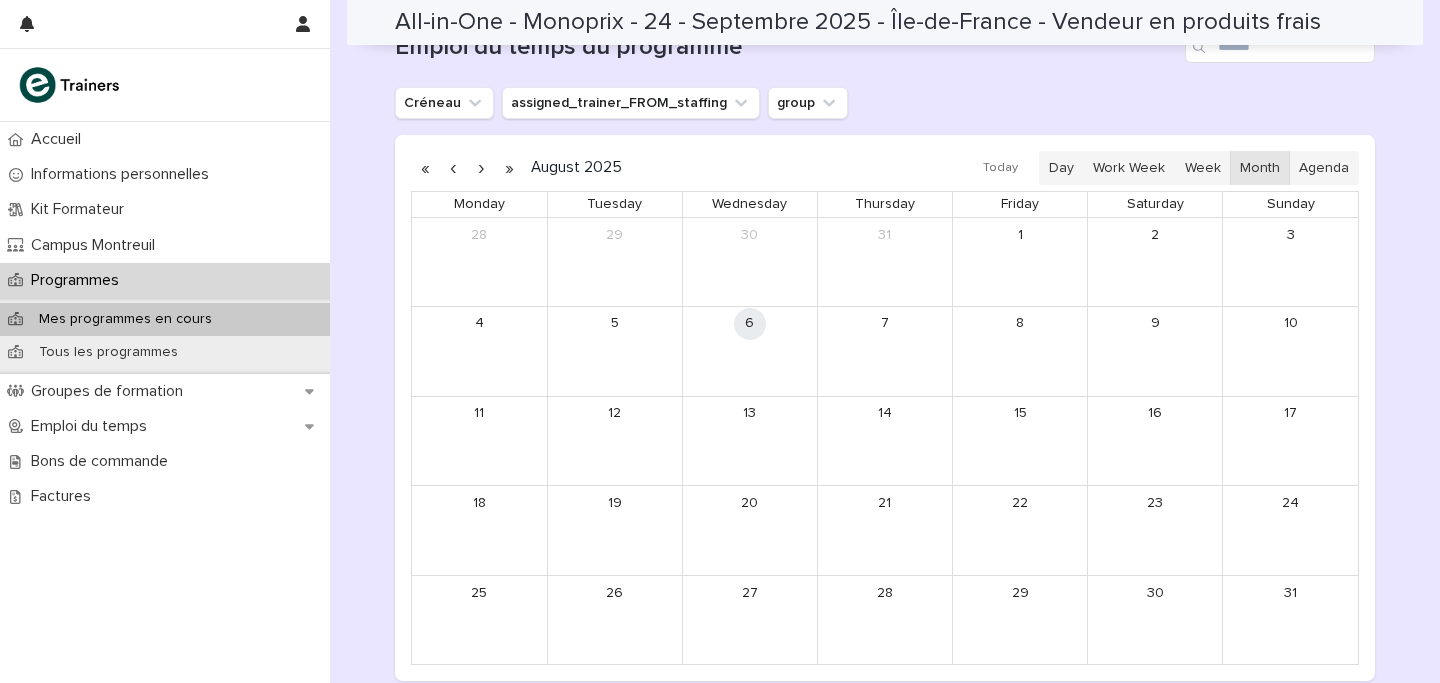 scroll, scrollTop: 1048, scrollLeft: 0, axis: vertical 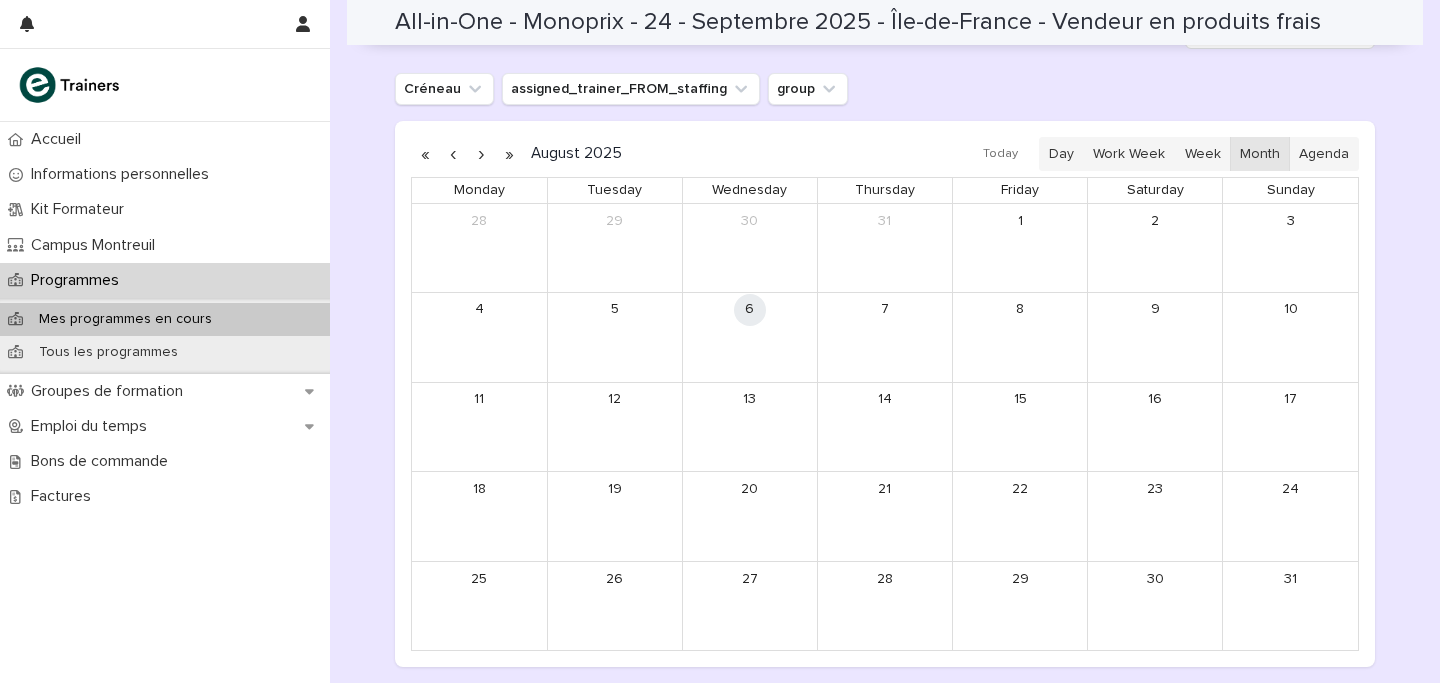 click at bounding box center (481, 154) 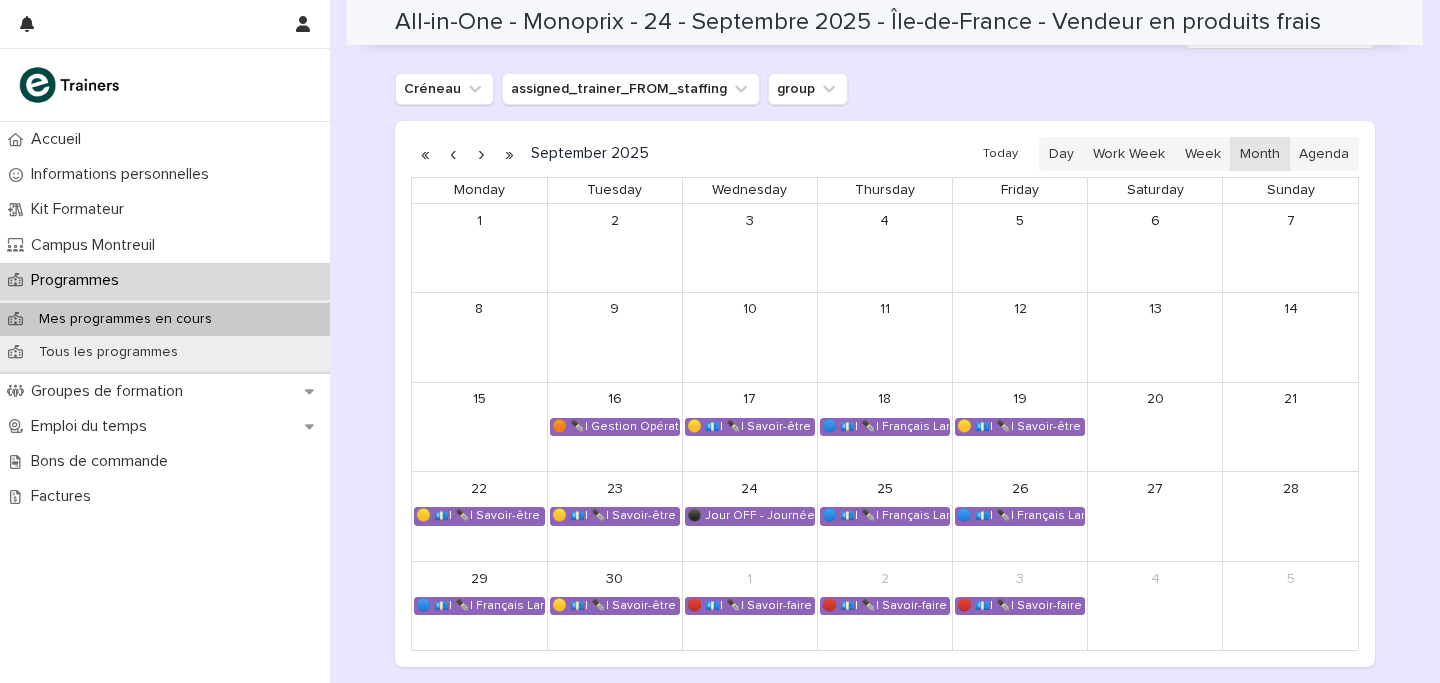 click at bounding box center (481, 154) 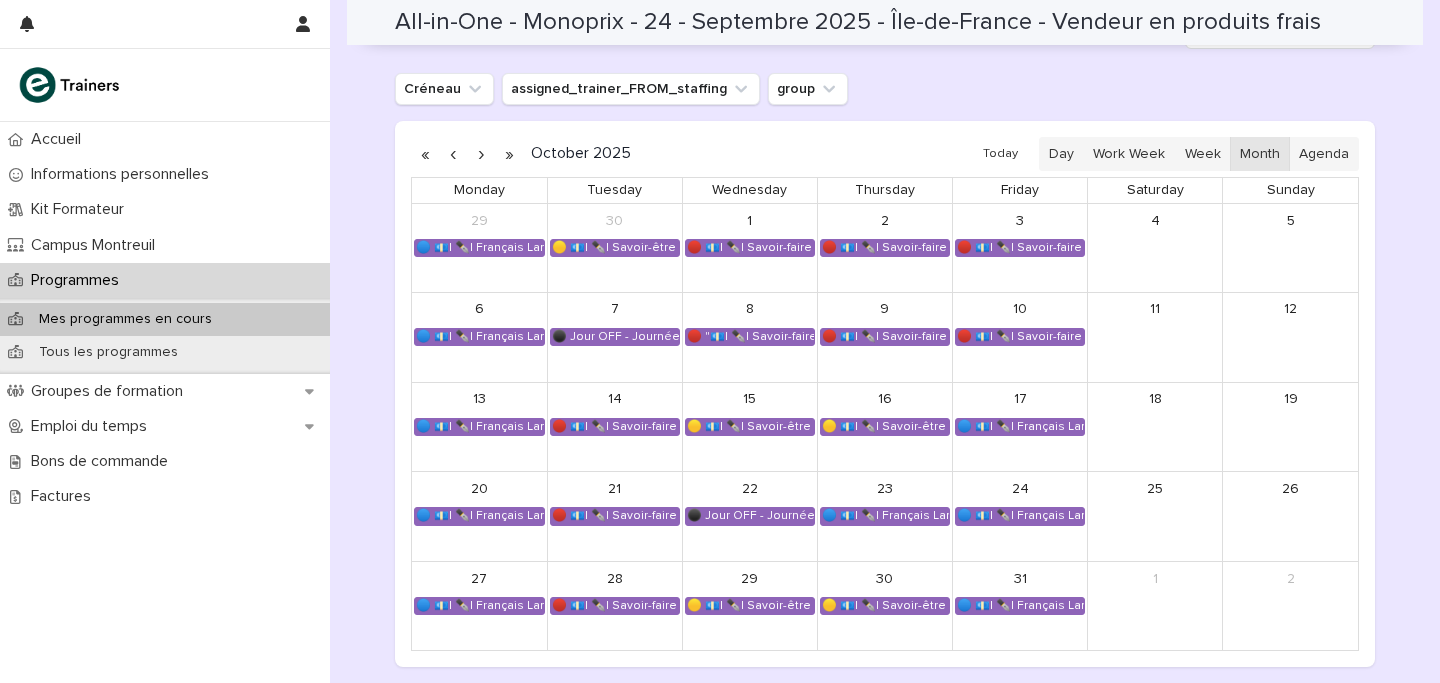 click at bounding box center (481, 154) 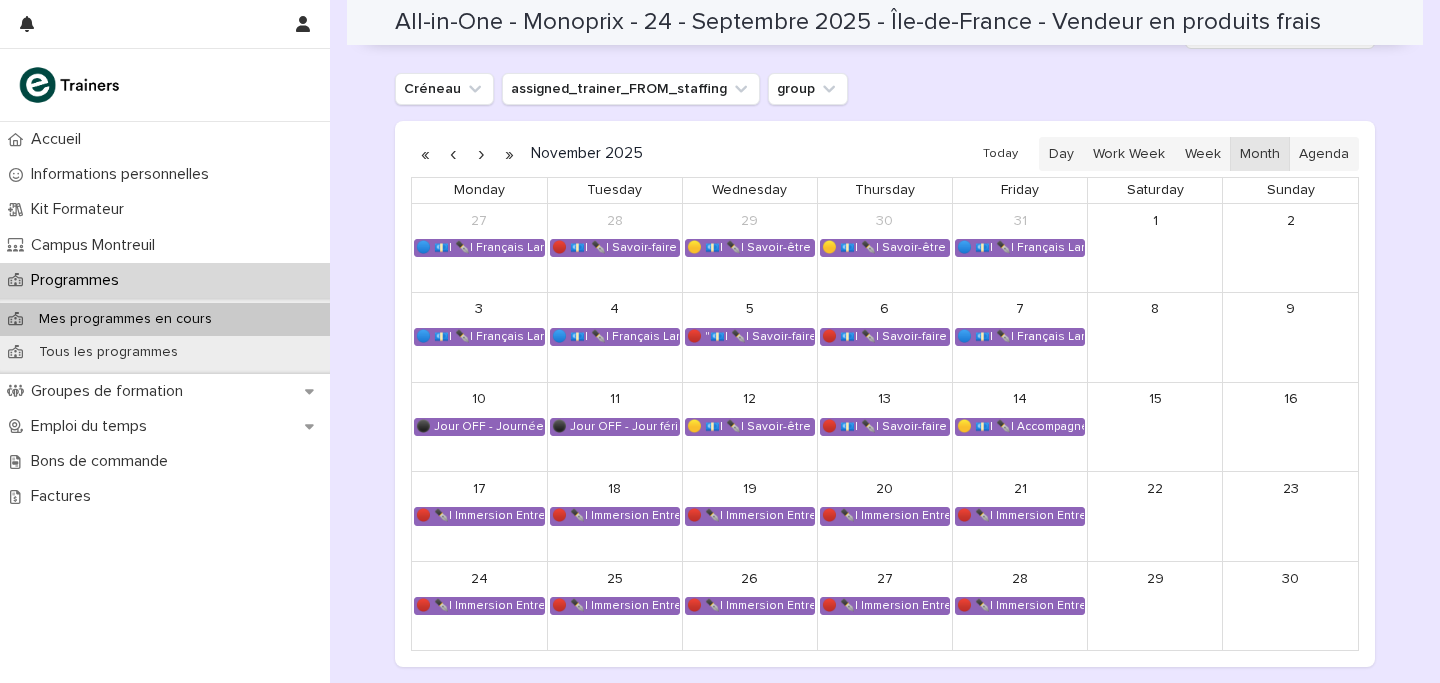 click at bounding box center (481, 154) 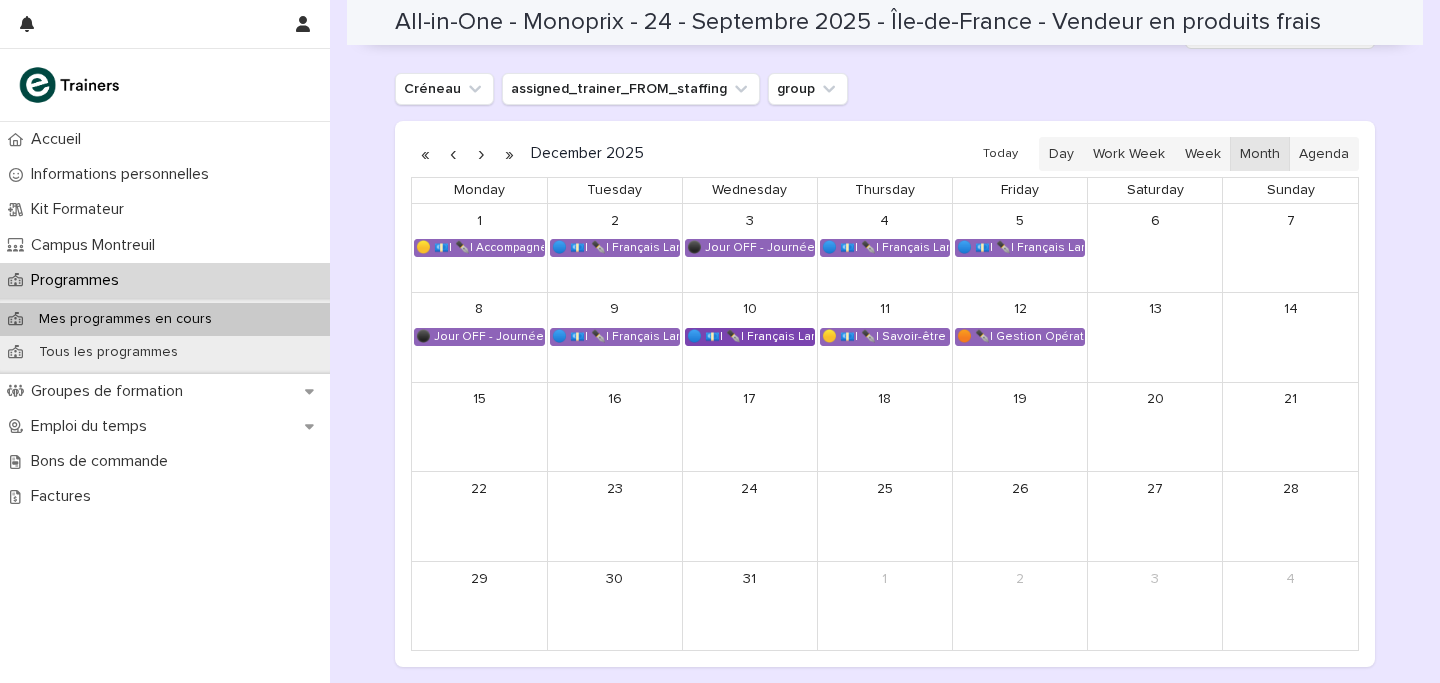 click on "🔵 💶| ✒️| Français Langue Professionnel - Valoriser les produits frais et leur origine" at bounding box center [750, 337] 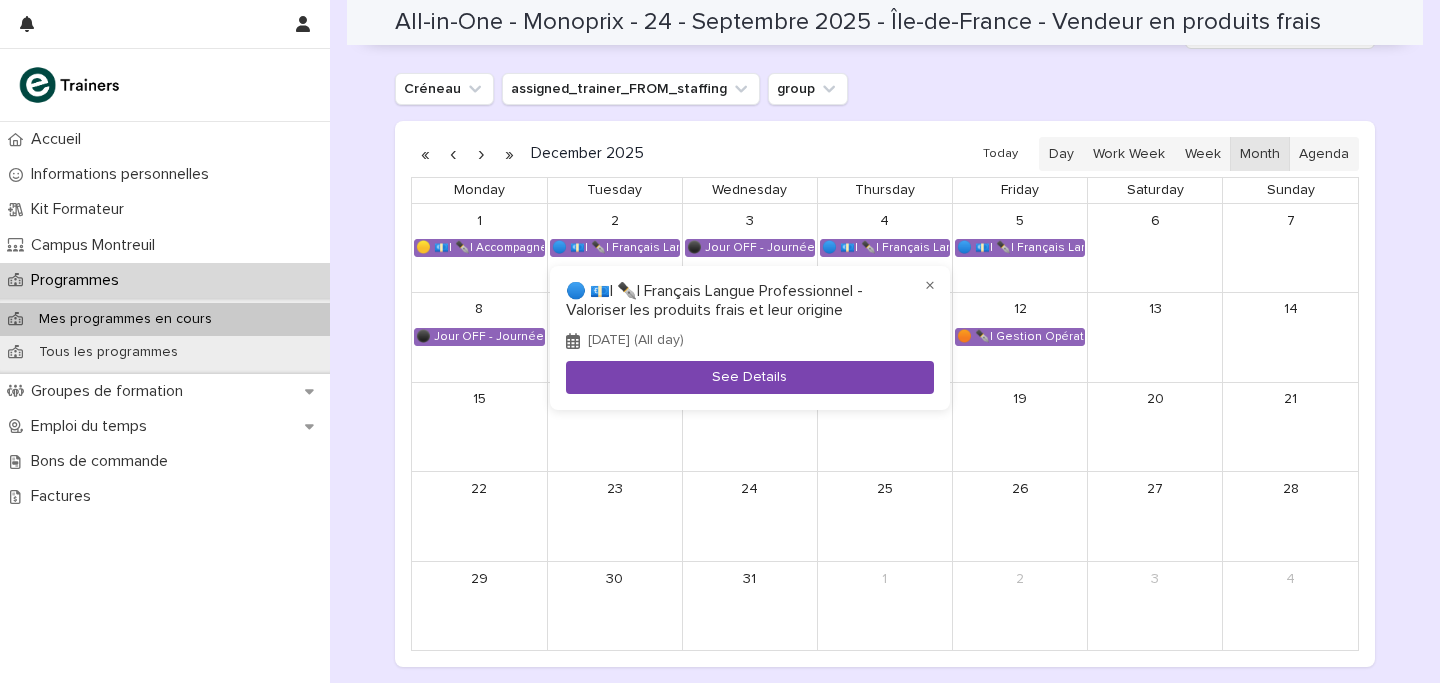 click on "See Details" at bounding box center (750, 377) 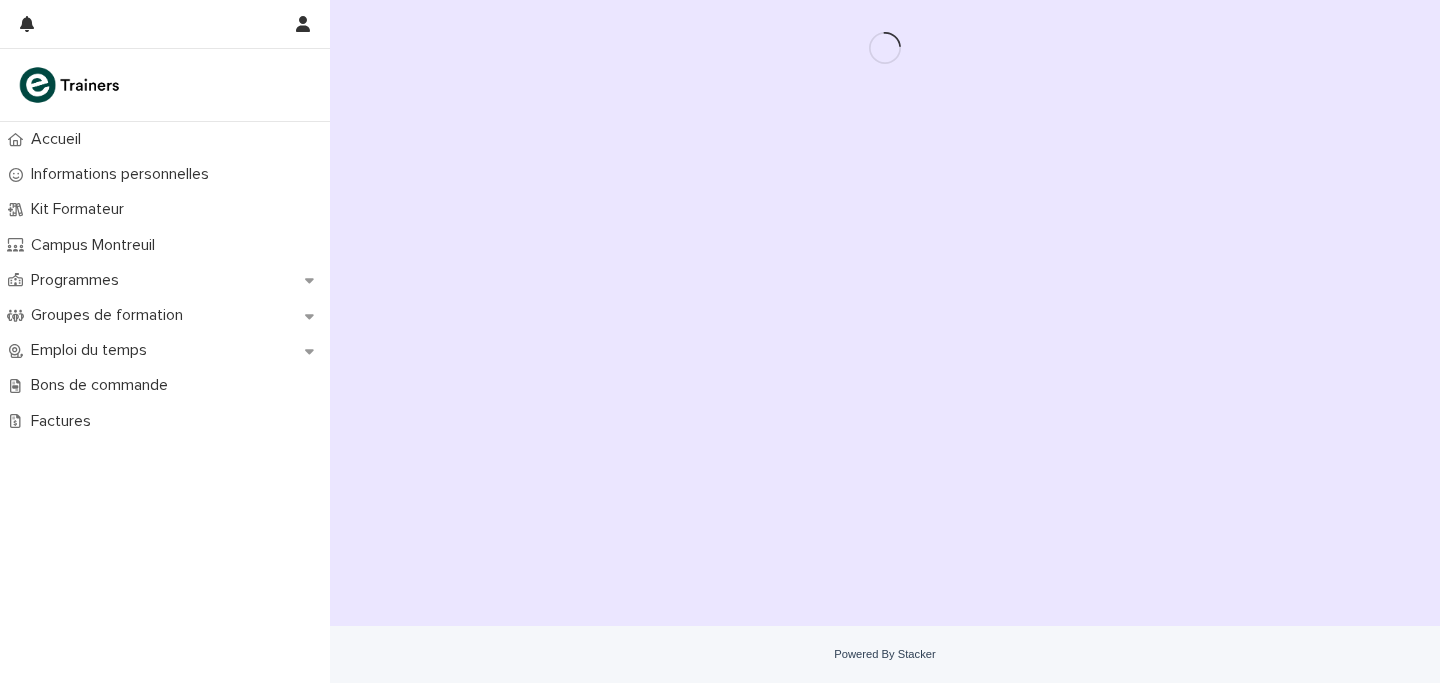 scroll, scrollTop: 0, scrollLeft: 0, axis: both 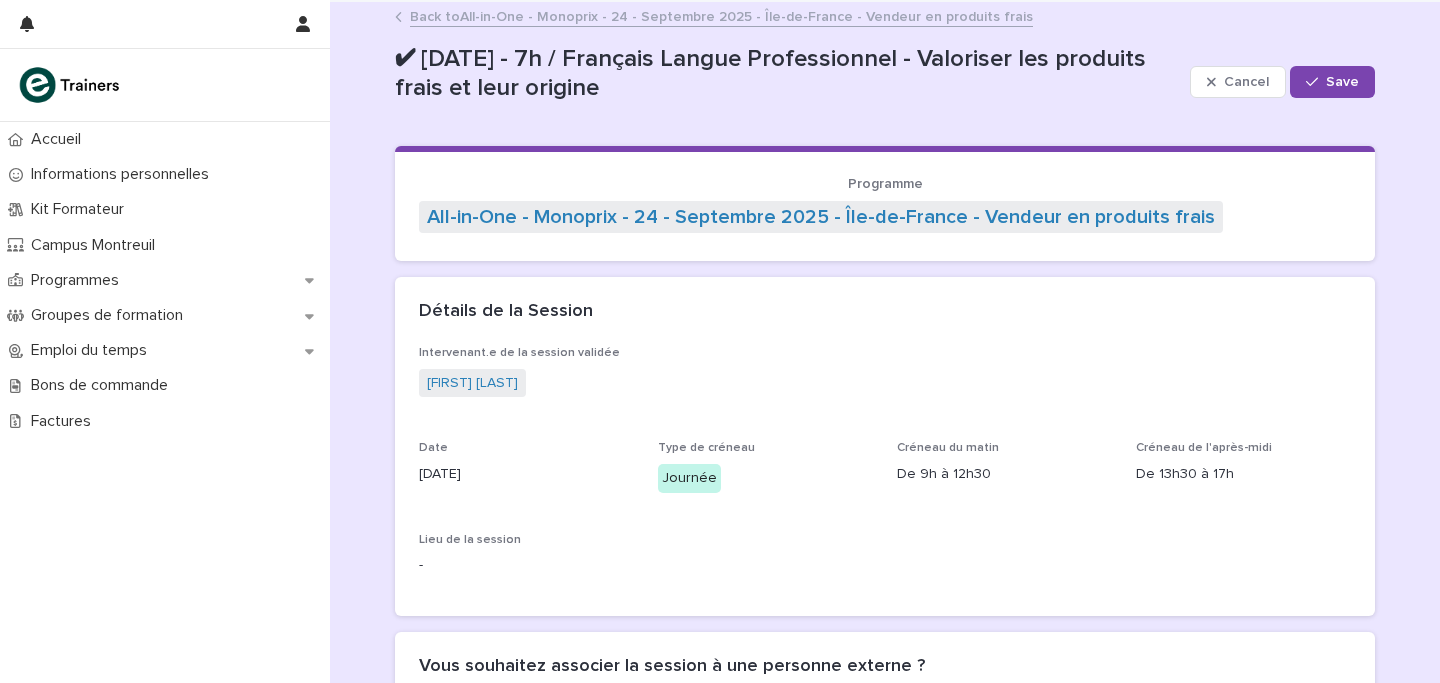 click on "Back to  All-in-One - Monoprix - 24 - Septembre 2025 - Île-de-France - Vendeur en produits frais" at bounding box center [721, 15] 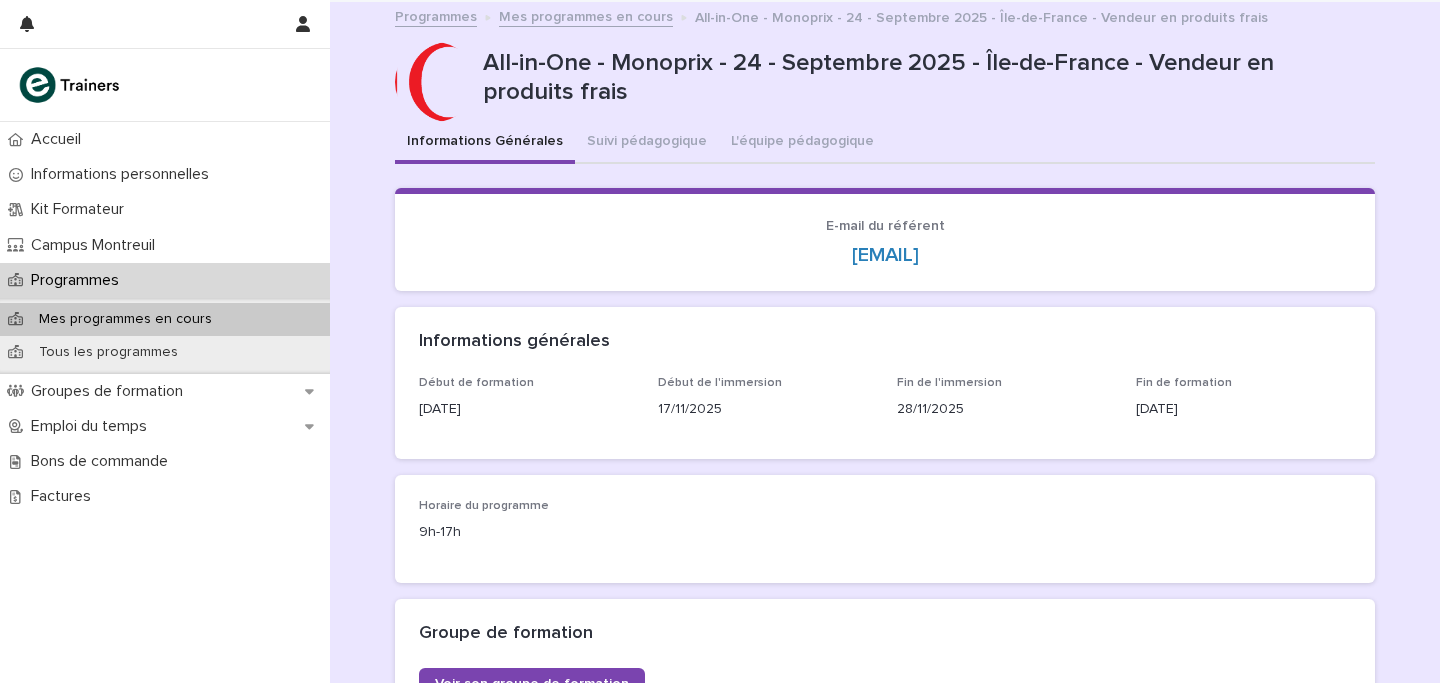 click on "Mes programmes en cours" at bounding box center [586, 15] 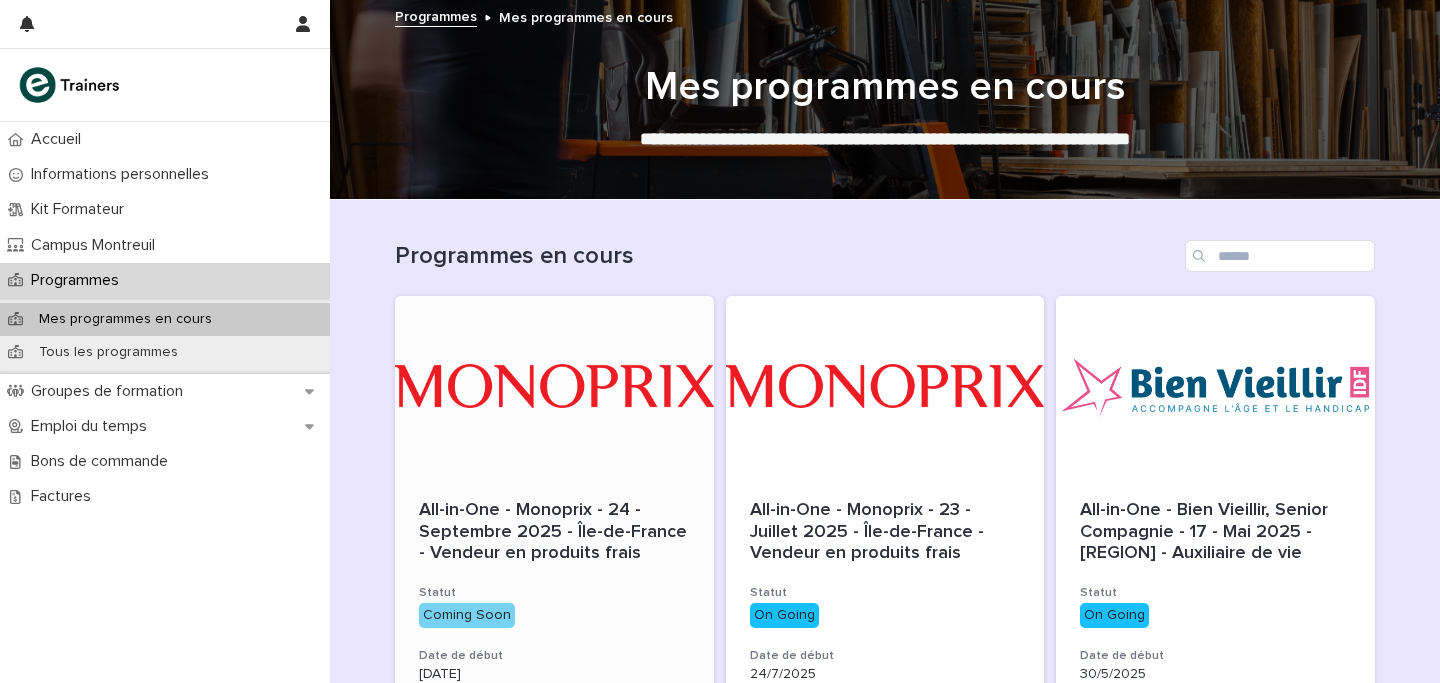 click at bounding box center (554, 386) 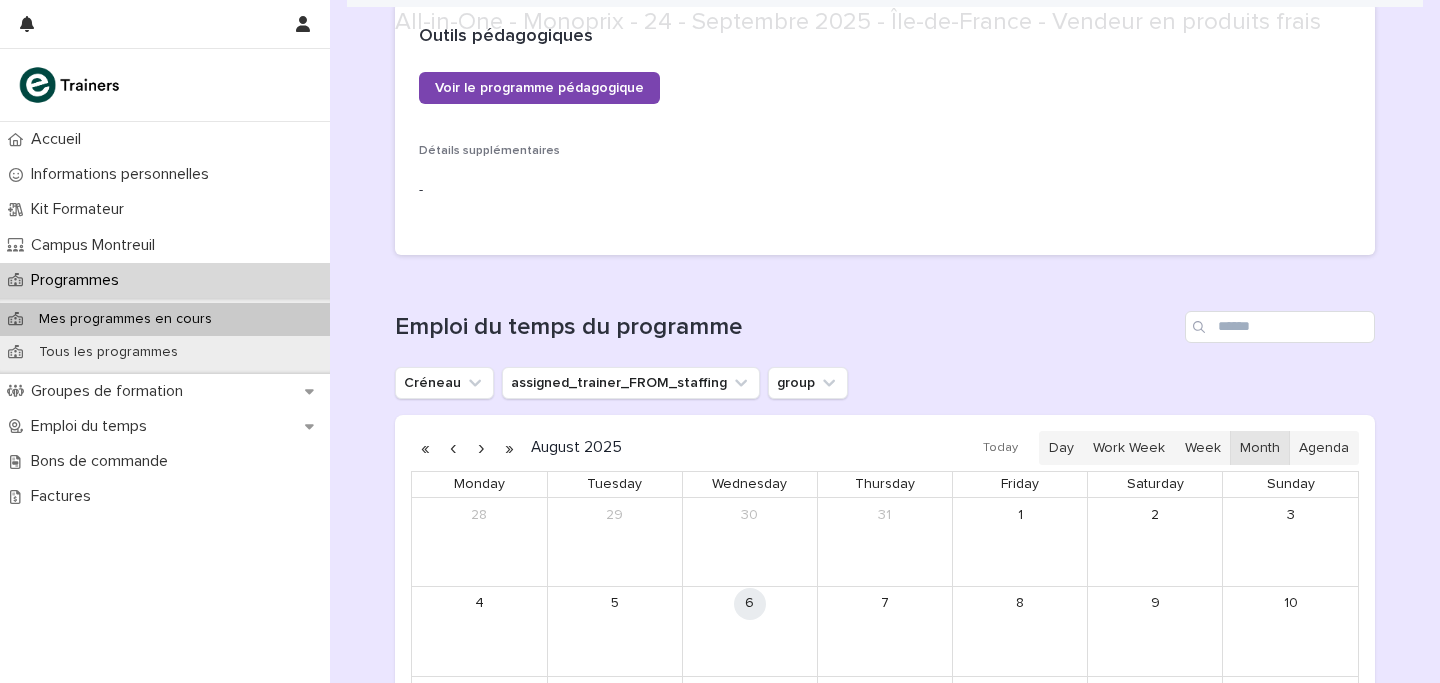 scroll, scrollTop: 1092, scrollLeft: 0, axis: vertical 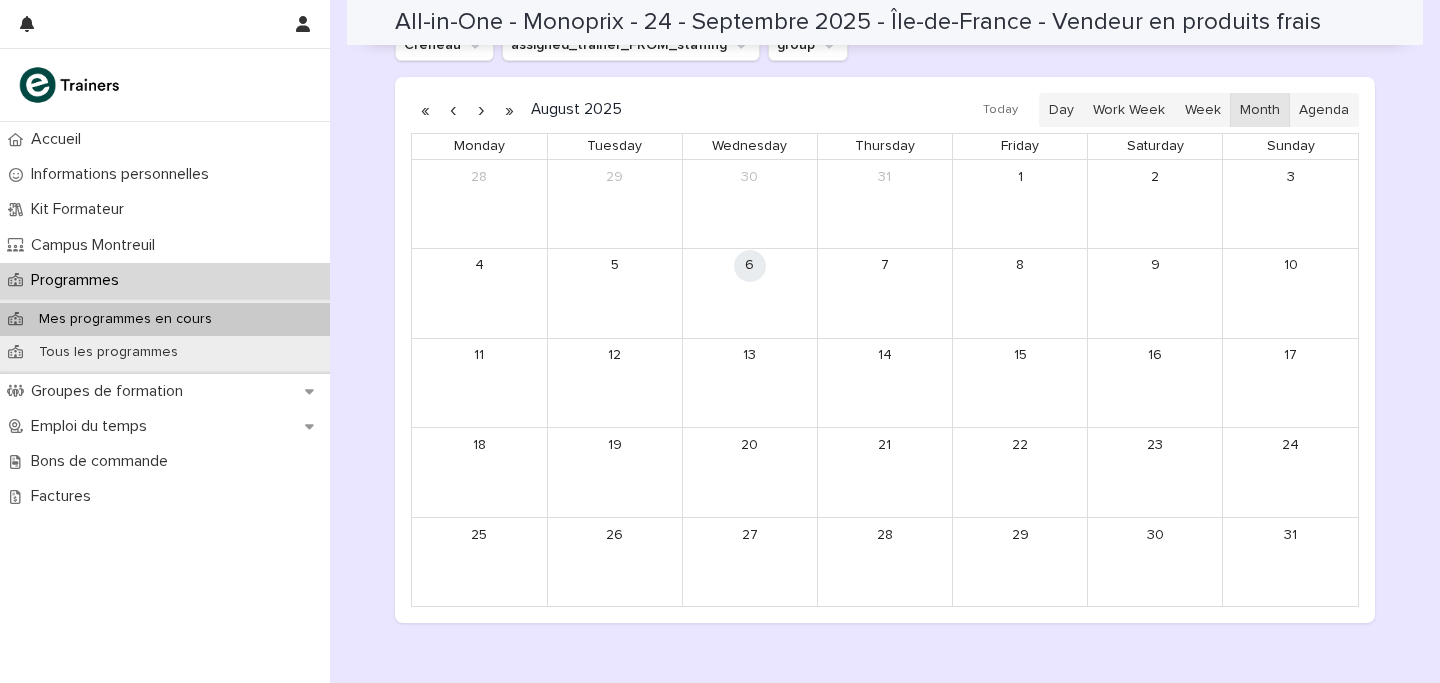 click at bounding box center [481, 110] 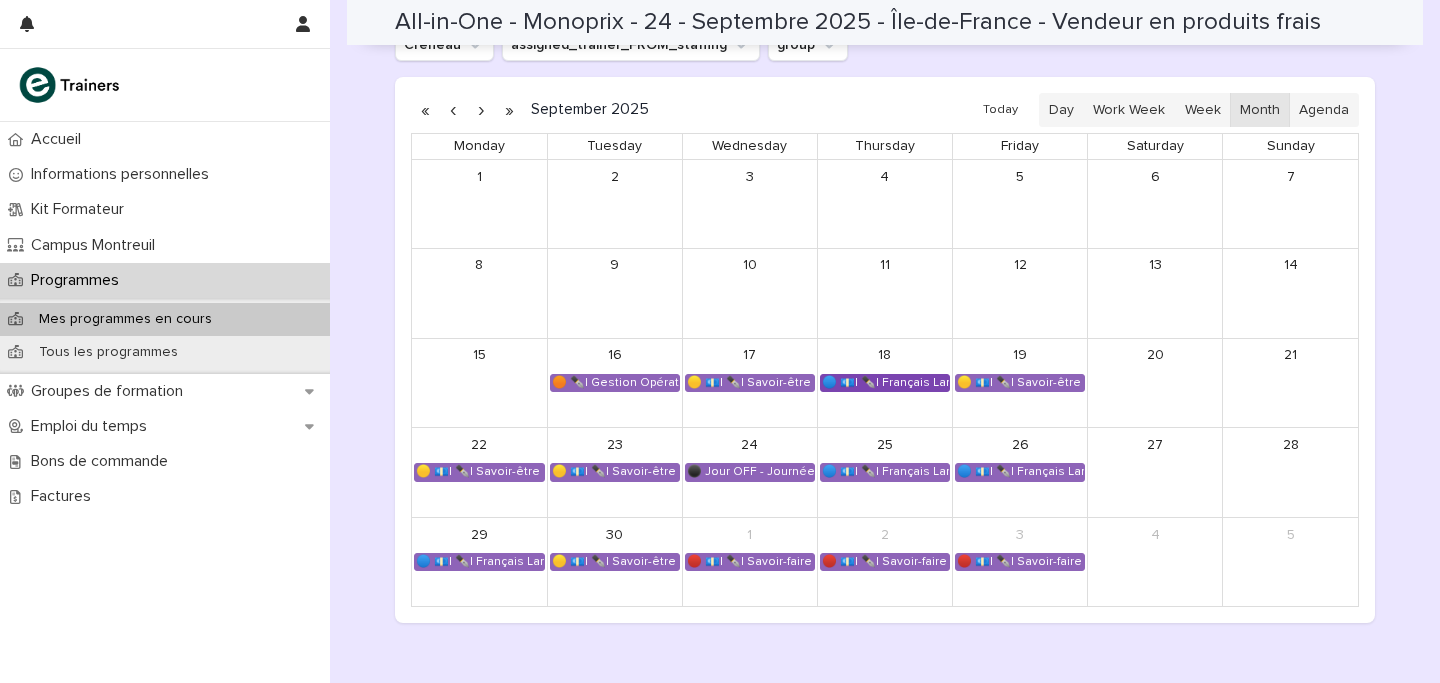 click on "🔵 💶| ✒️| Français Langue Professionnel - Valoriser les produits frais et leur origine" at bounding box center (885, 383) 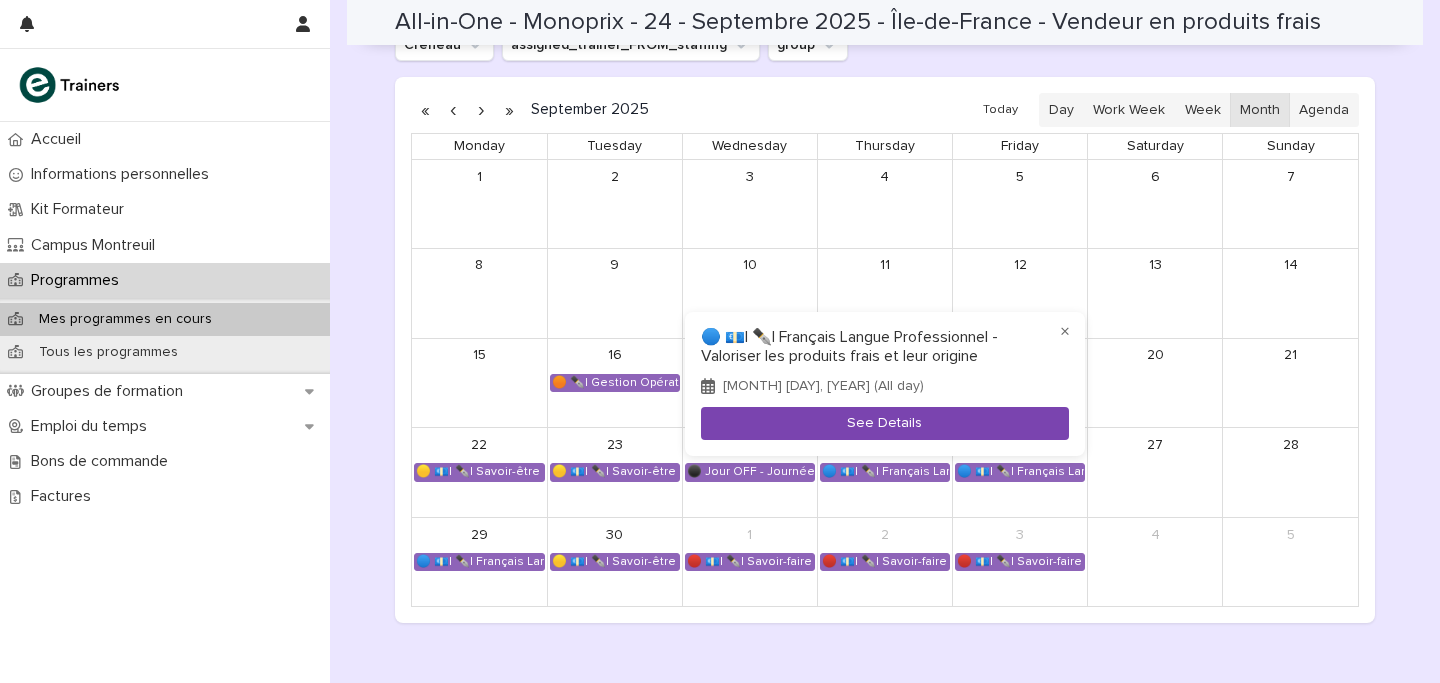 click on "See Details" at bounding box center [885, 423] 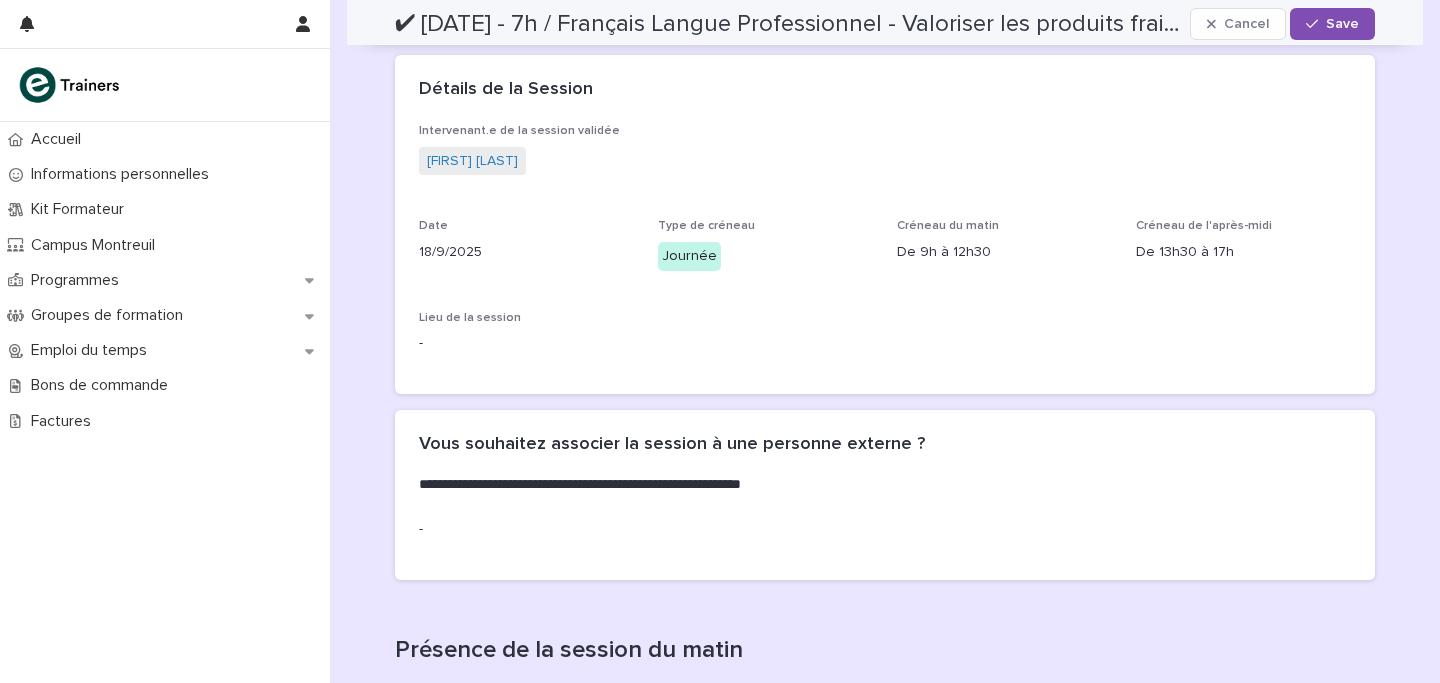 scroll, scrollTop: 0, scrollLeft: 0, axis: both 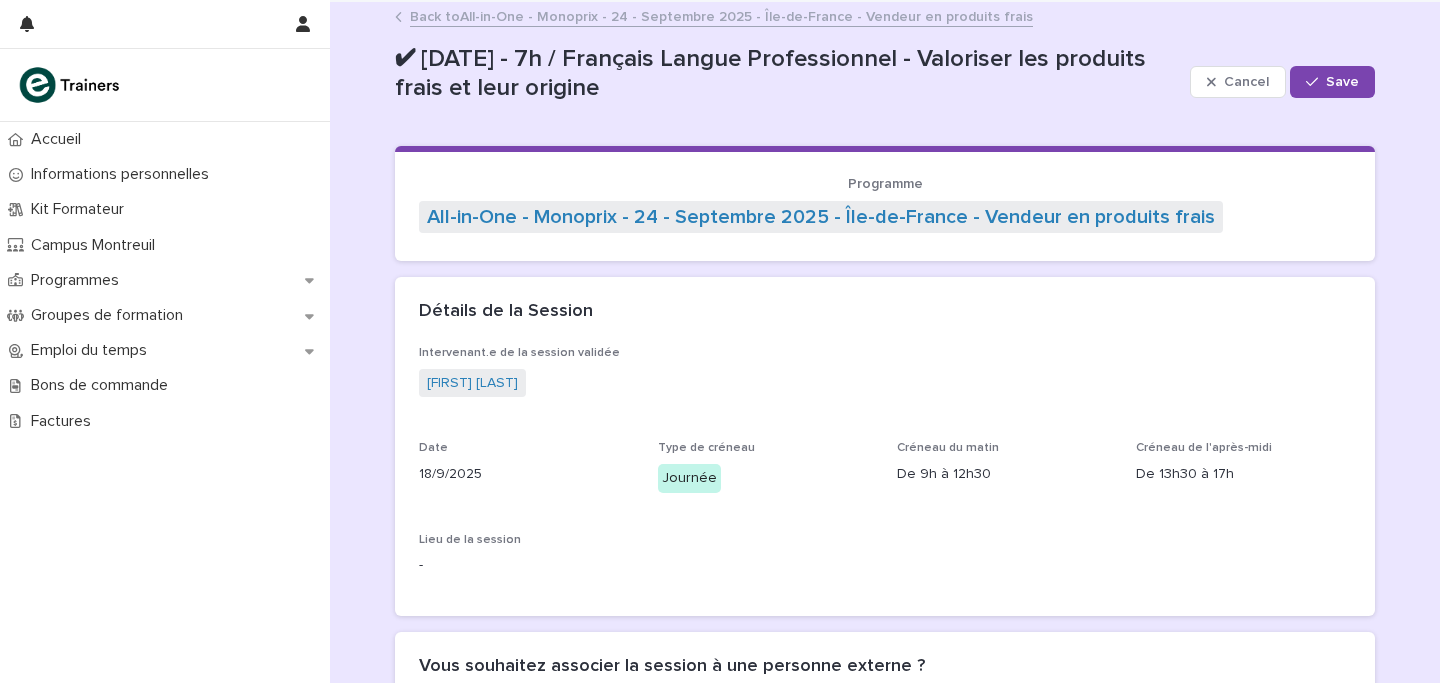 click on "Back to  All-in-One - Monoprix - 24 - Septembre 2025 - Île-de-France - Vendeur en produits frais" at bounding box center [721, 15] 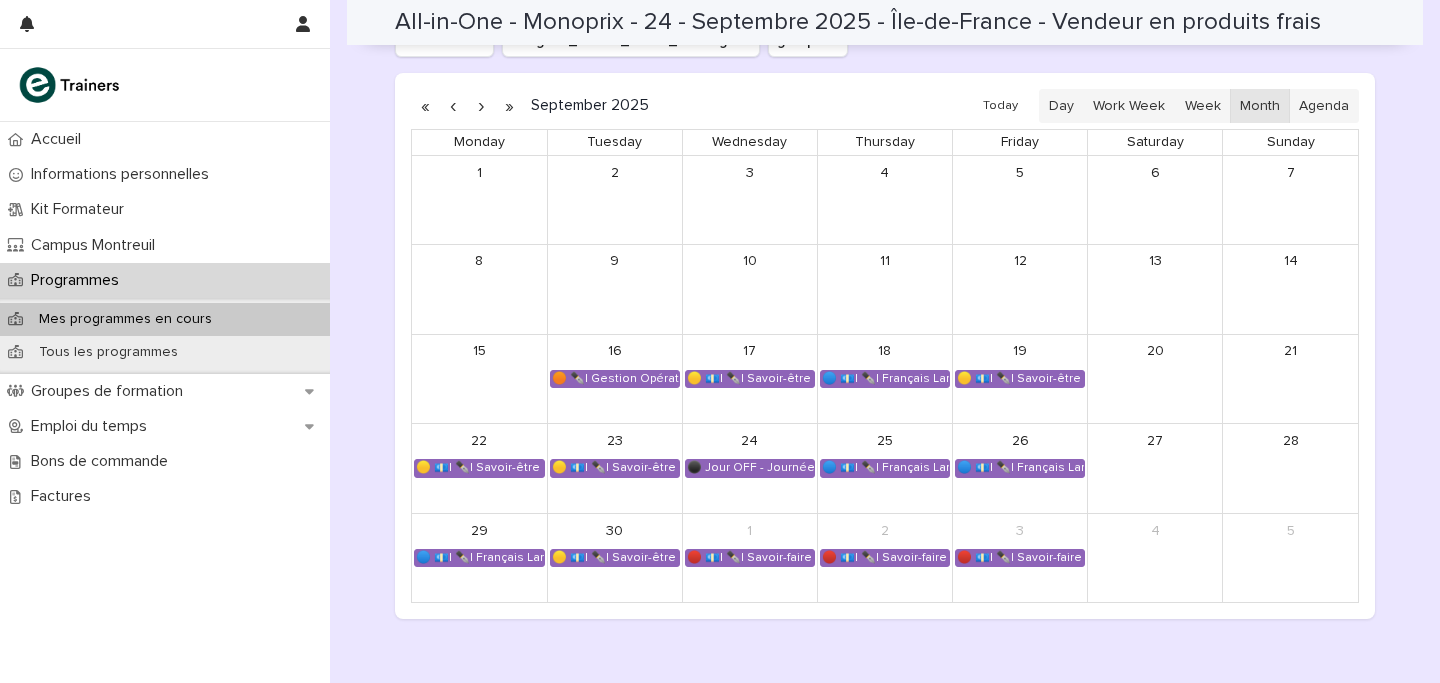 scroll, scrollTop: 1112, scrollLeft: 0, axis: vertical 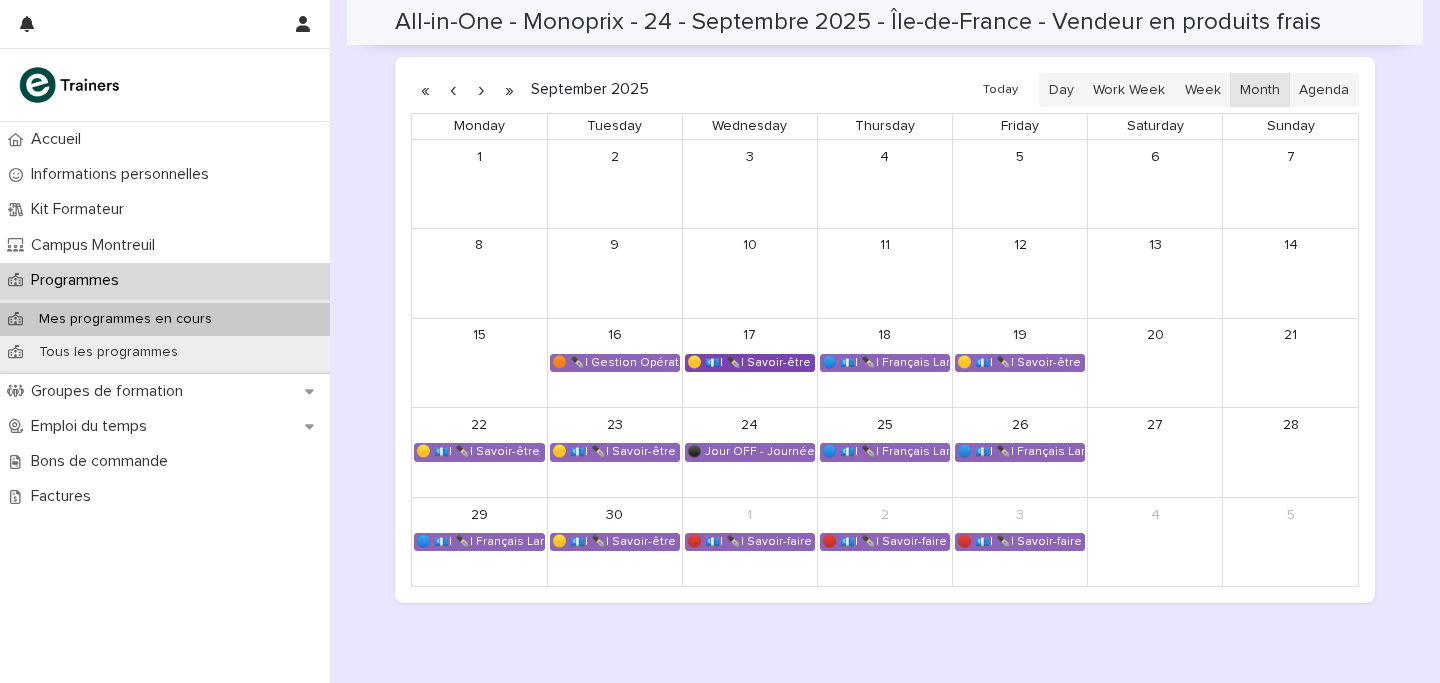click on "🟡 💶| ✒️| Savoir-être métier -  Appropriation des outils utilisés lors de la formation" at bounding box center [750, 363] 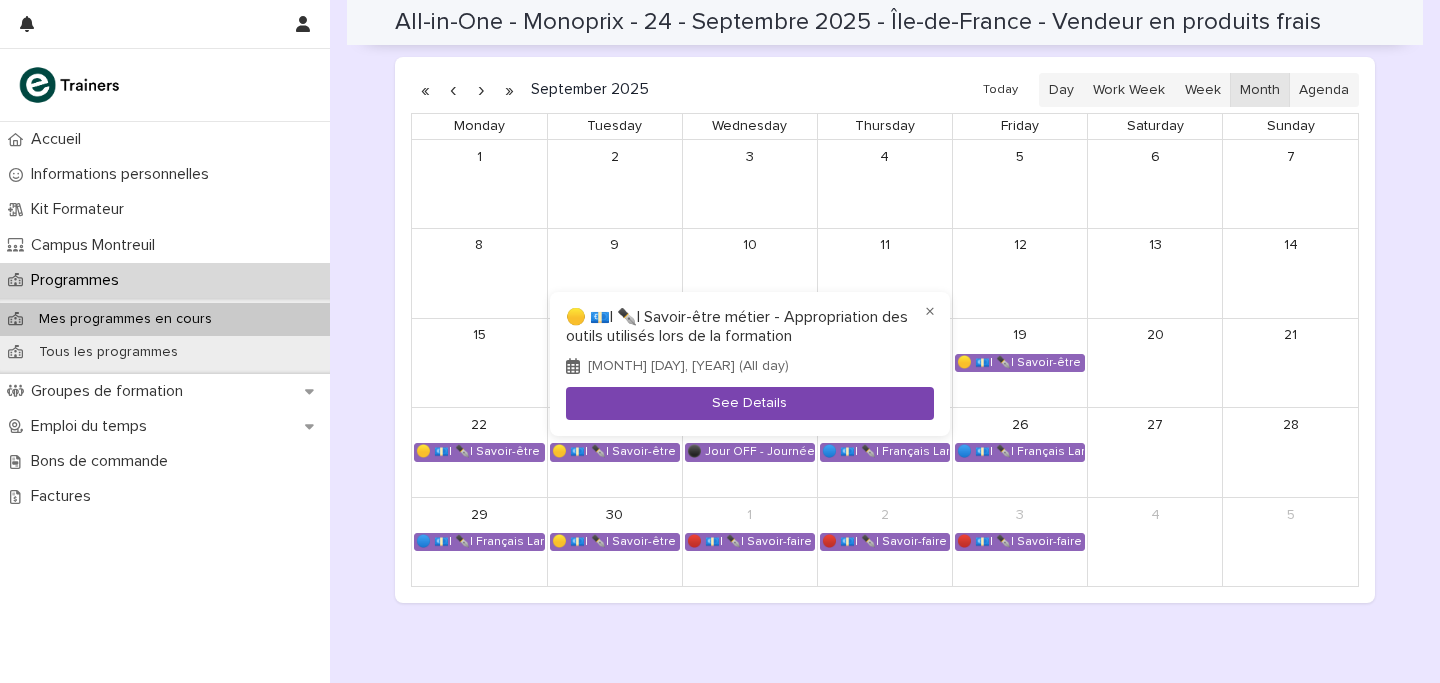 click on "See Details" at bounding box center [750, 403] 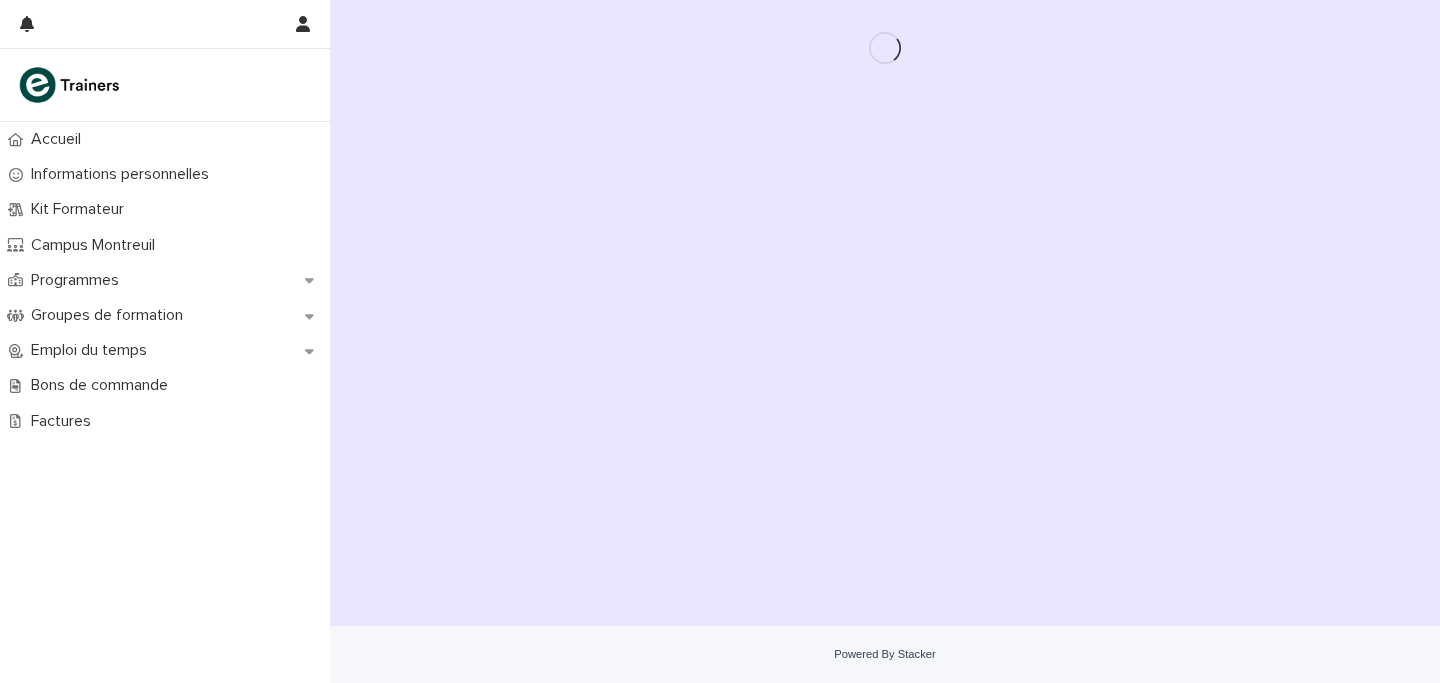 scroll, scrollTop: 0, scrollLeft: 0, axis: both 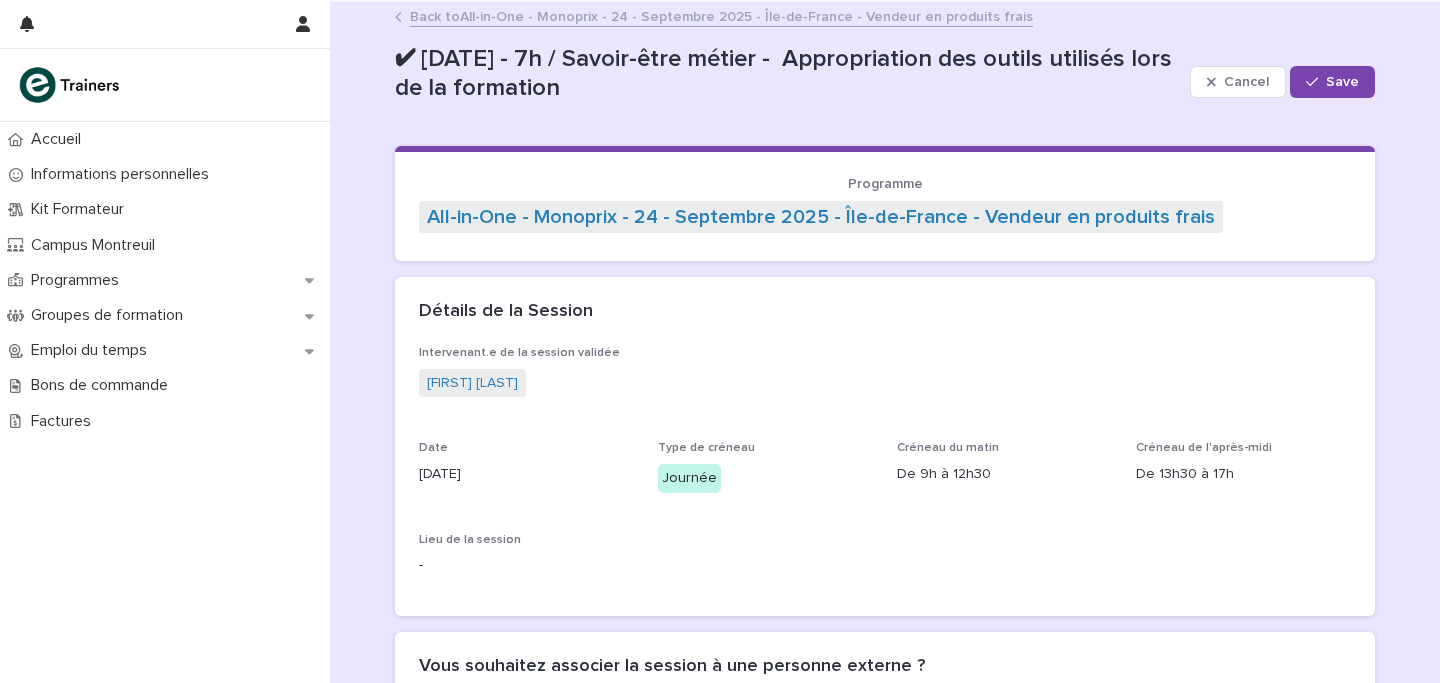 click on "Back to  All-in-One - Monoprix - 24 - Septembre 2025 - Île-de-France - Vendeur en produits frais" at bounding box center [721, 15] 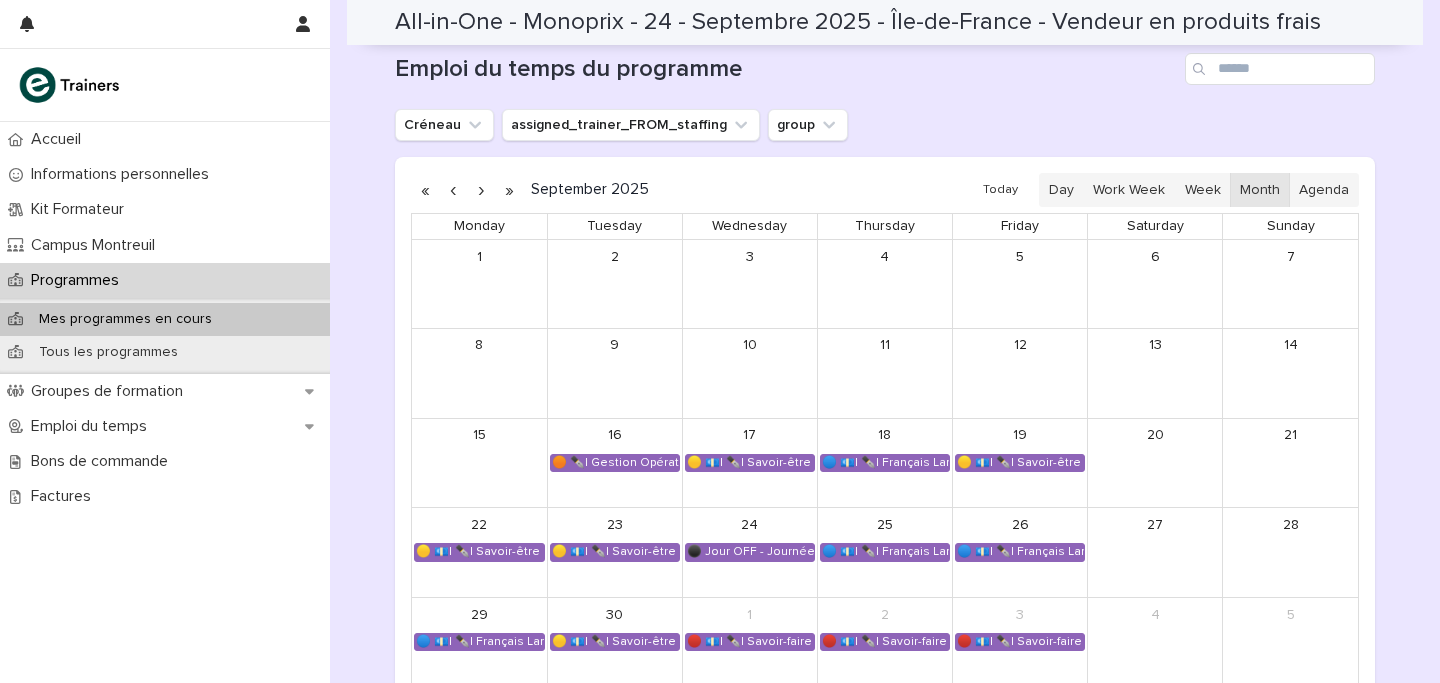 scroll, scrollTop: 1036, scrollLeft: 0, axis: vertical 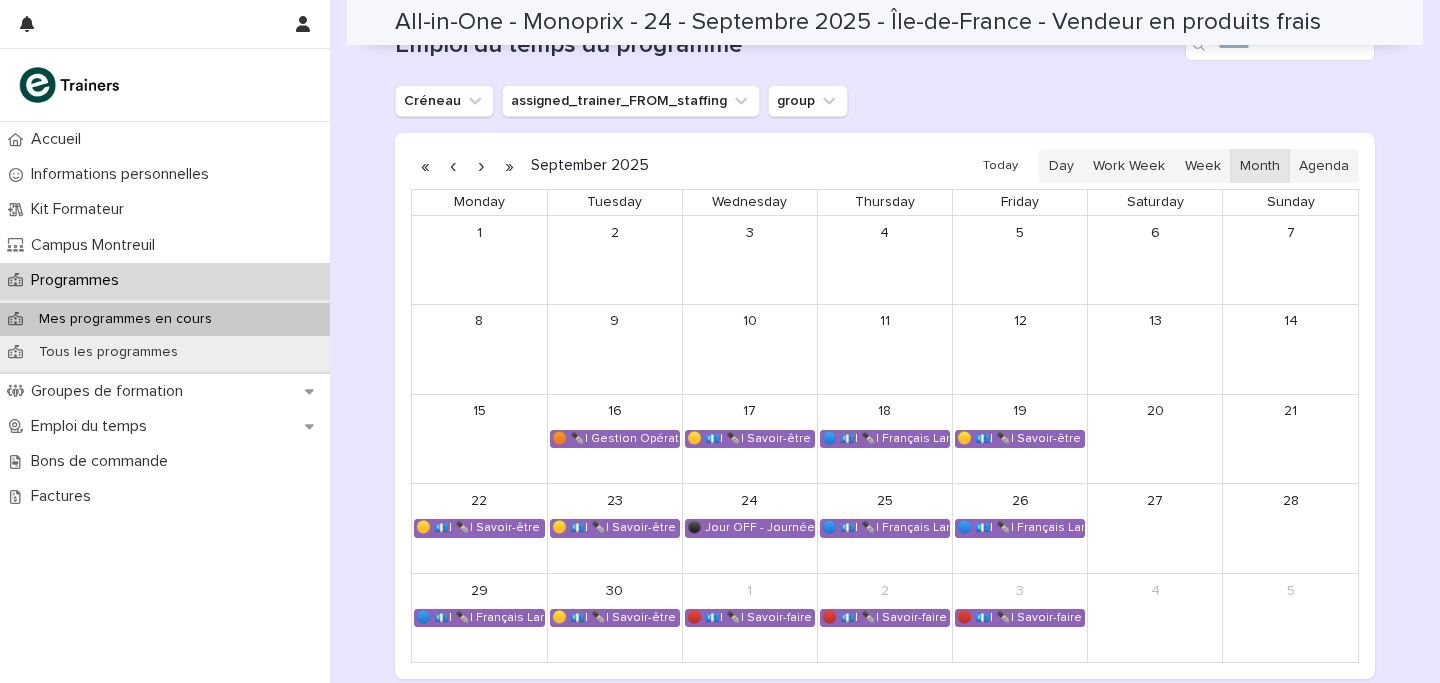 click on "Programmes" at bounding box center (165, 280) 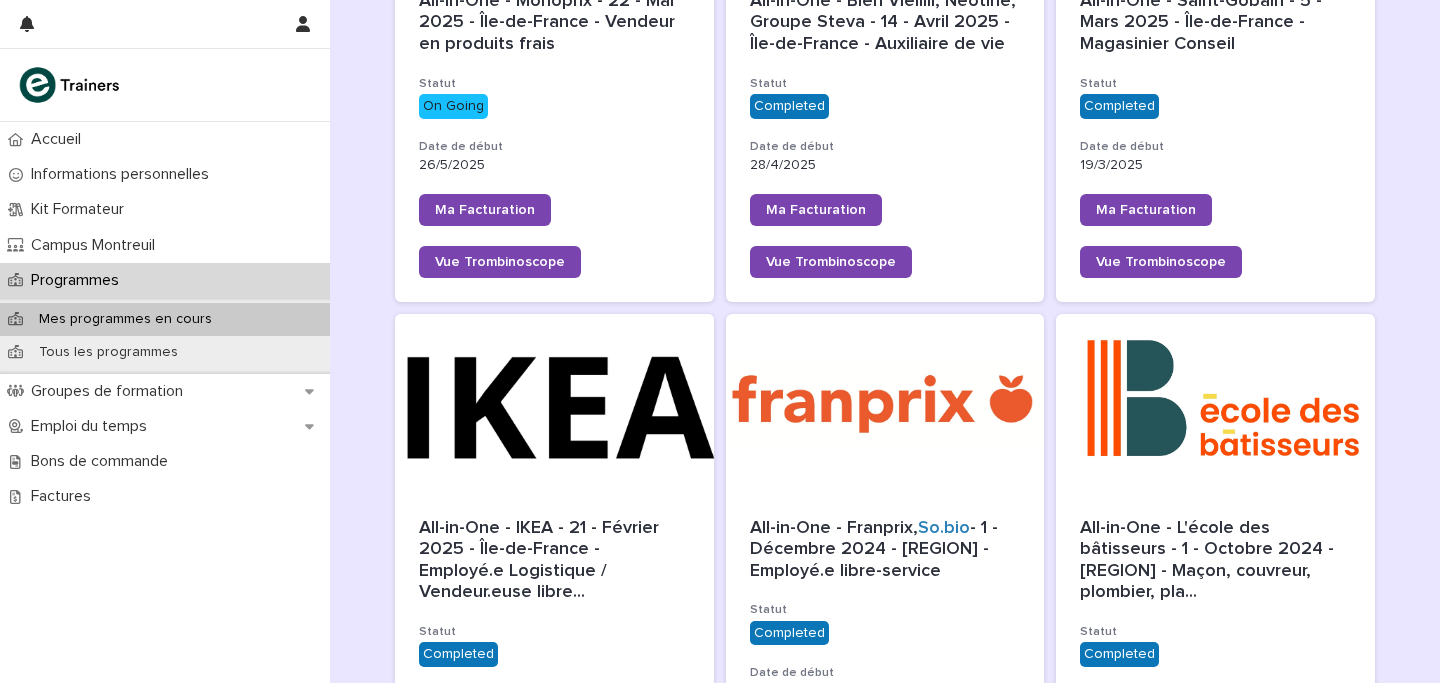 scroll, scrollTop: 0, scrollLeft: 0, axis: both 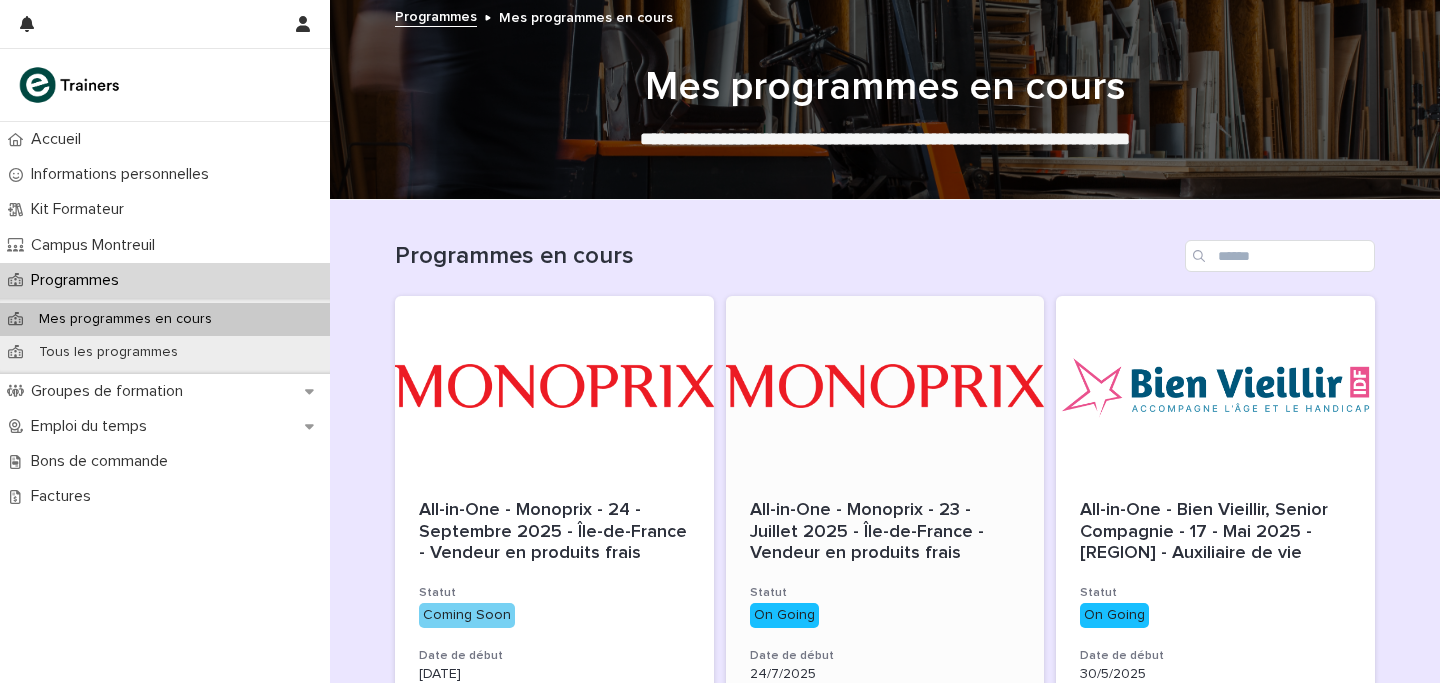 click at bounding box center [885, 386] 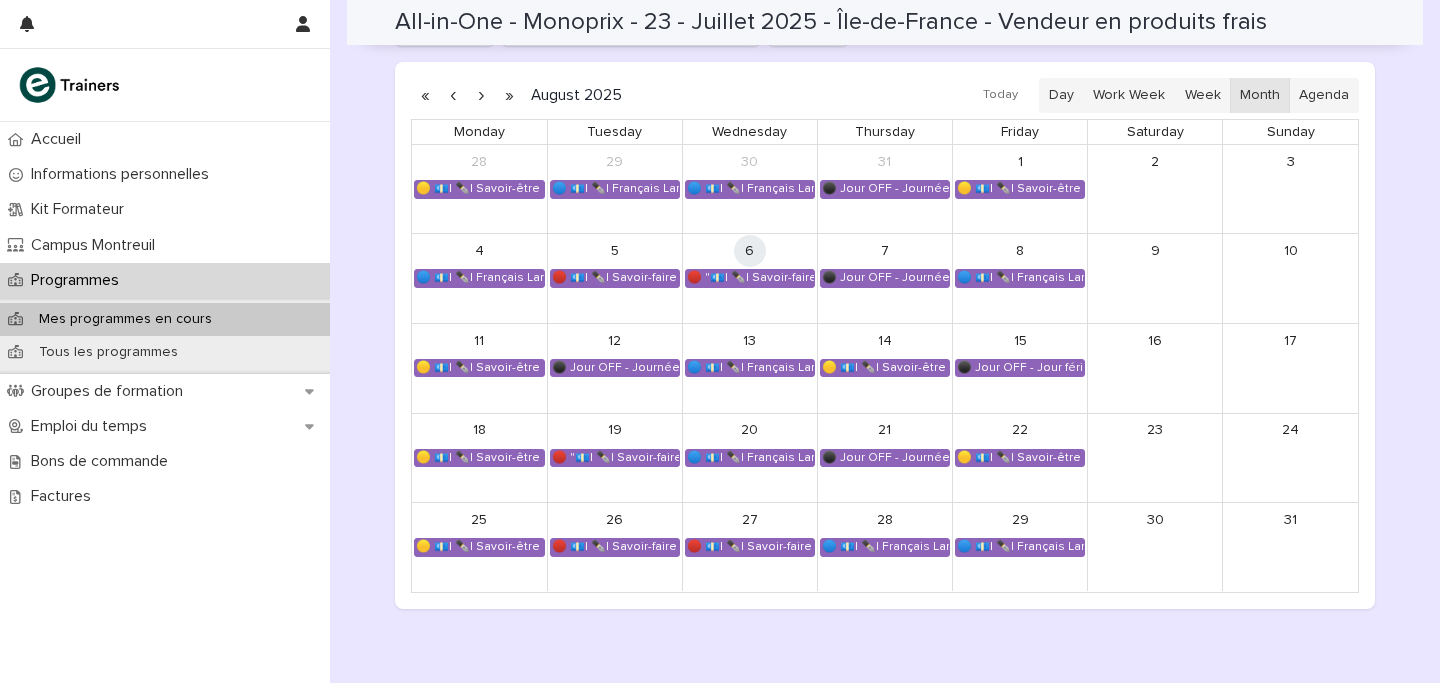 scroll, scrollTop: 1402, scrollLeft: 0, axis: vertical 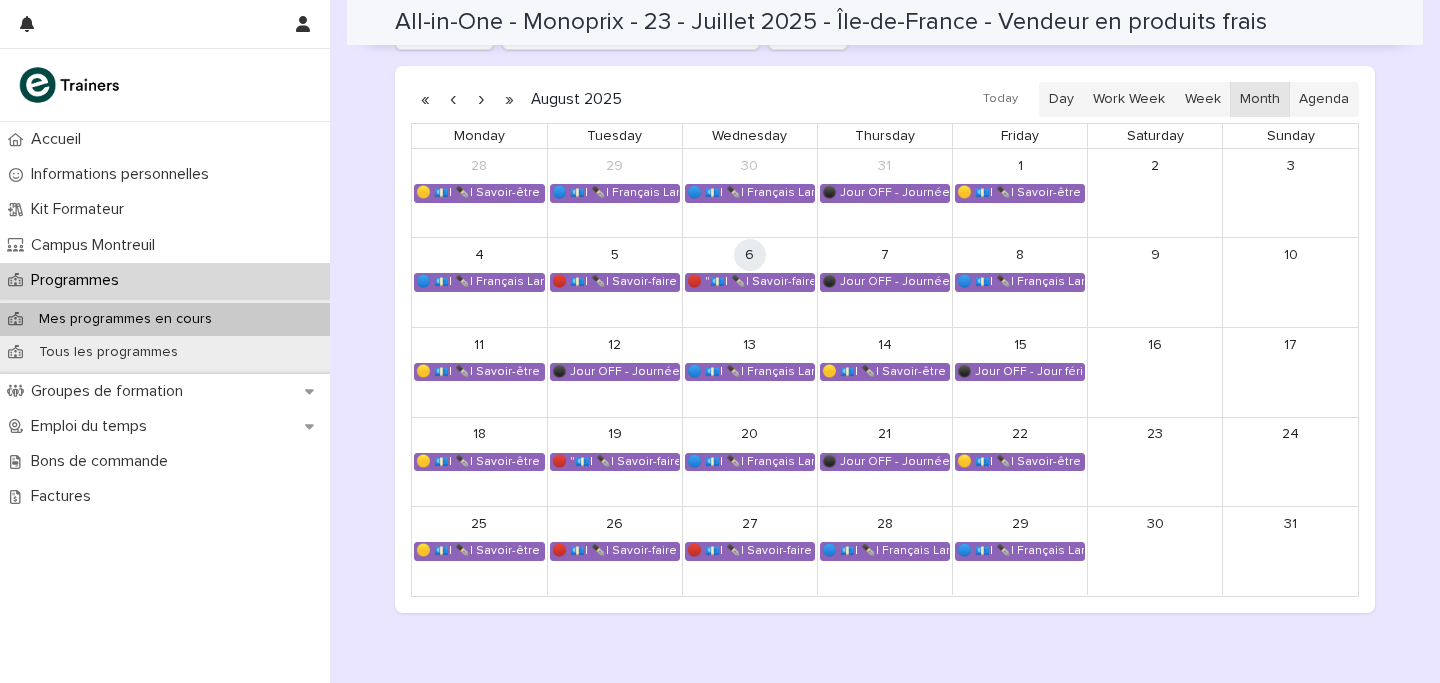 click at bounding box center [481, 100] 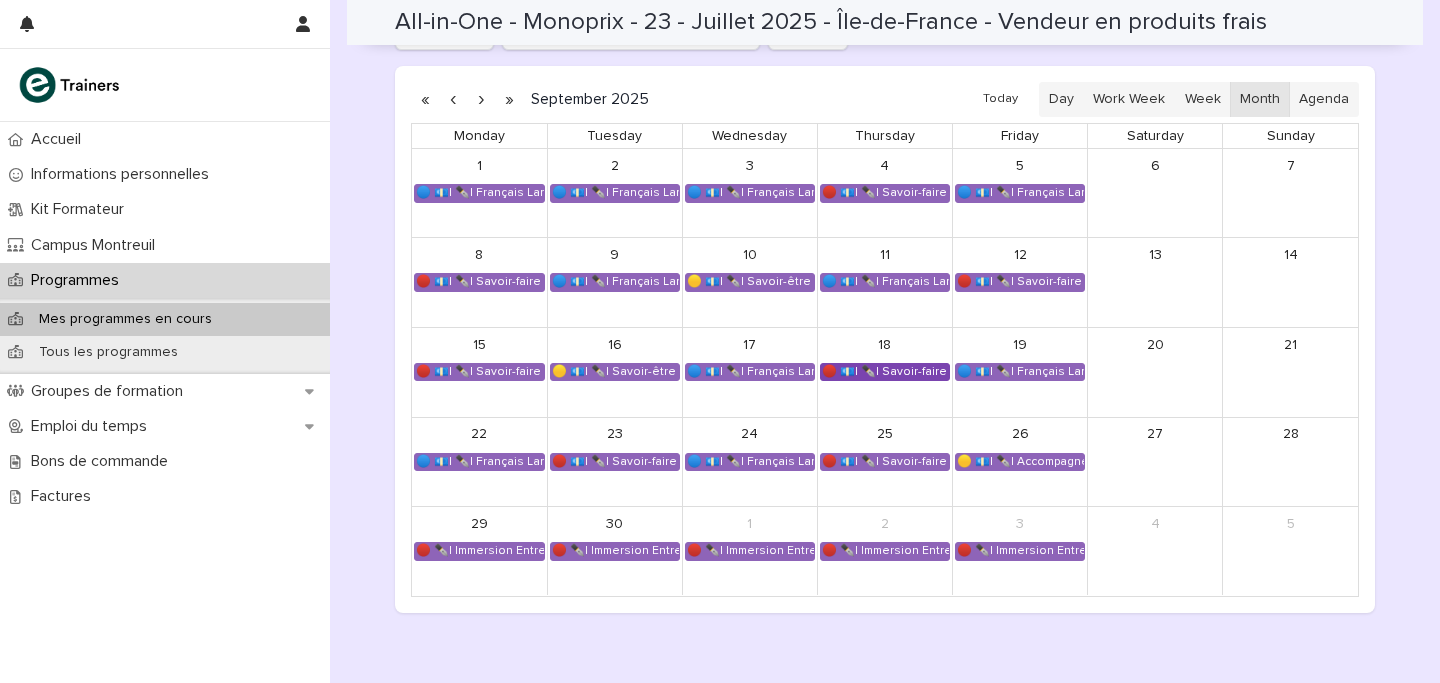 click on "🔴 💶| ✒️| Savoir-faire métier - Approvisionnement du rayon" at bounding box center [885, 372] 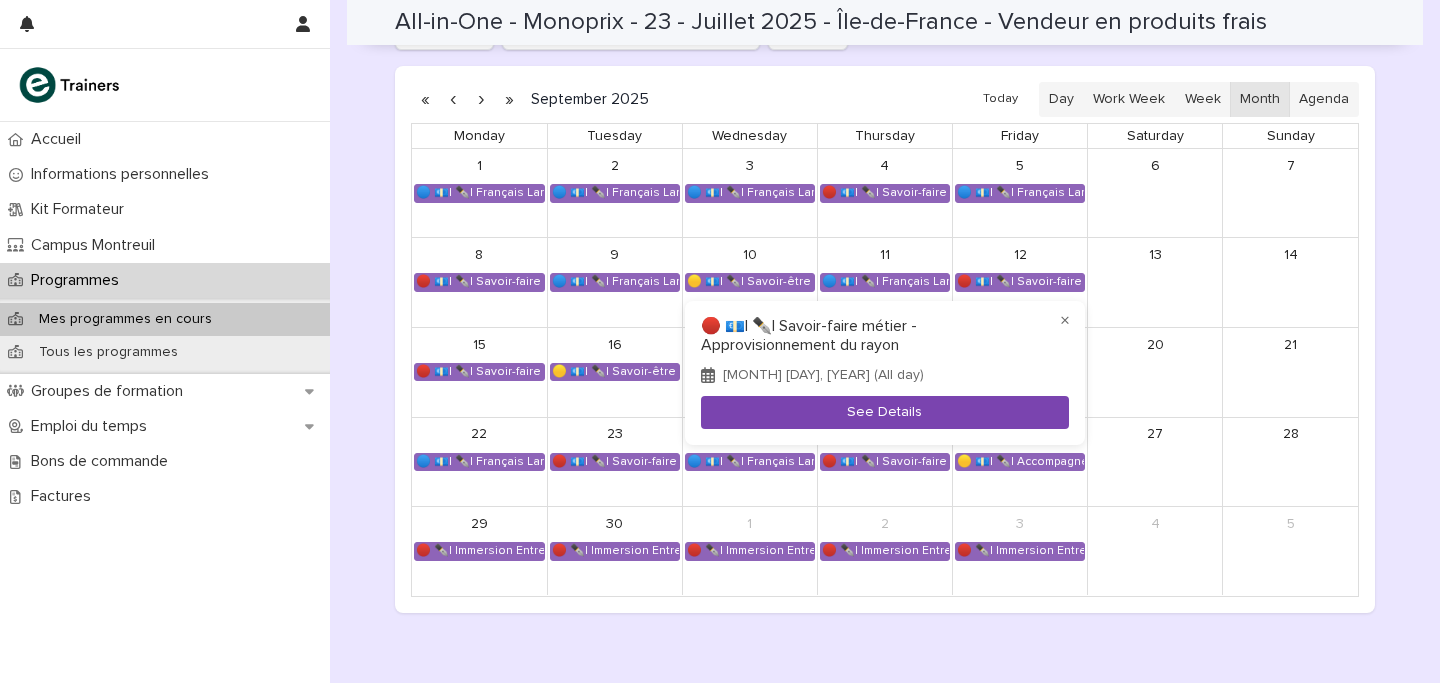 click on "See Details" at bounding box center (885, 412) 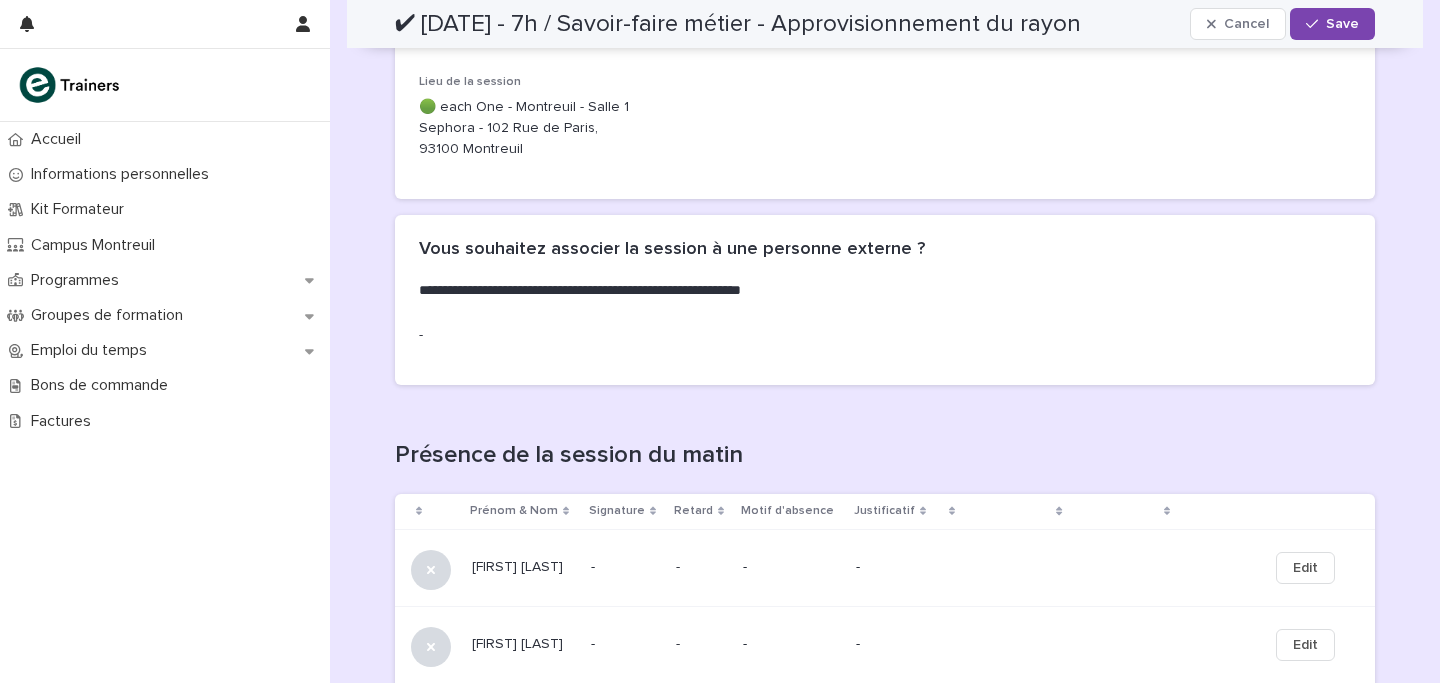 scroll, scrollTop: 285, scrollLeft: 0, axis: vertical 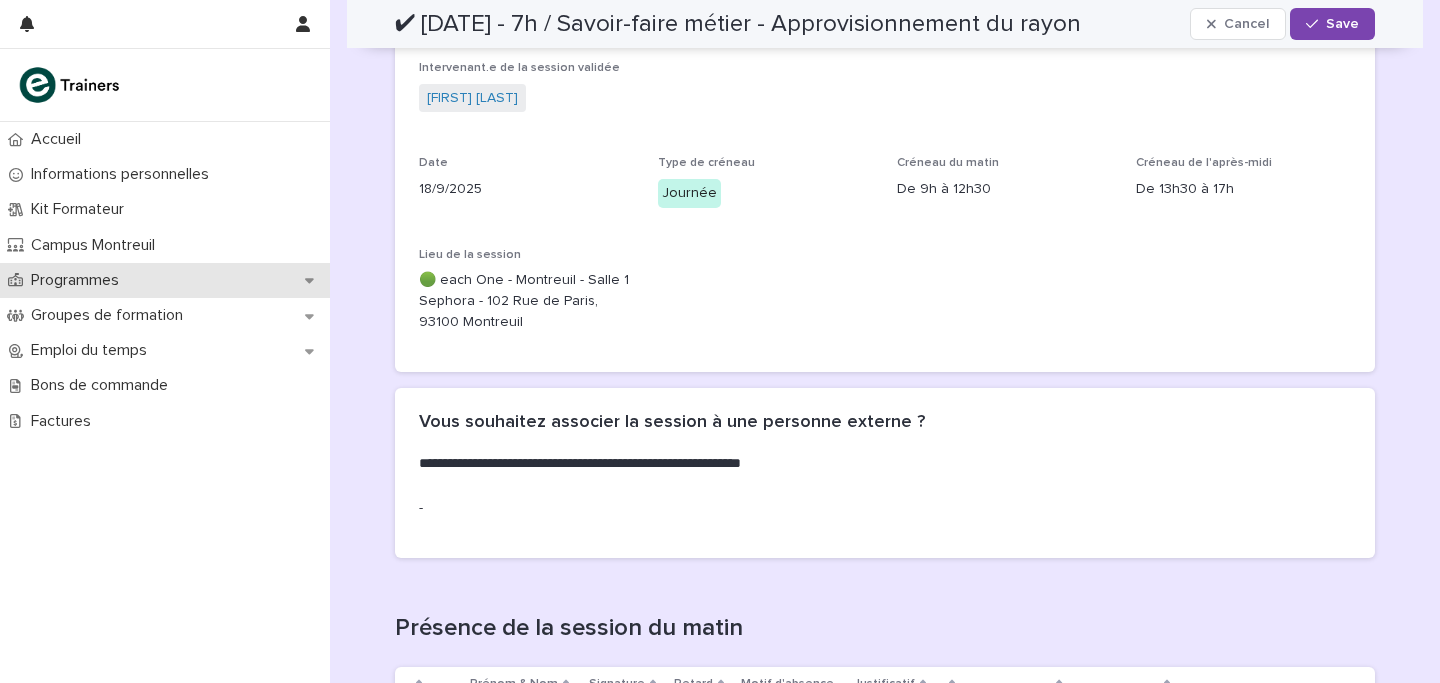 click on "Programmes" at bounding box center (79, 280) 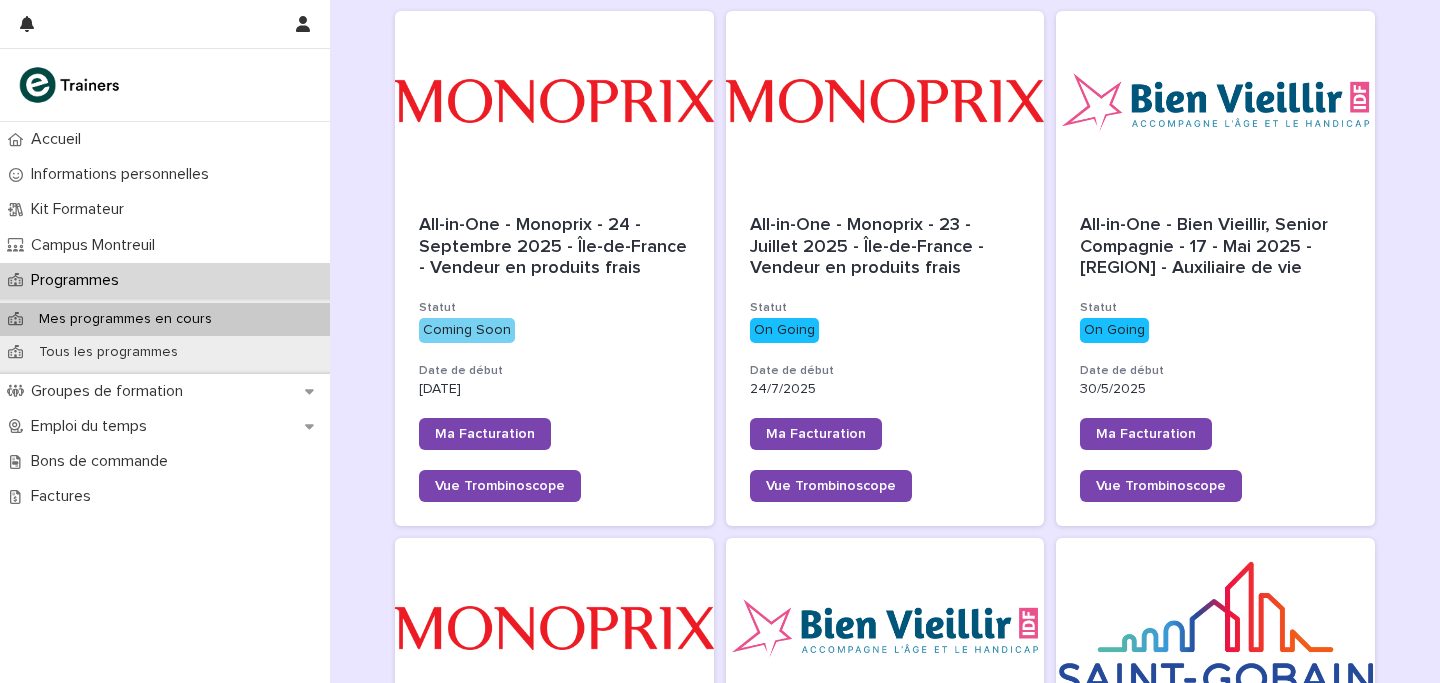 scroll, scrollTop: 0, scrollLeft: 0, axis: both 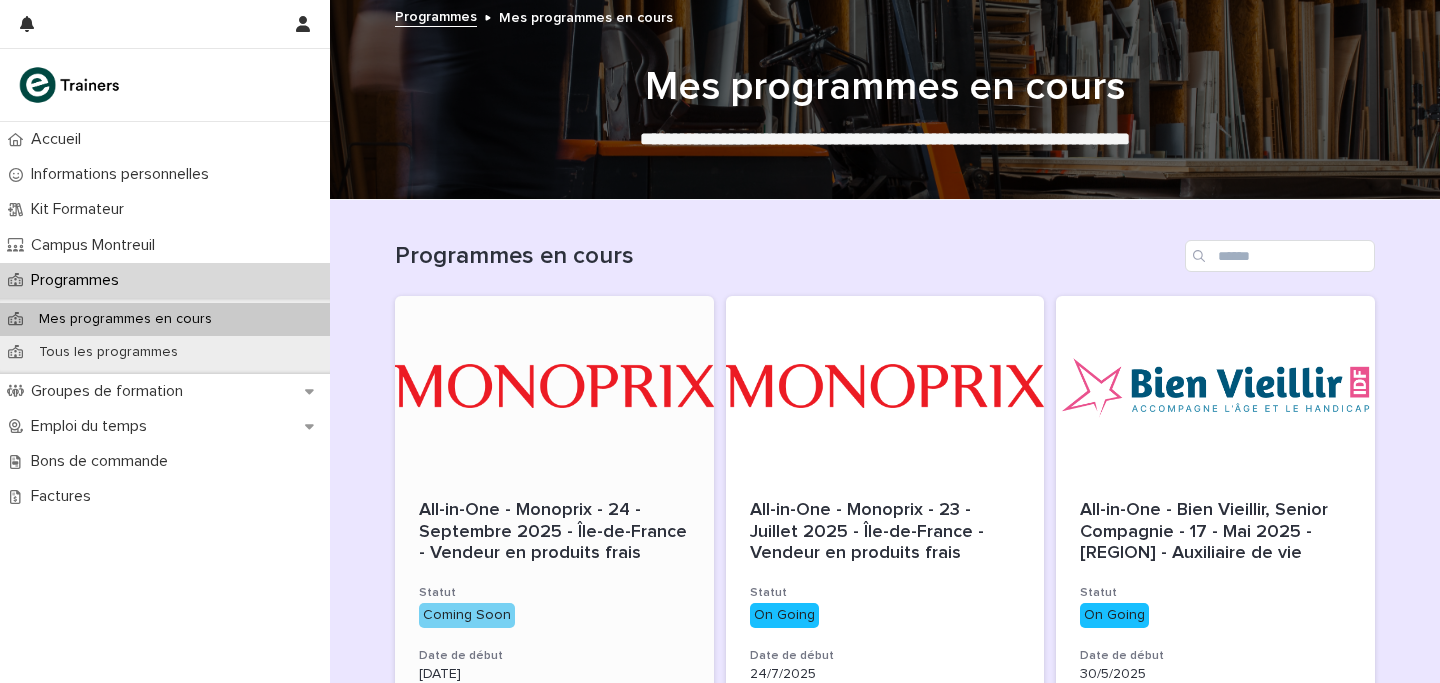 click at bounding box center (554, 386) 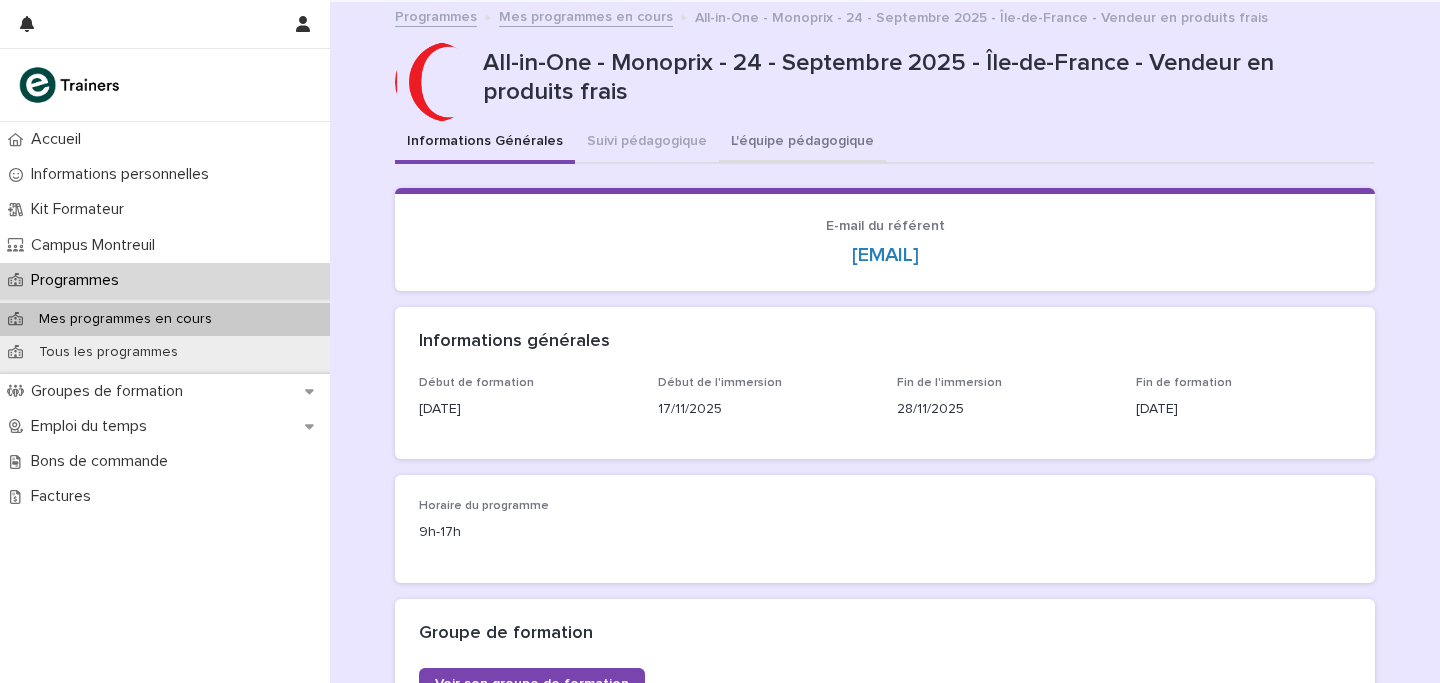 click on "L'équipe pédagogique" at bounding box center (802, 143) 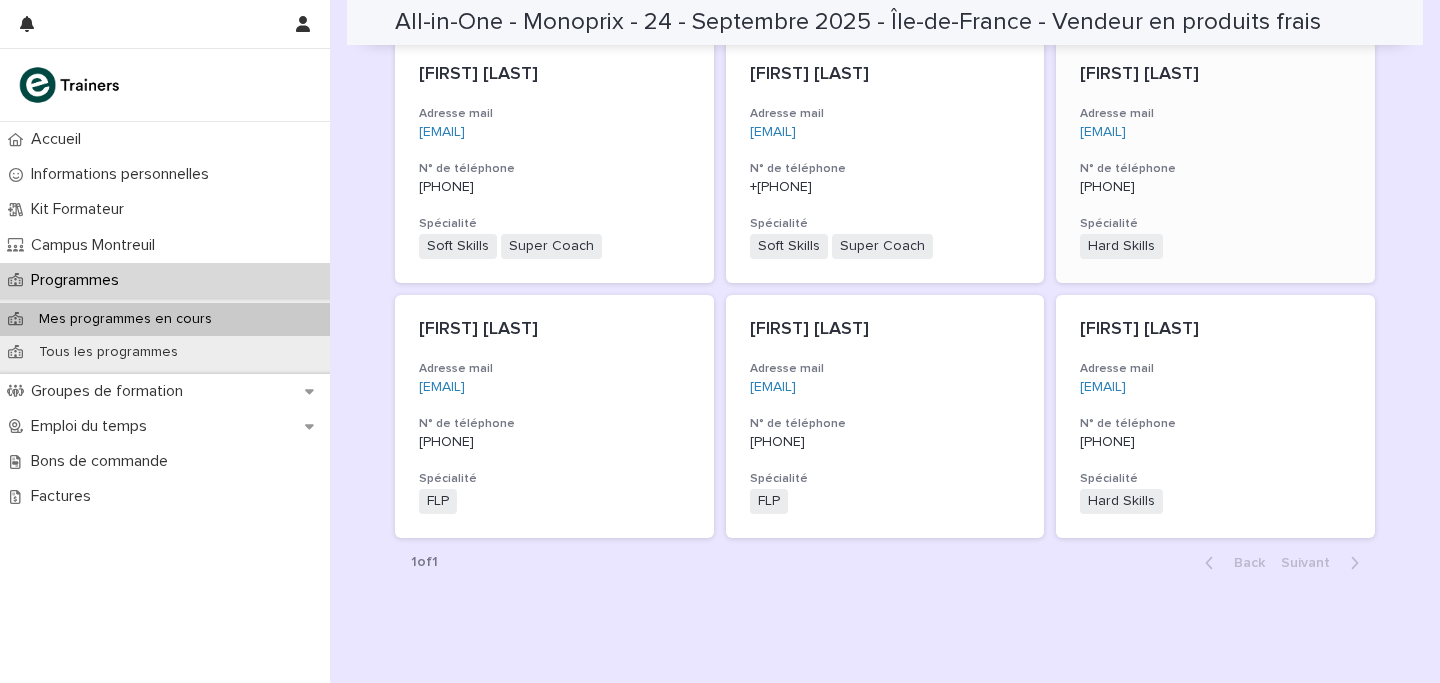 scroll, scrollTop: 400, scrollLeft: 0, axis: vertical 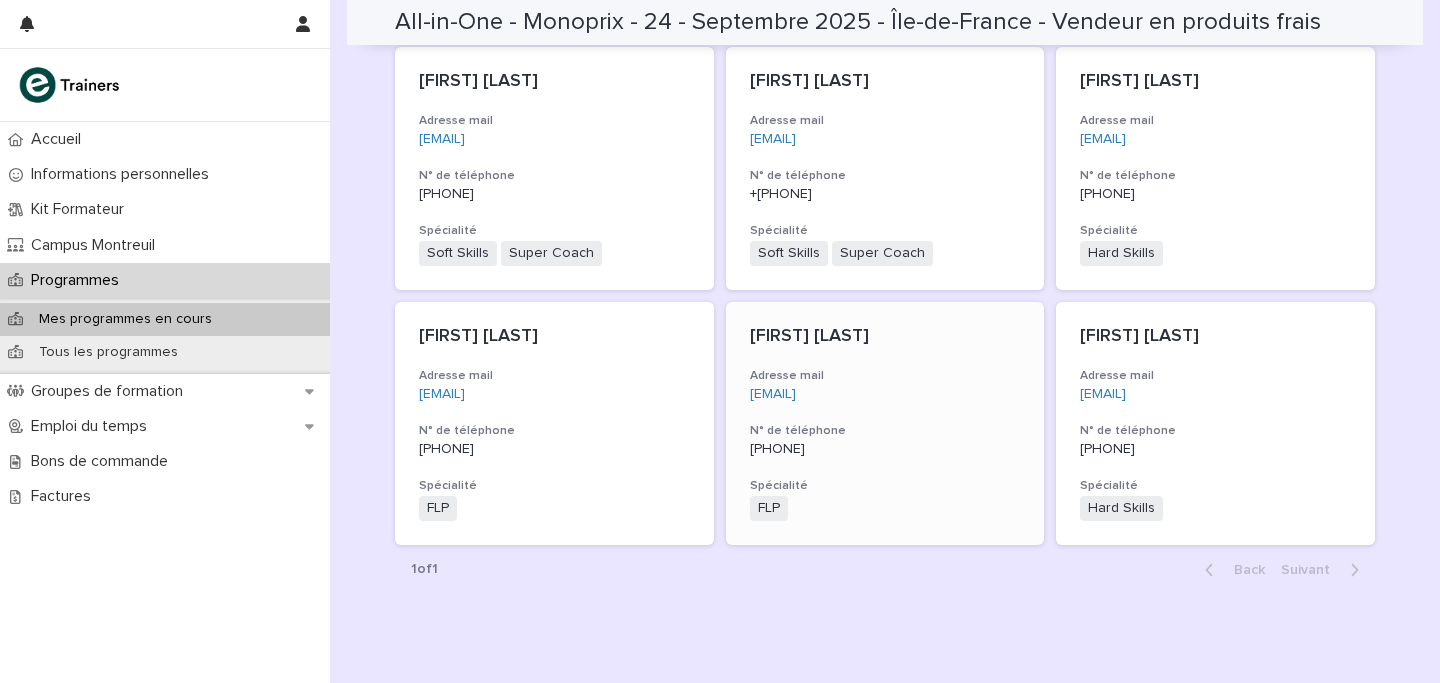 click on "N° de téléphone" at bounding box center [885, 431] 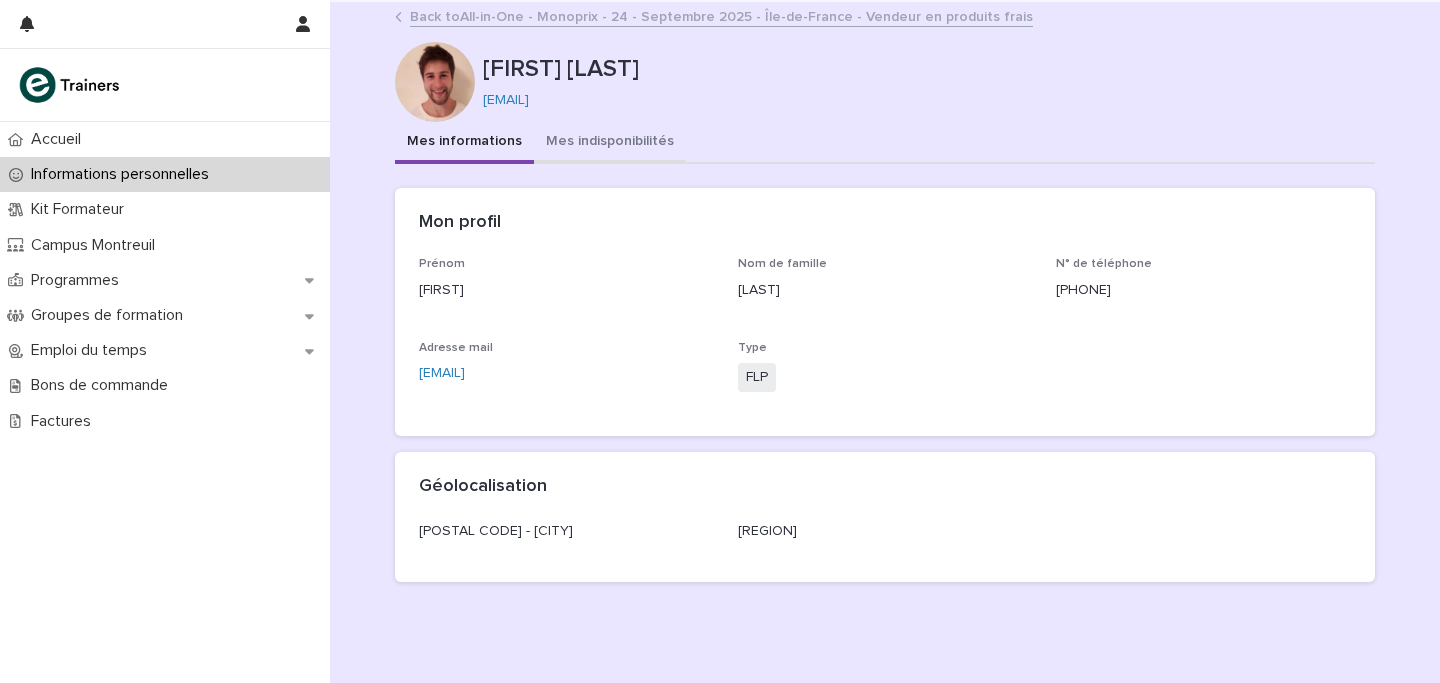 click on "Mes indisponibilités" at bounding box center [610, 143] 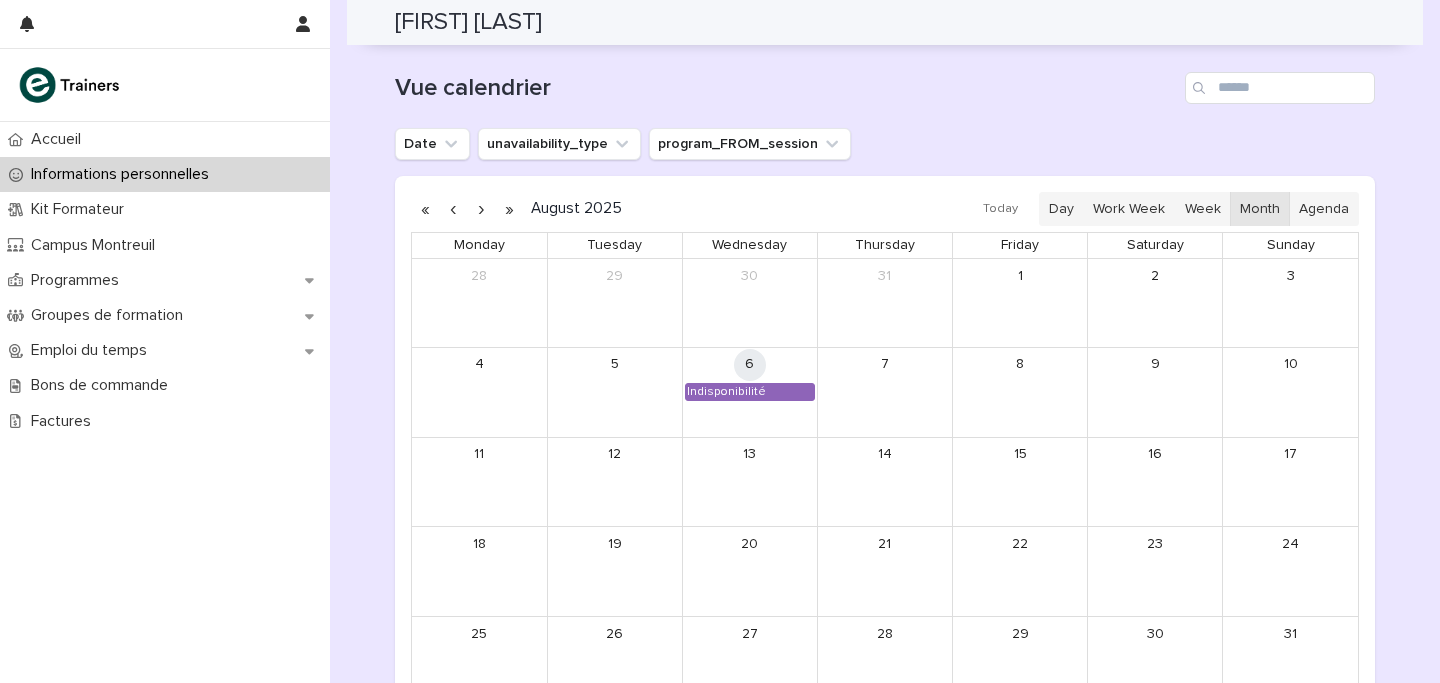 scroll, scrollTop: 1777, scrollLeft: 0, axis: vertical 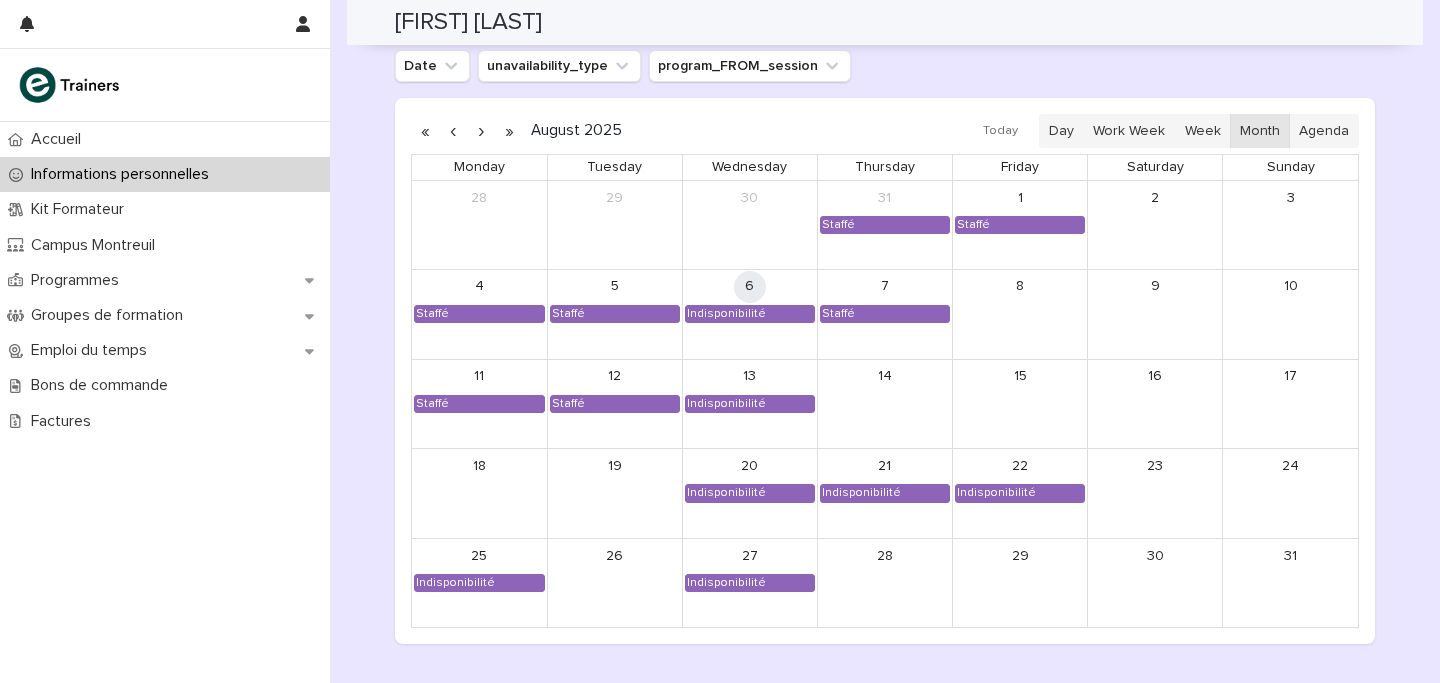 click at bounding box center (481, 131) 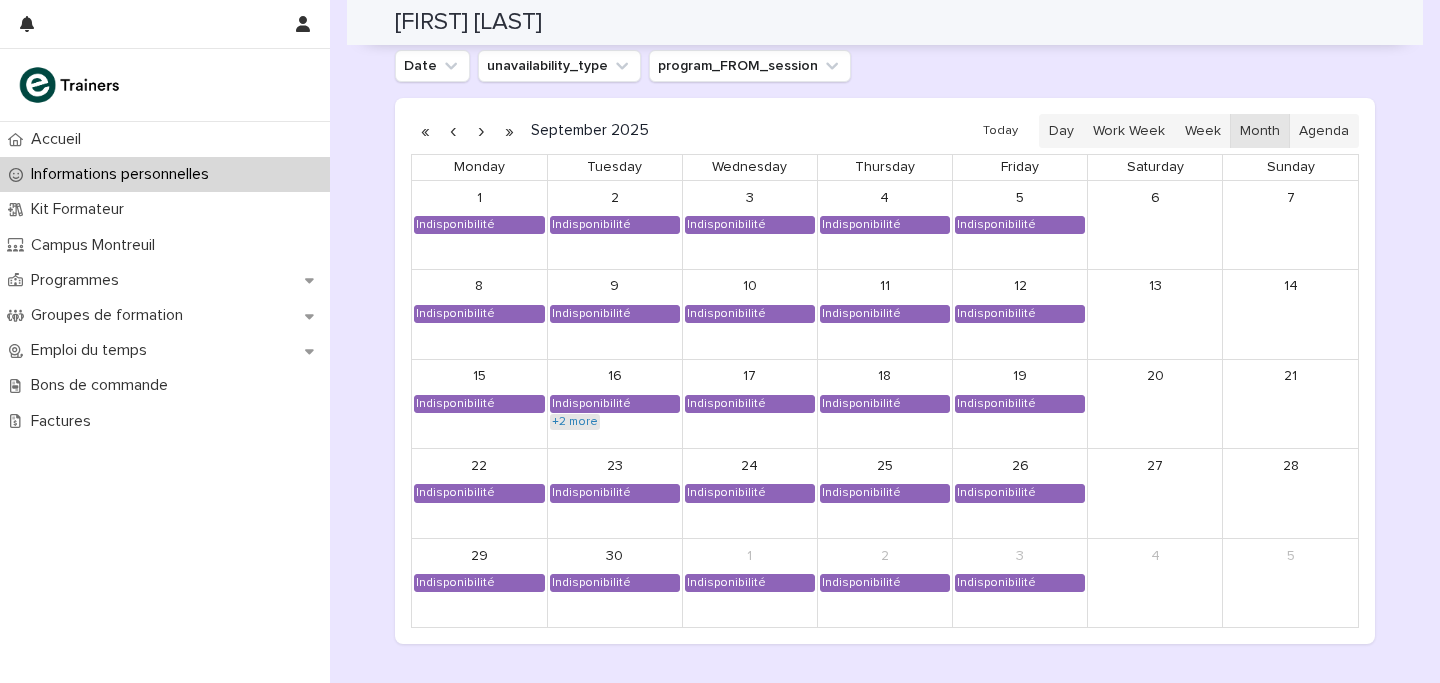 click on "+2 more" at bounding box center [575, 422] 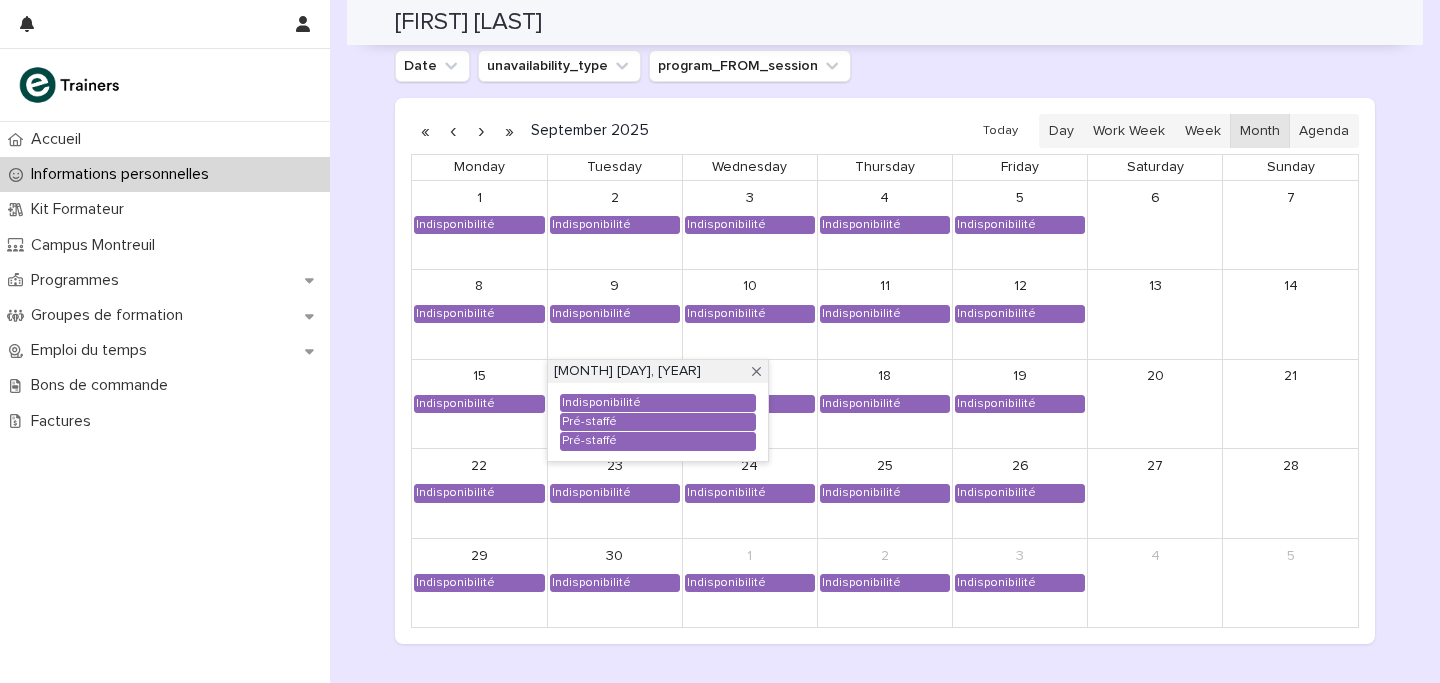 click on "**********" at bounding box center [885, -507] 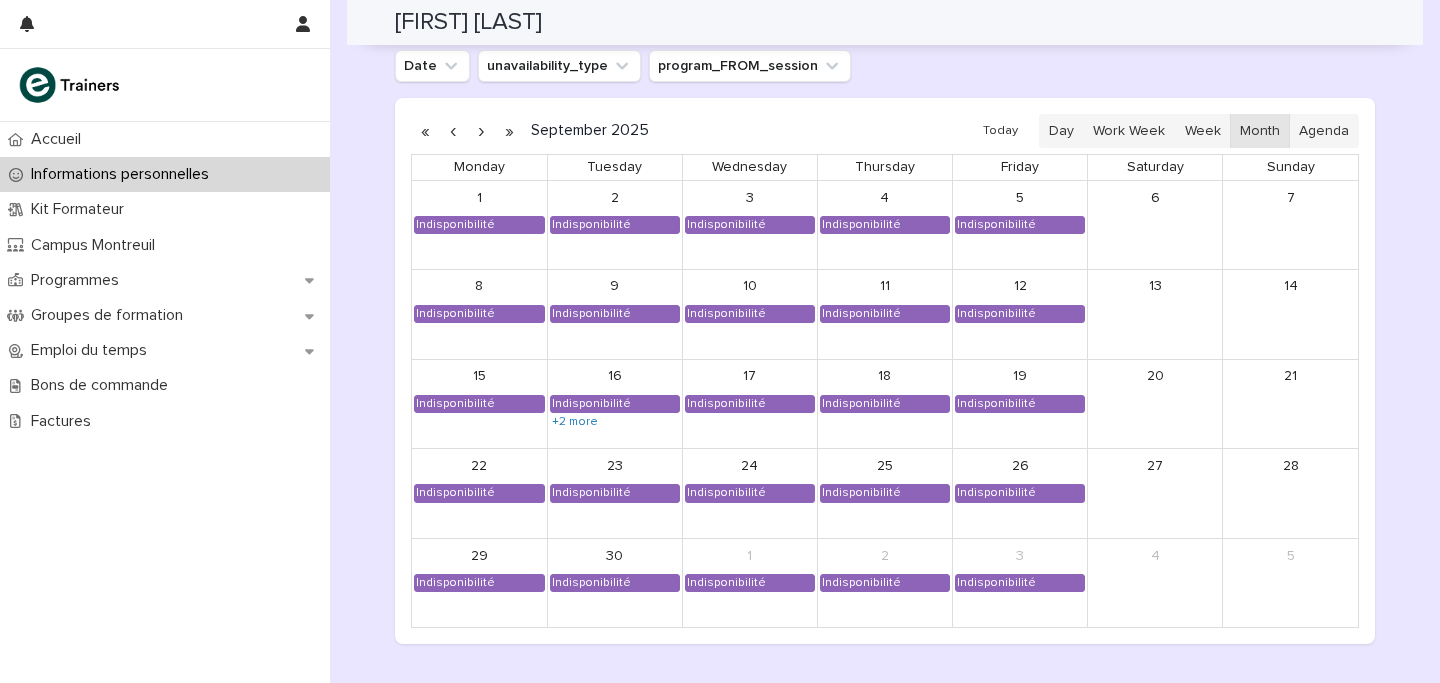 click at bounding box center (481, 131) 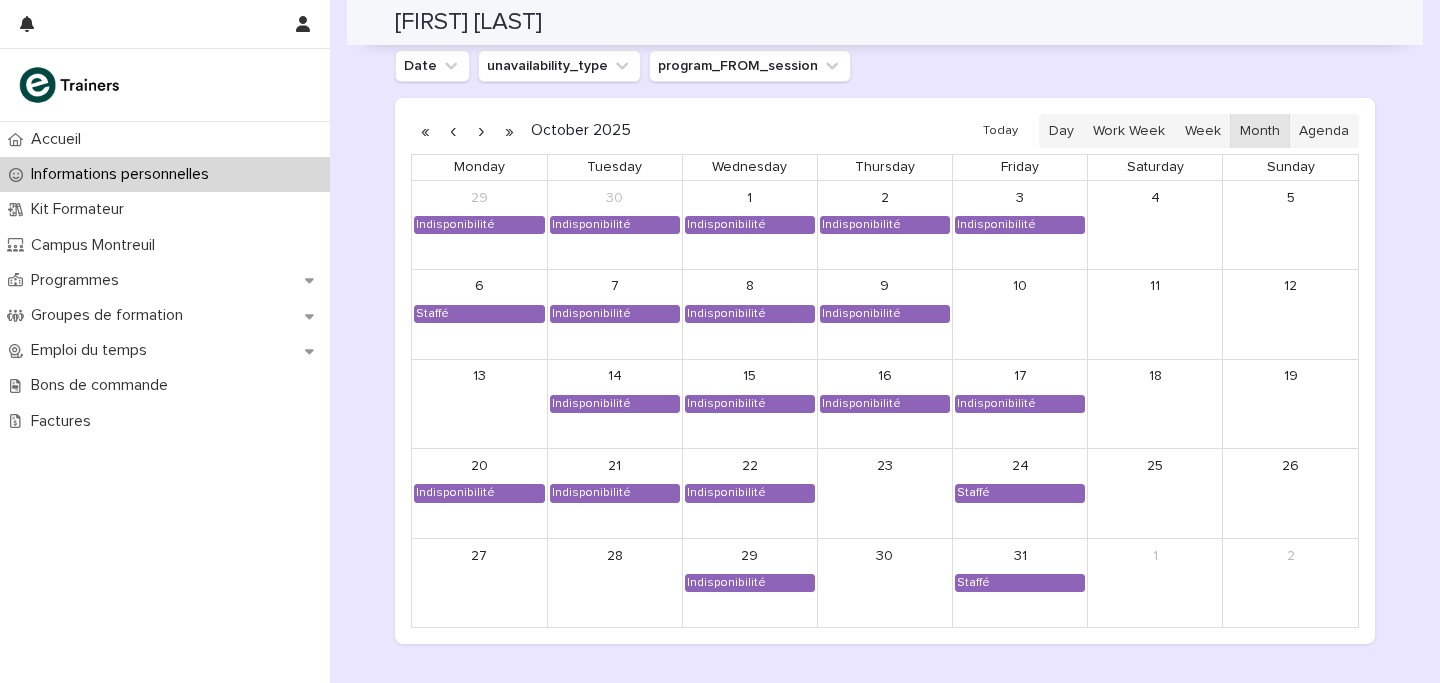 click at bounding box center [481, 131] 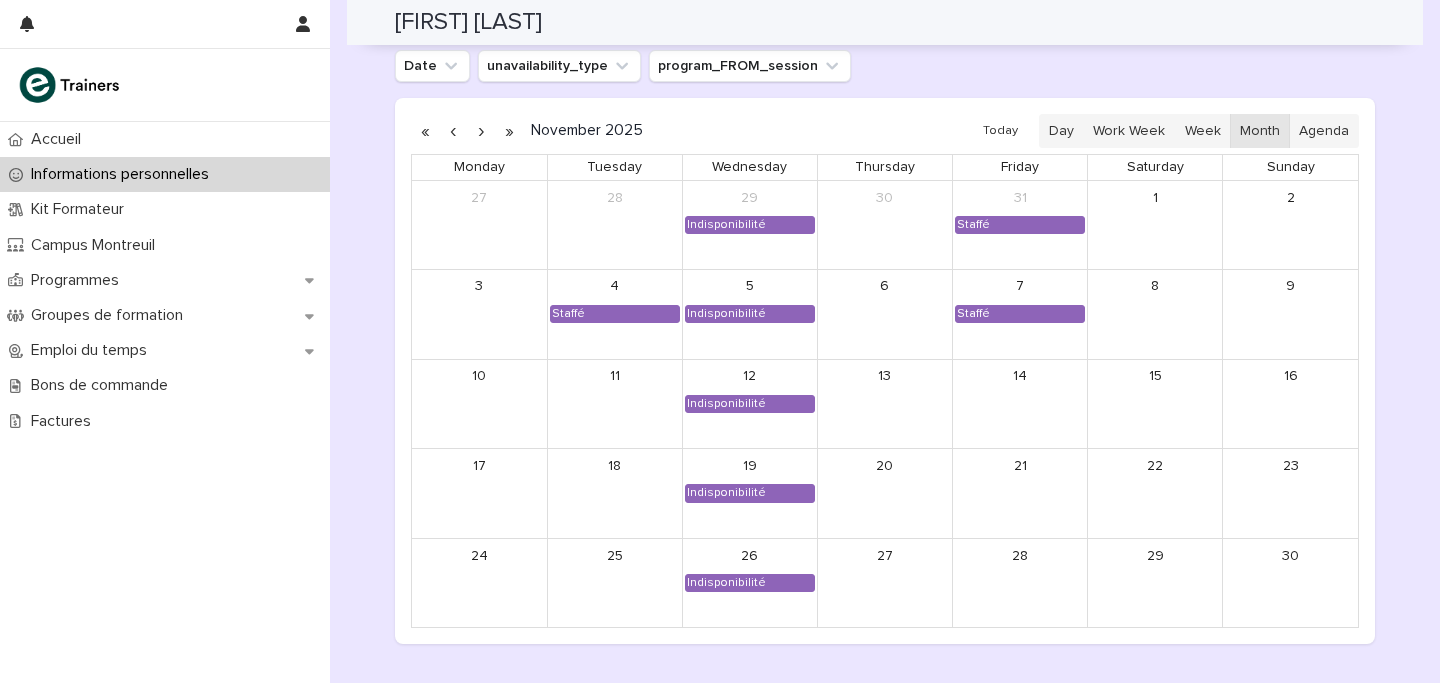 click at bounding box center [481, 131] 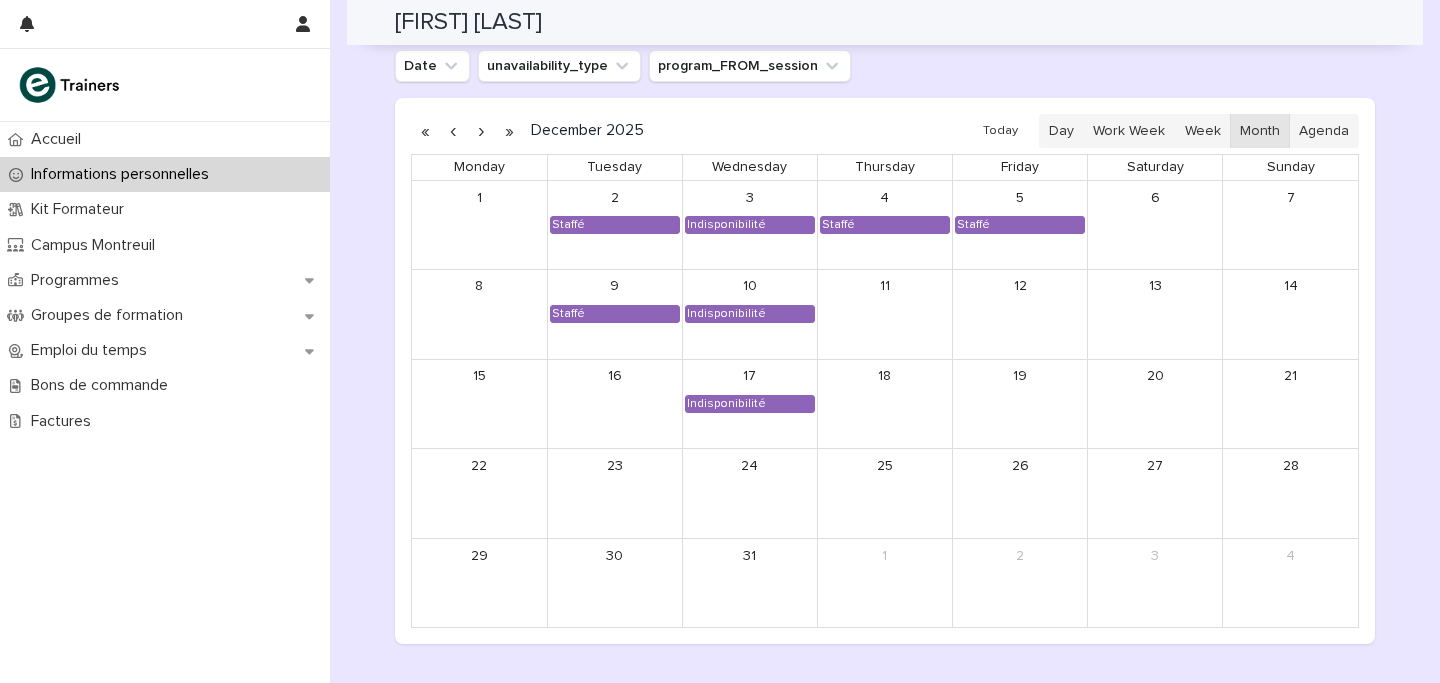 click at bounding box center [453, 131] 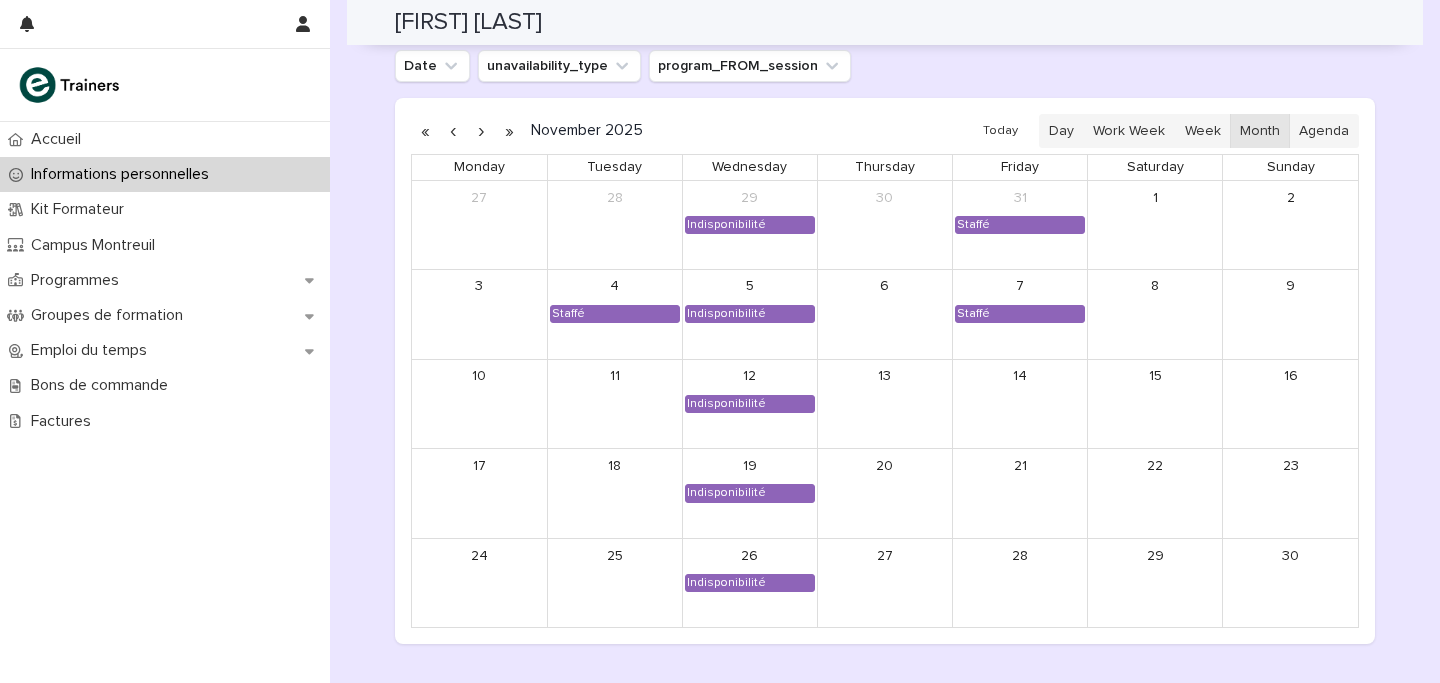 click at bounding box center (453, 131) 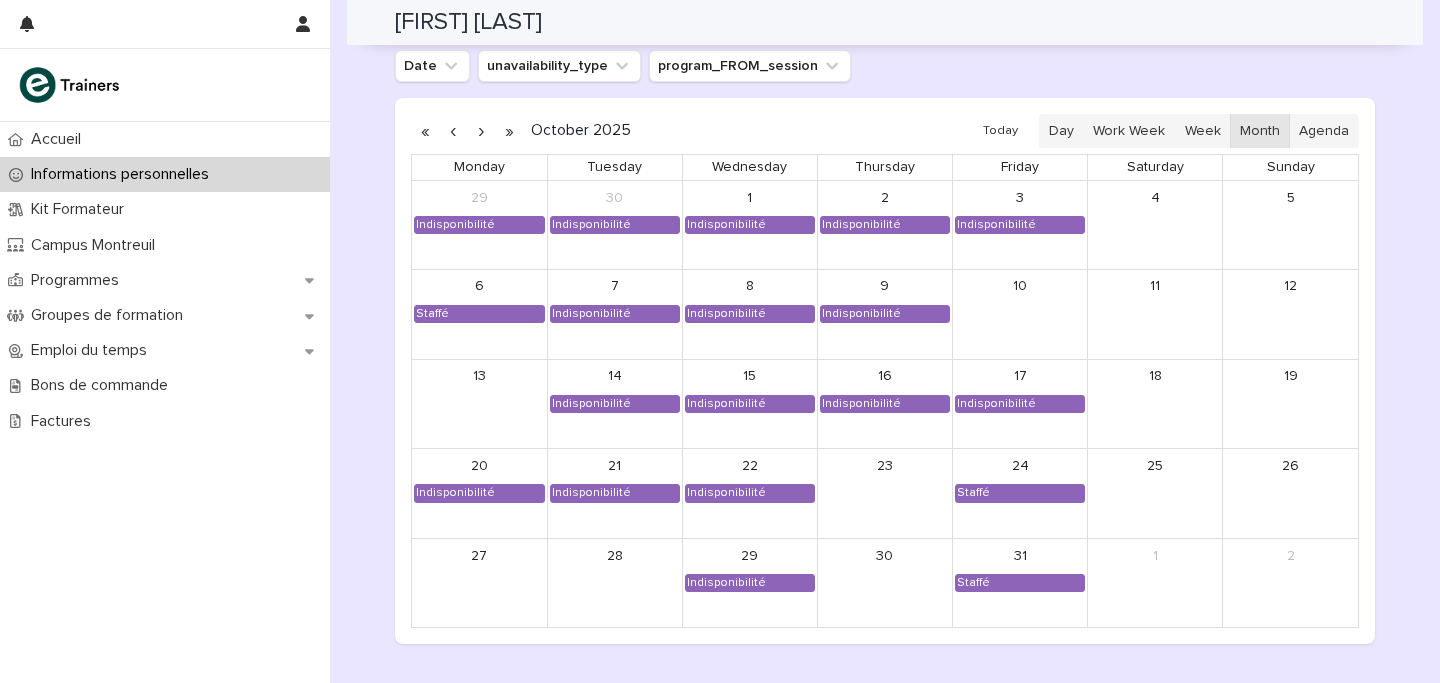 click at bounding box center (453, 131) 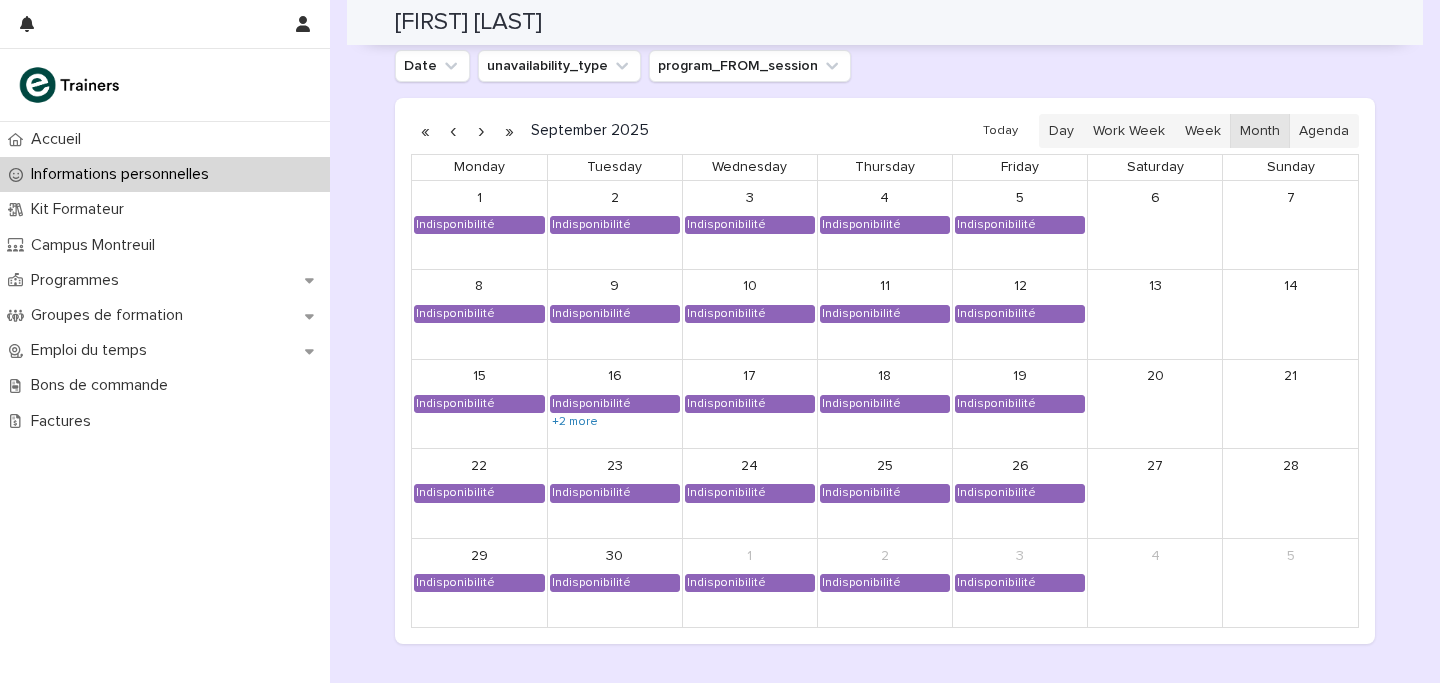 click at bounding box center [481, 131] 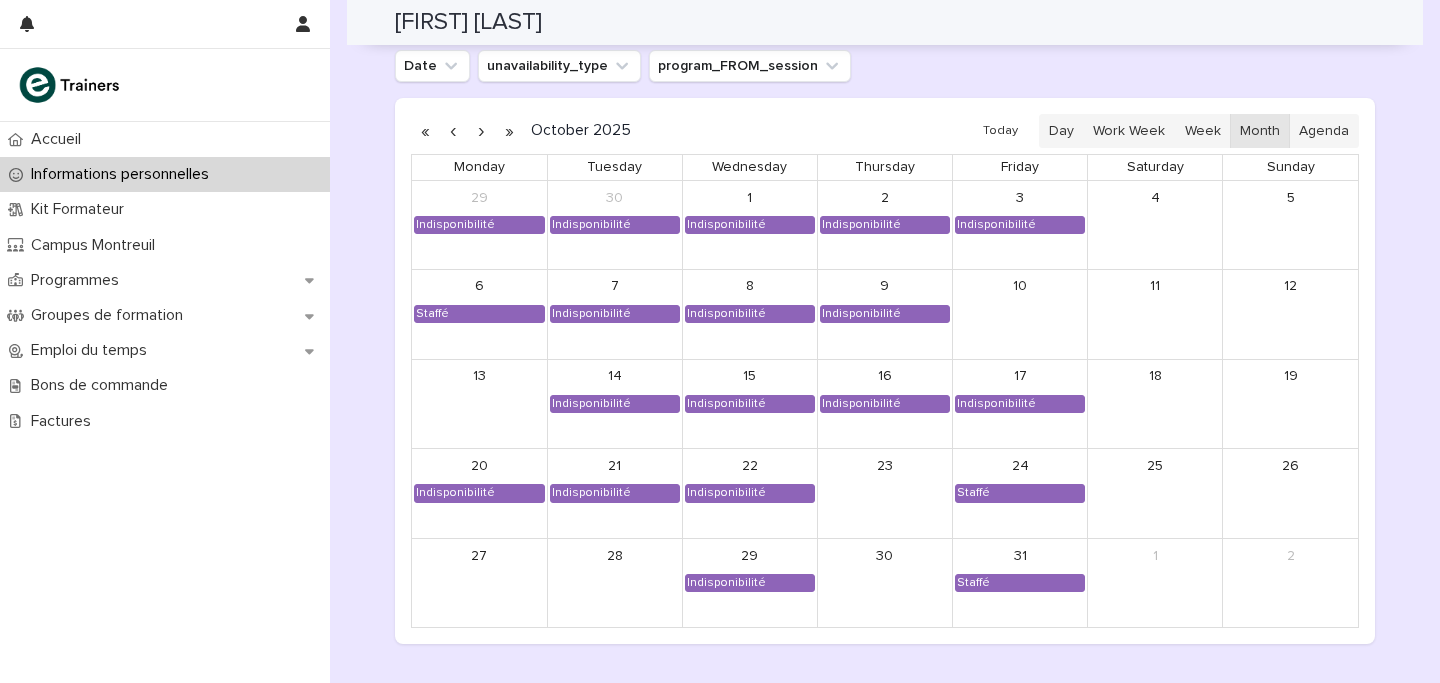 click at bounding box center [481, 131] 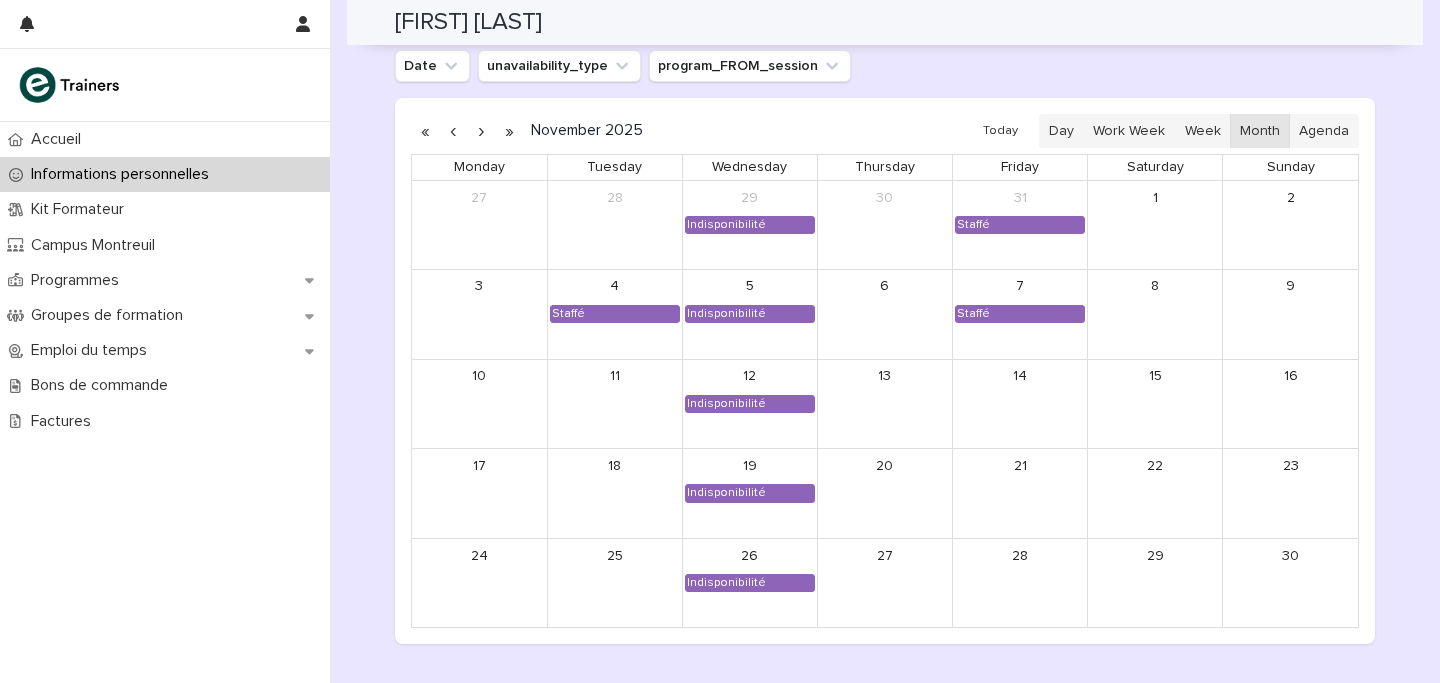 click at bounding box center (481, 131) 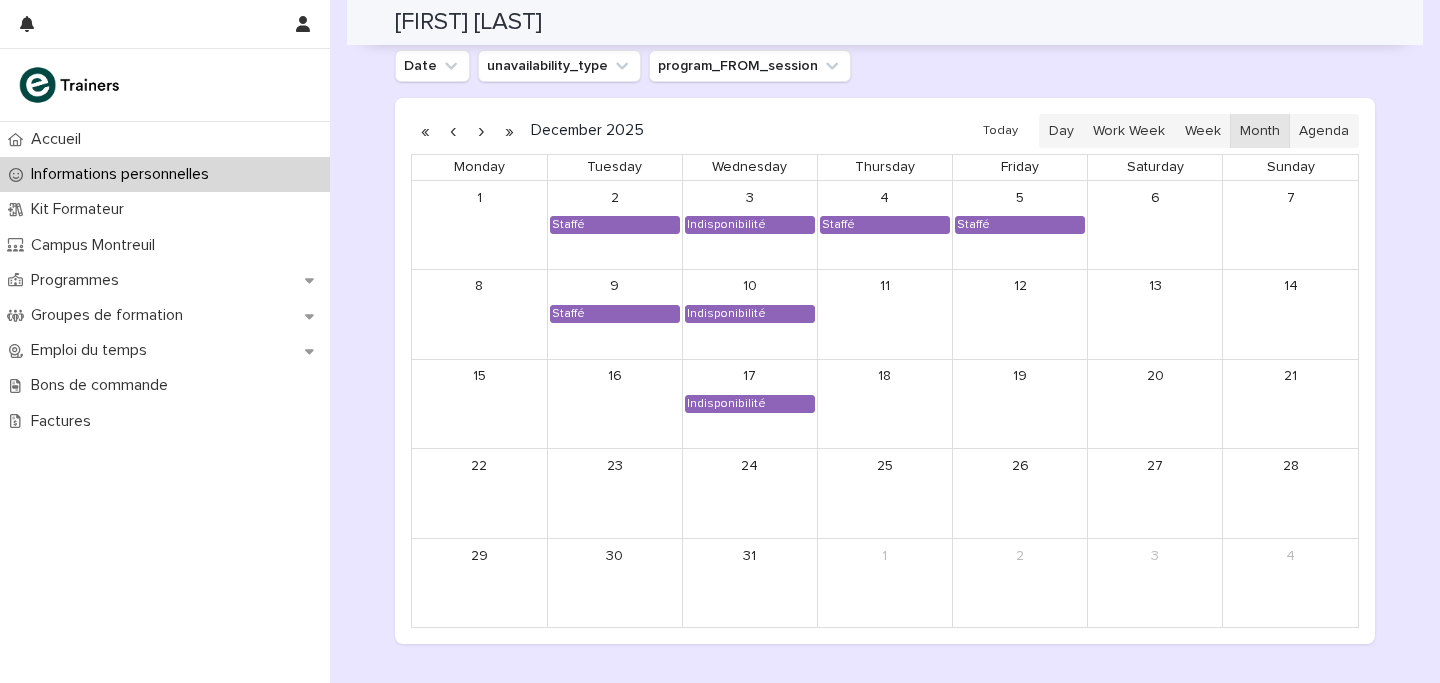 click at bounding box center [481, 131] 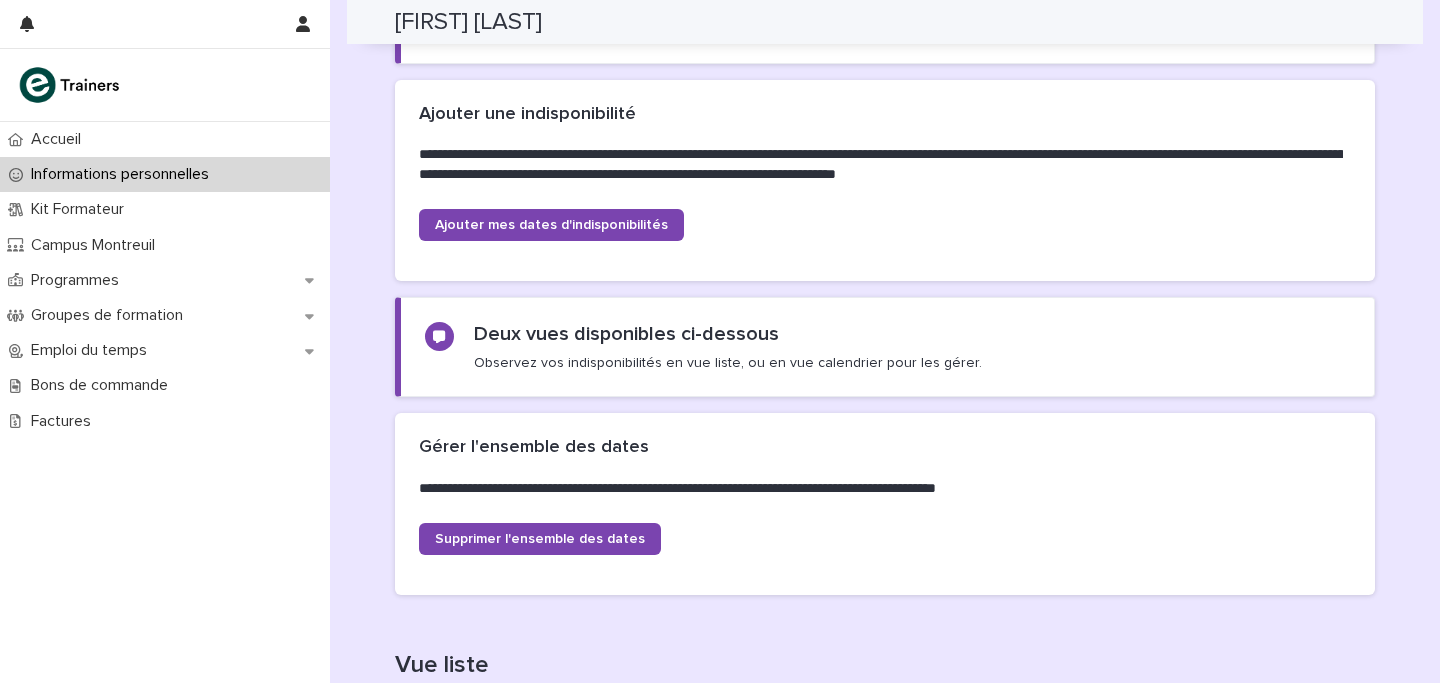 scroll, scrollTop: 0, scrollLeft: 0, axis: both 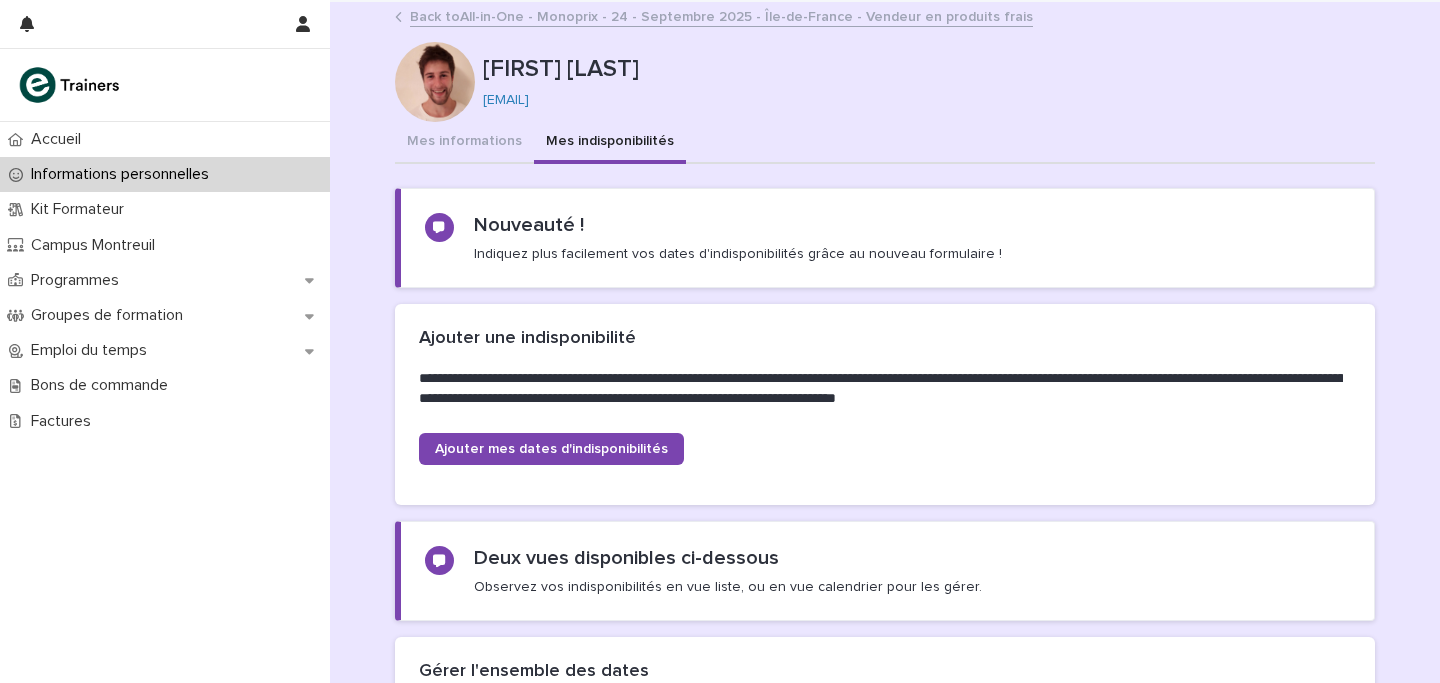 click on "Back to  All-in-One - Monoprix - 24 - Septembre 2025 - Île-de-France - Vendeur en produits frais" at bounding box center [721, 15] 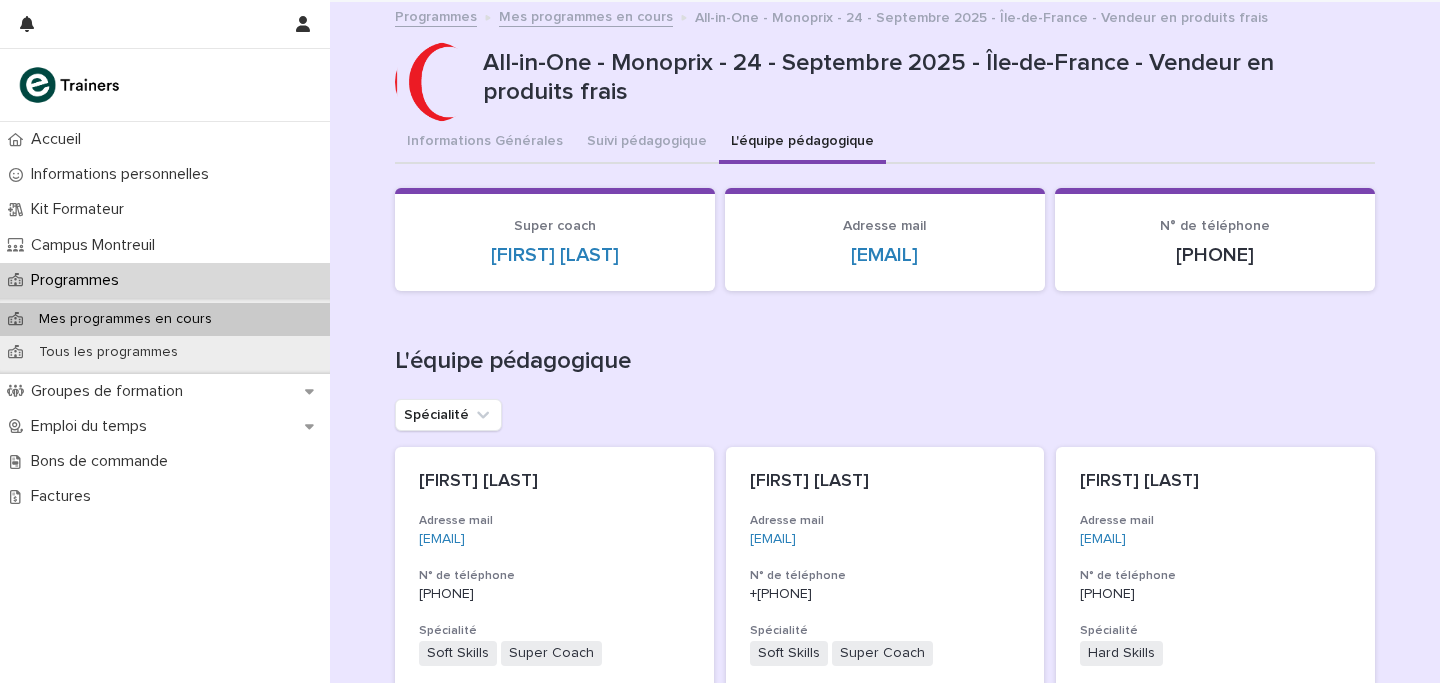 click on "Mes programmes en cours" at bounding box center (586, 15) 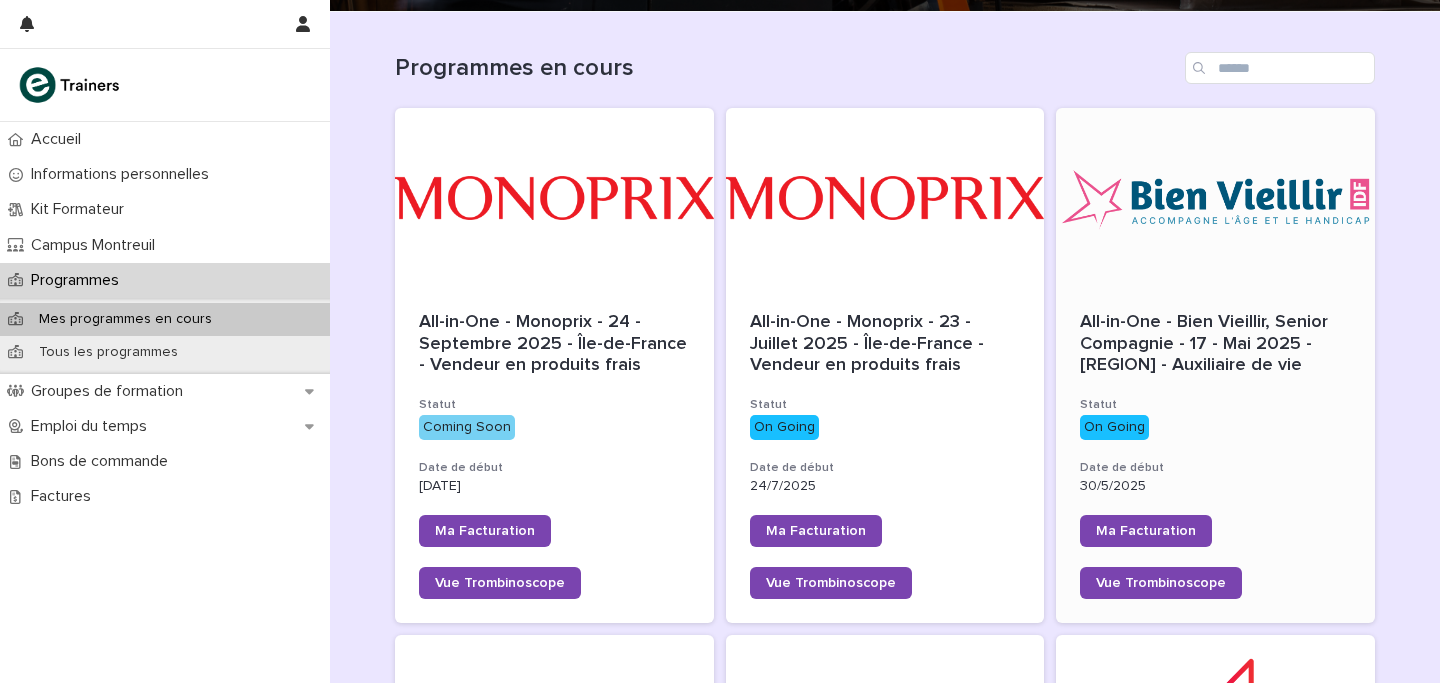 scroll, scrollTop: 190, scrollLeft: 0, axis: vertical 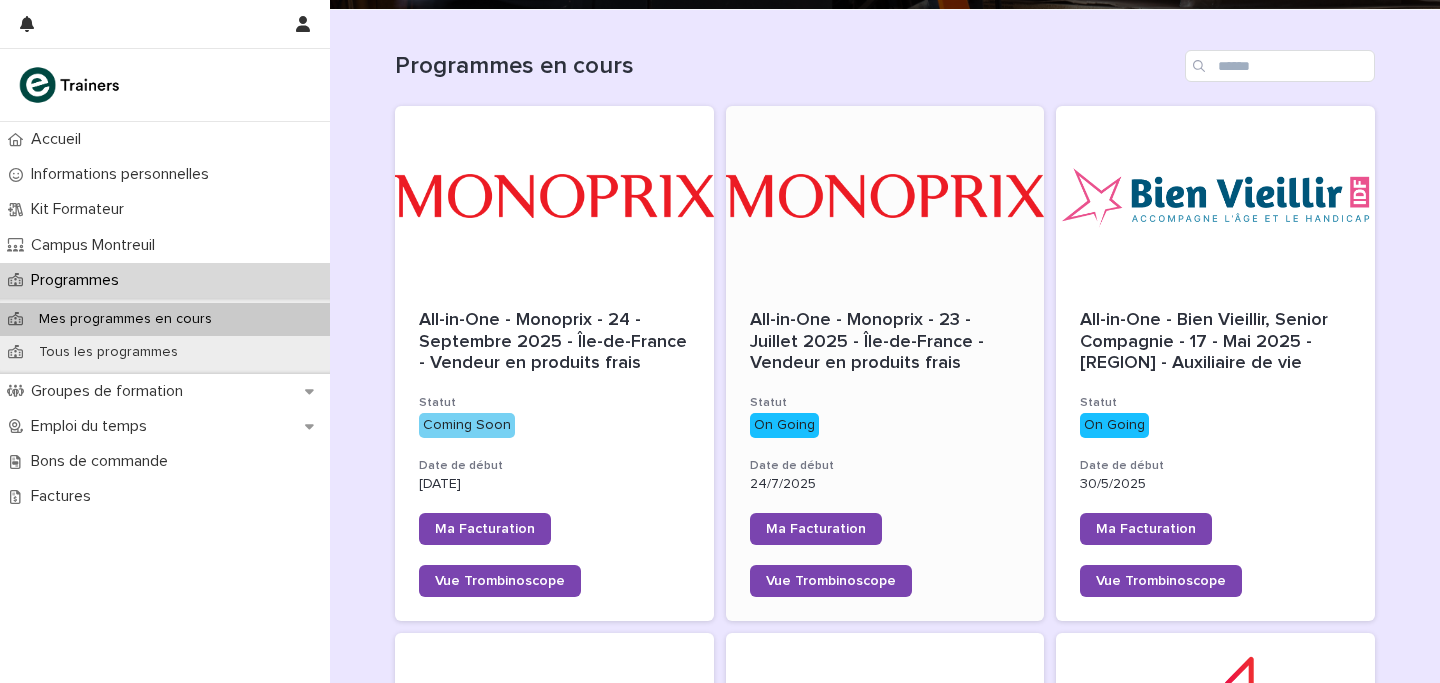click on "All-in-One - Monoprix - 23 - Juillet 2025 - Île-de-France - Vendeur en produits frais" at bounding box center [869, 341] 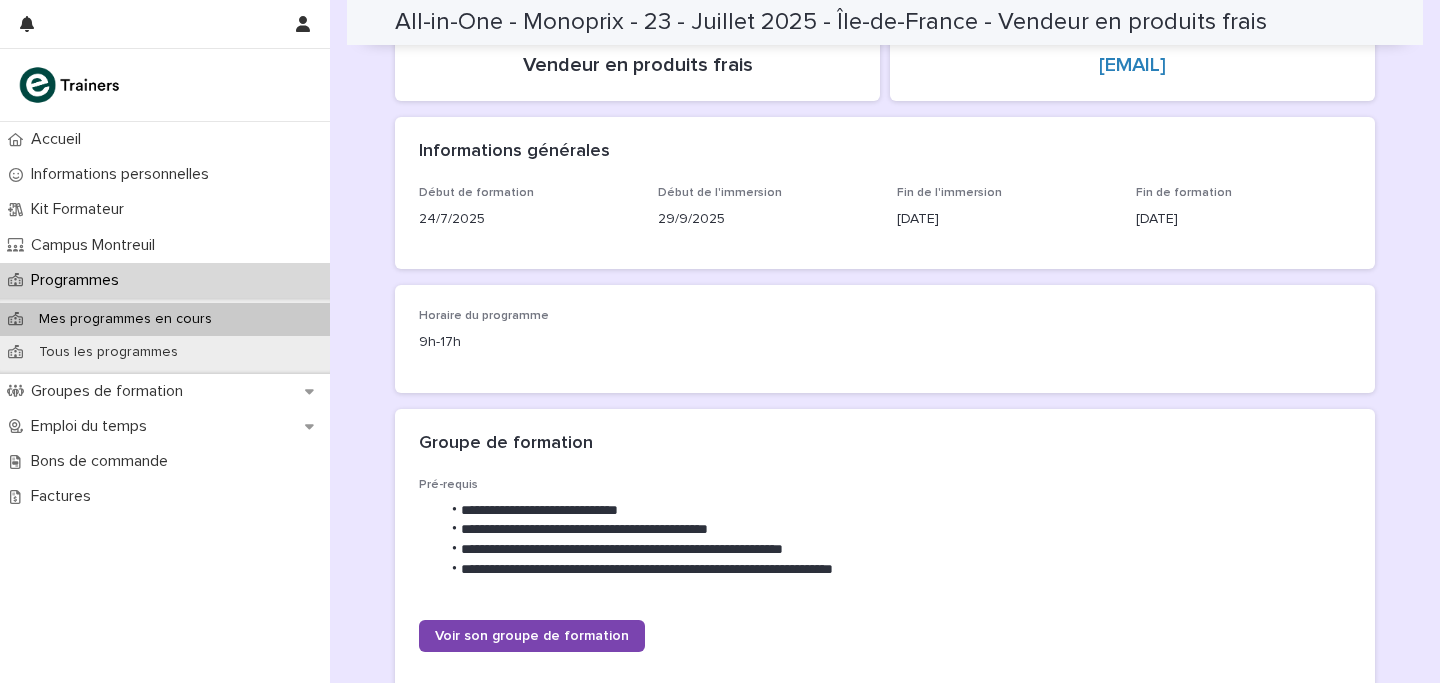 scroll, scrollTop: 60, scrollLeft: 0, axis: vertical 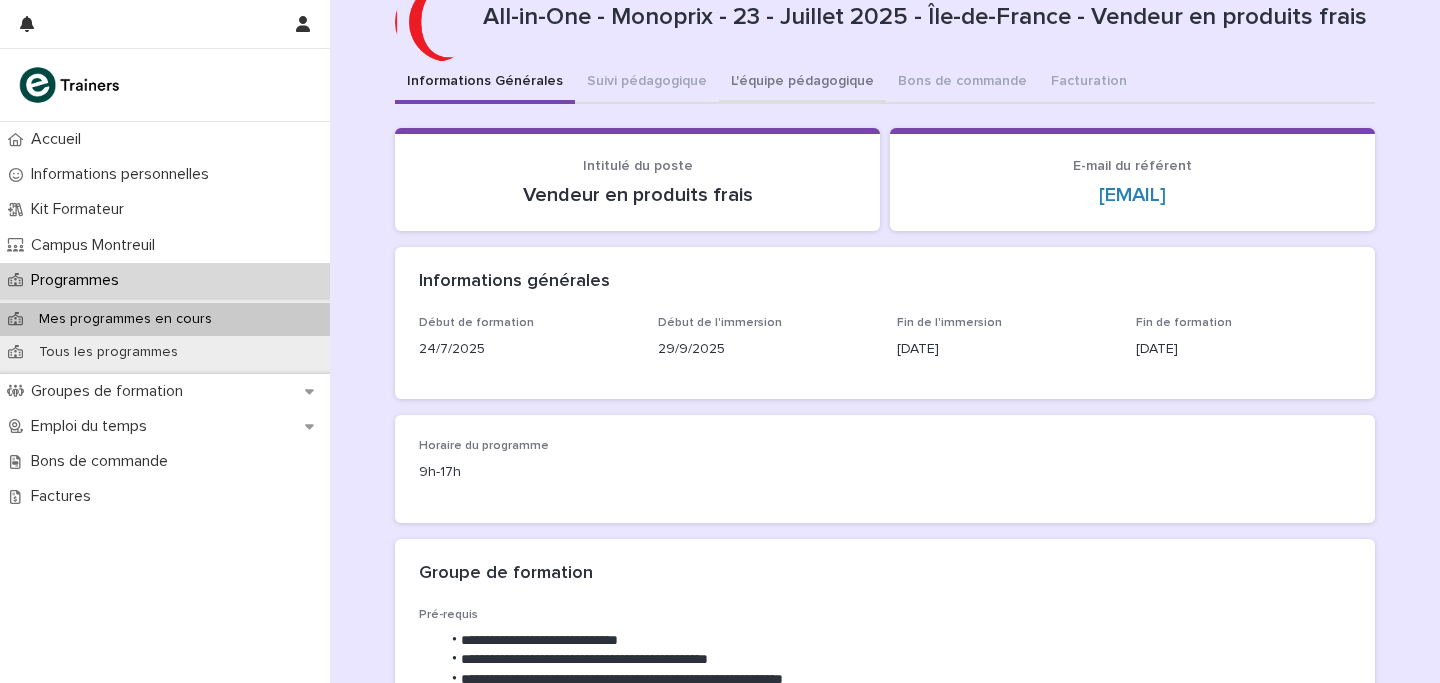 click on "**********" at bounding box center [885, 956] 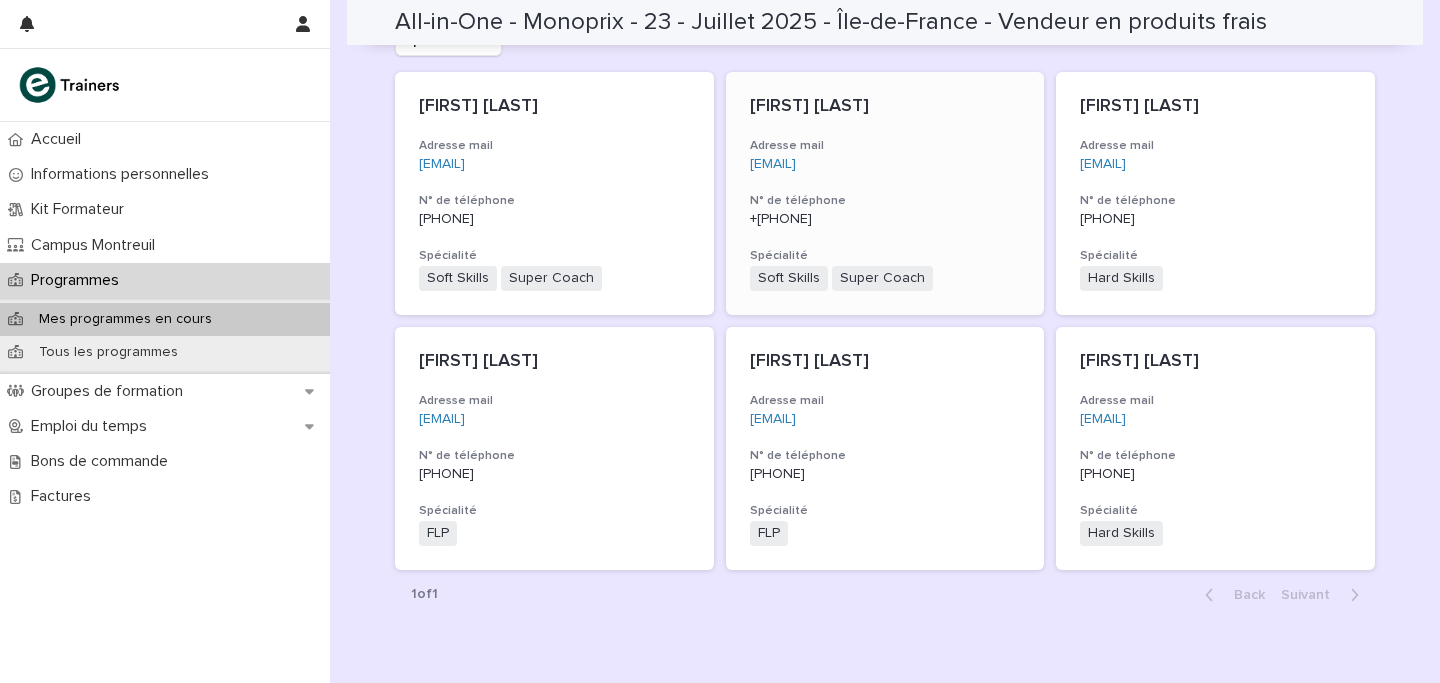 scroll, scrollTop: 403, scrollLeft: 0, axis: vertical 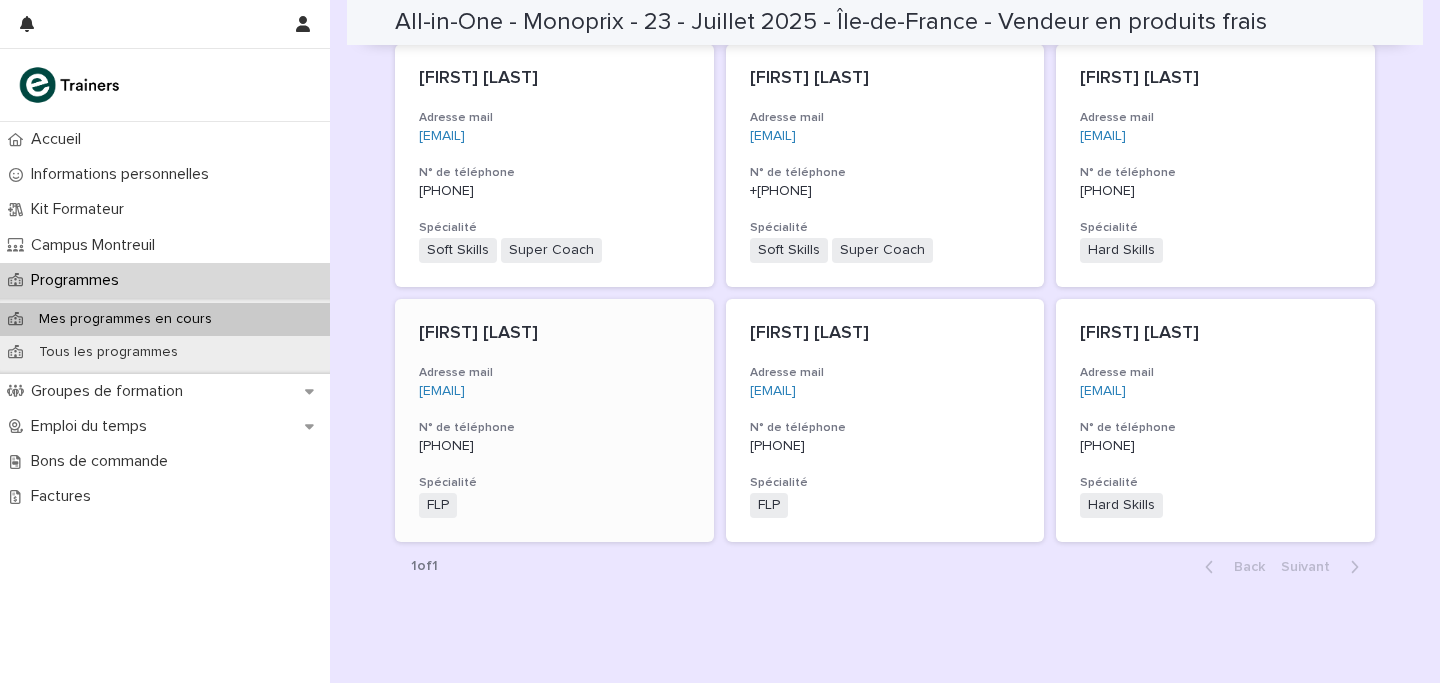 click on "Adresse mail" at bounding box center [554, 373] 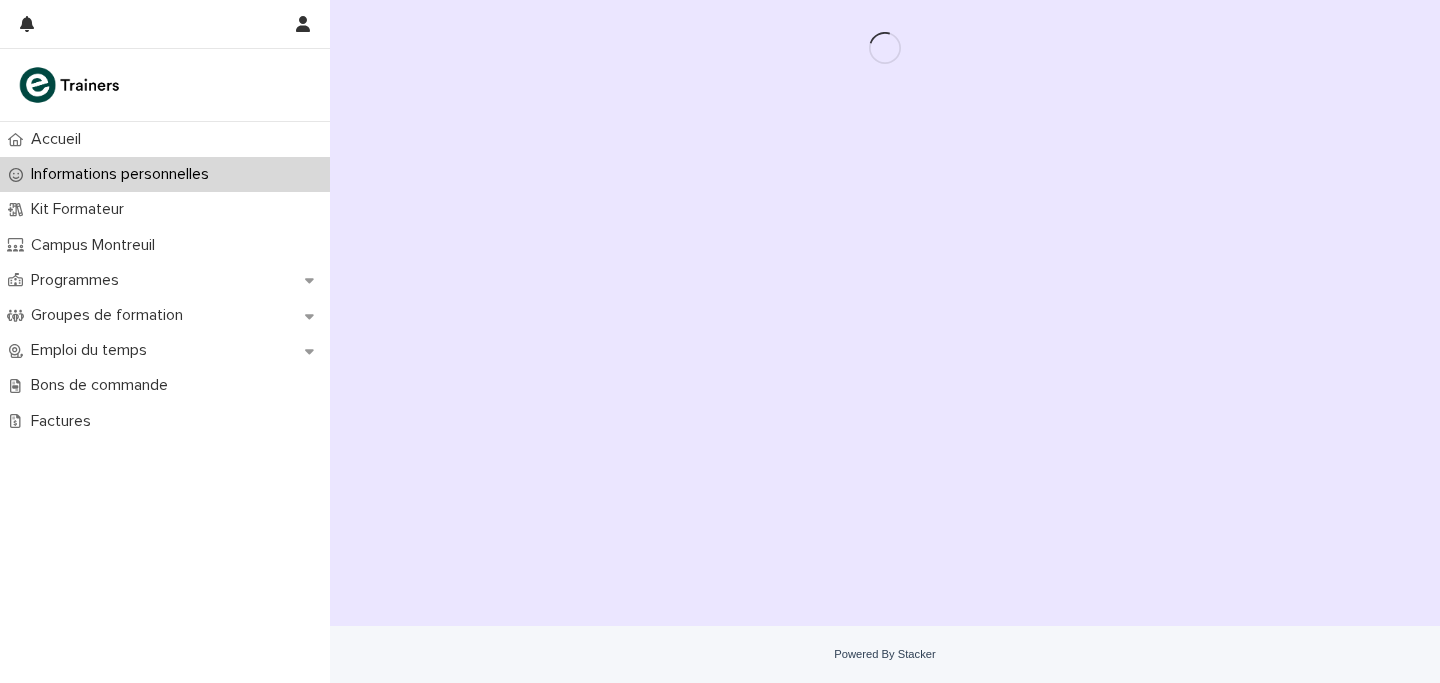 scroll, scrollTop: 0, scrollLeft: 0, axis: both 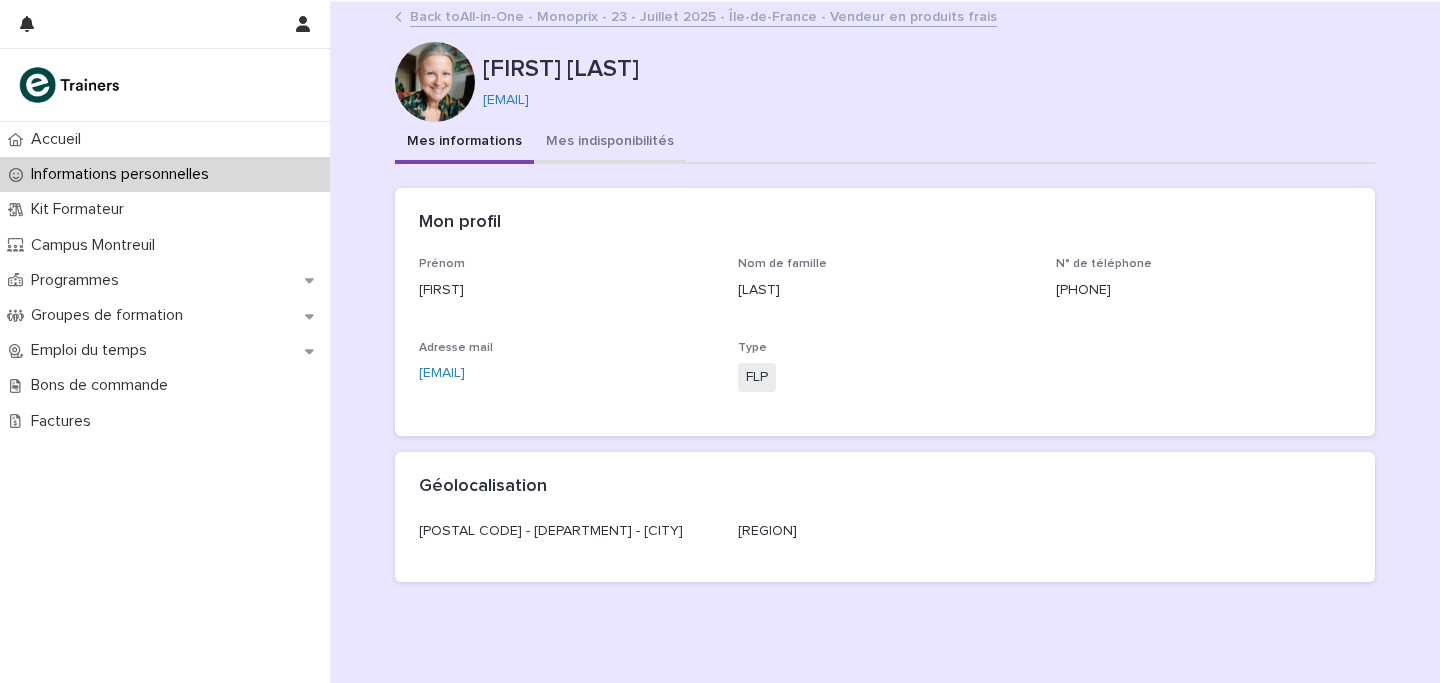click on "Mes indisponibilités" at bounding box center [610, 143] 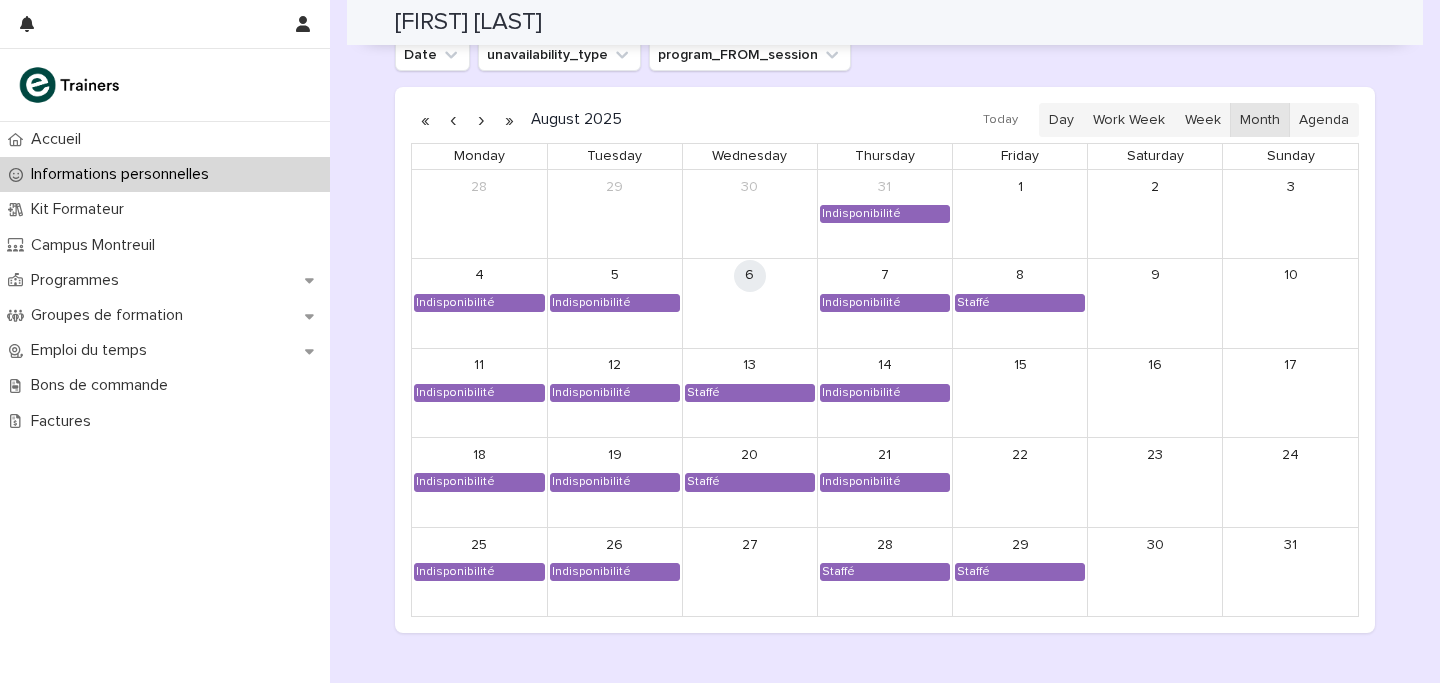 scroll, scrollTop: 1780, scrollLeft: 0, axis: vertical 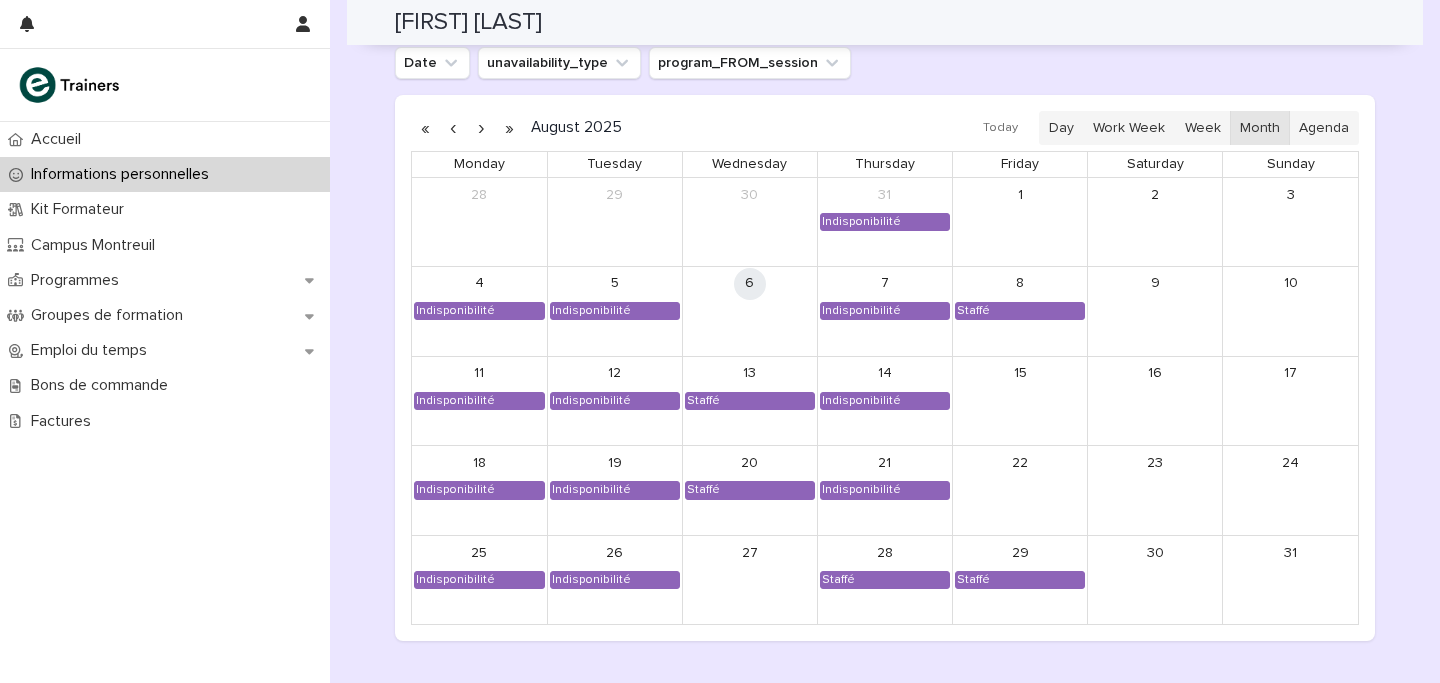 click at bounding box center [481, 128] 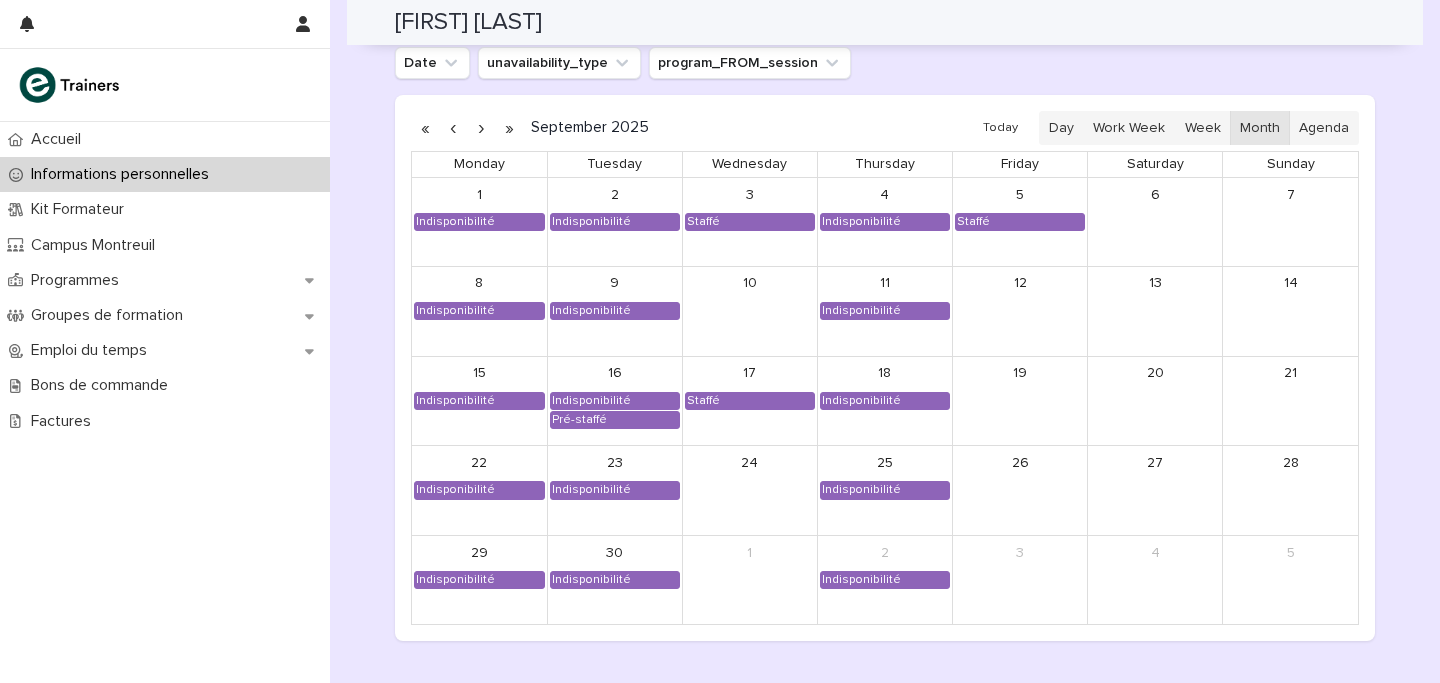click at bounding box center [481, 128] 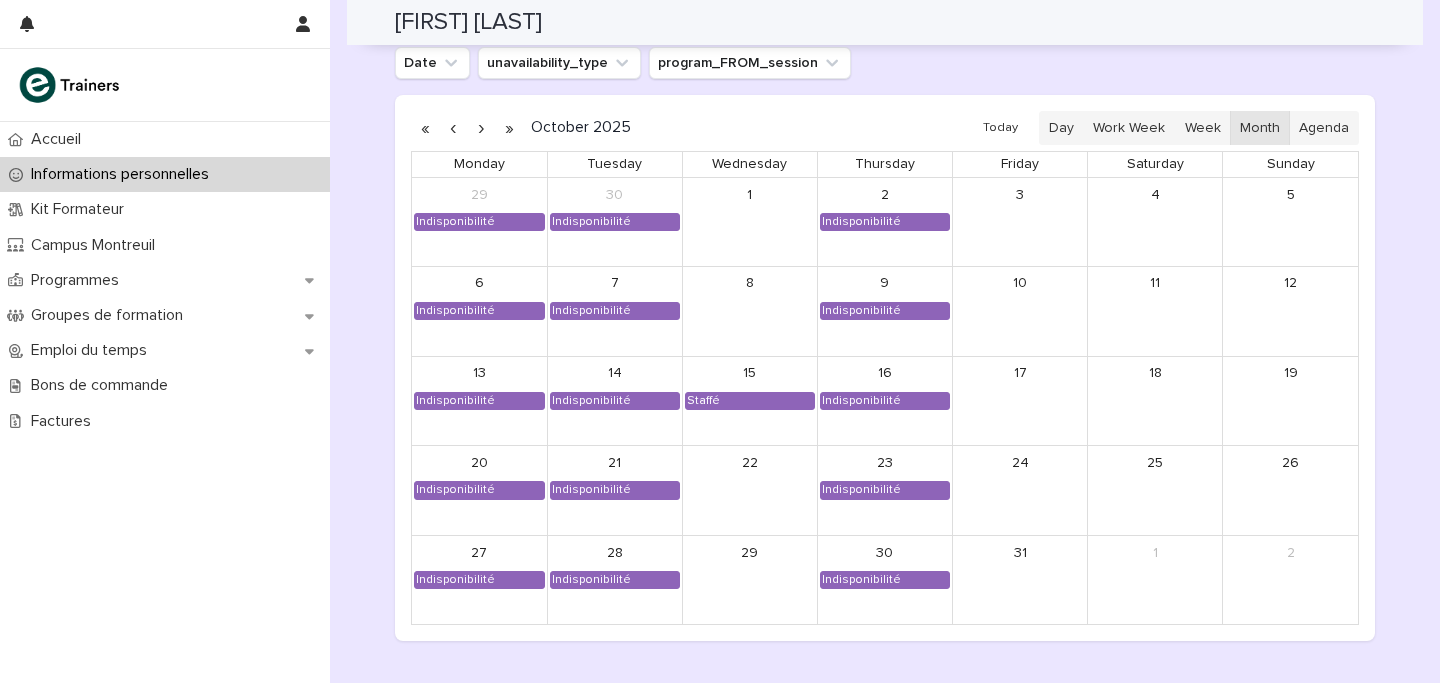 click at bounding box center (481, 128) 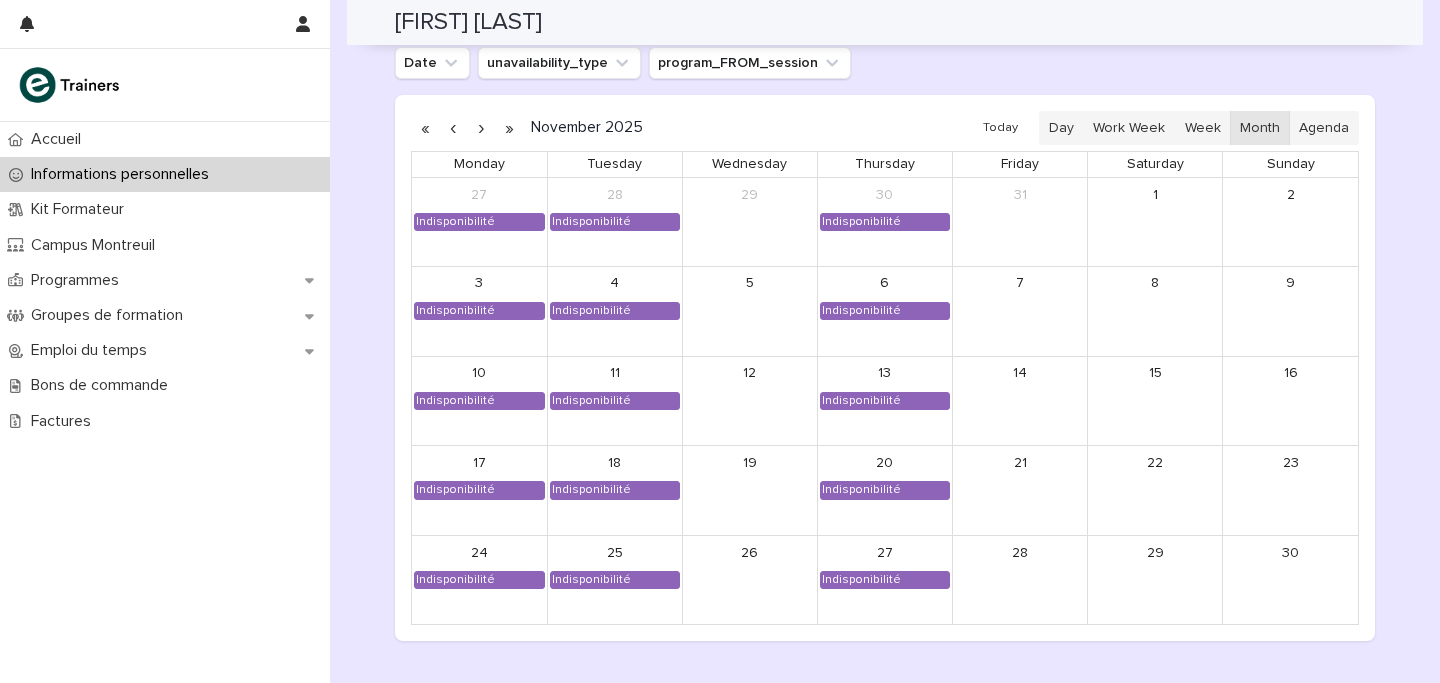 click at bounding box center (481, 128) 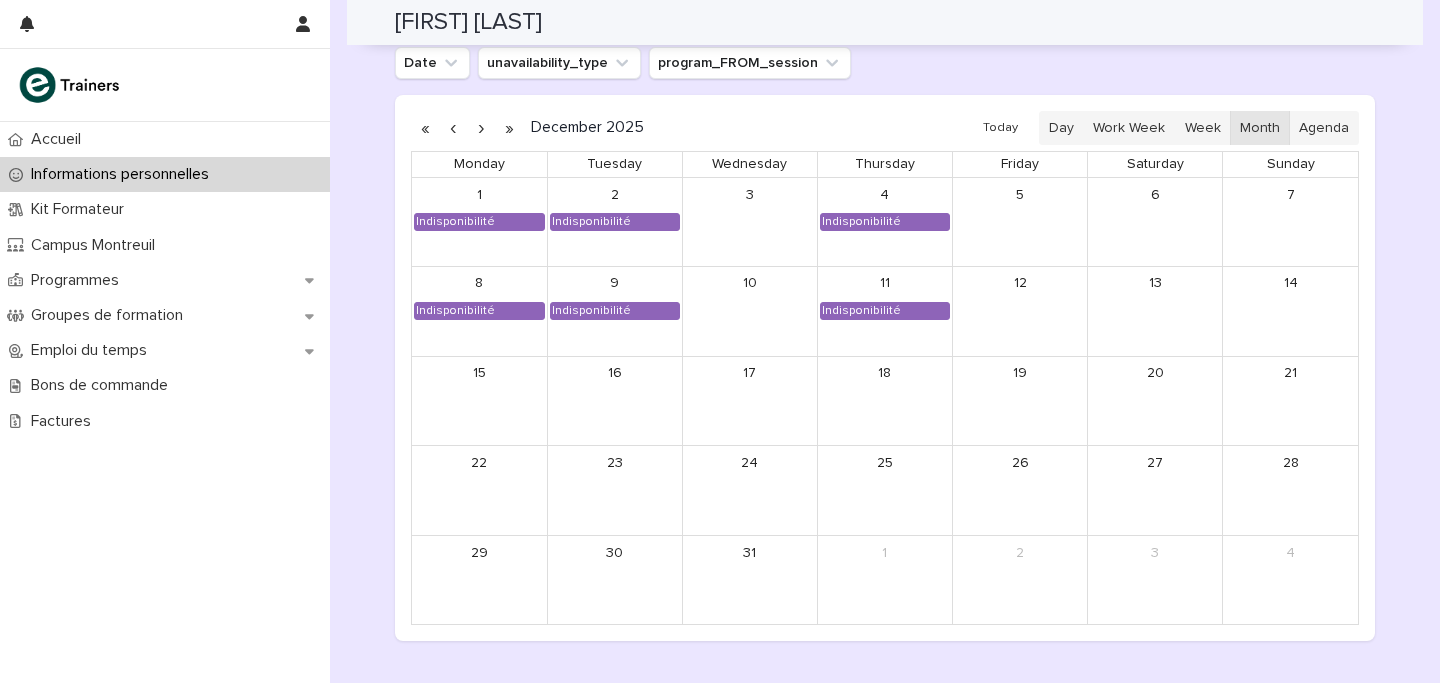 click at bounding box center [453, 128] 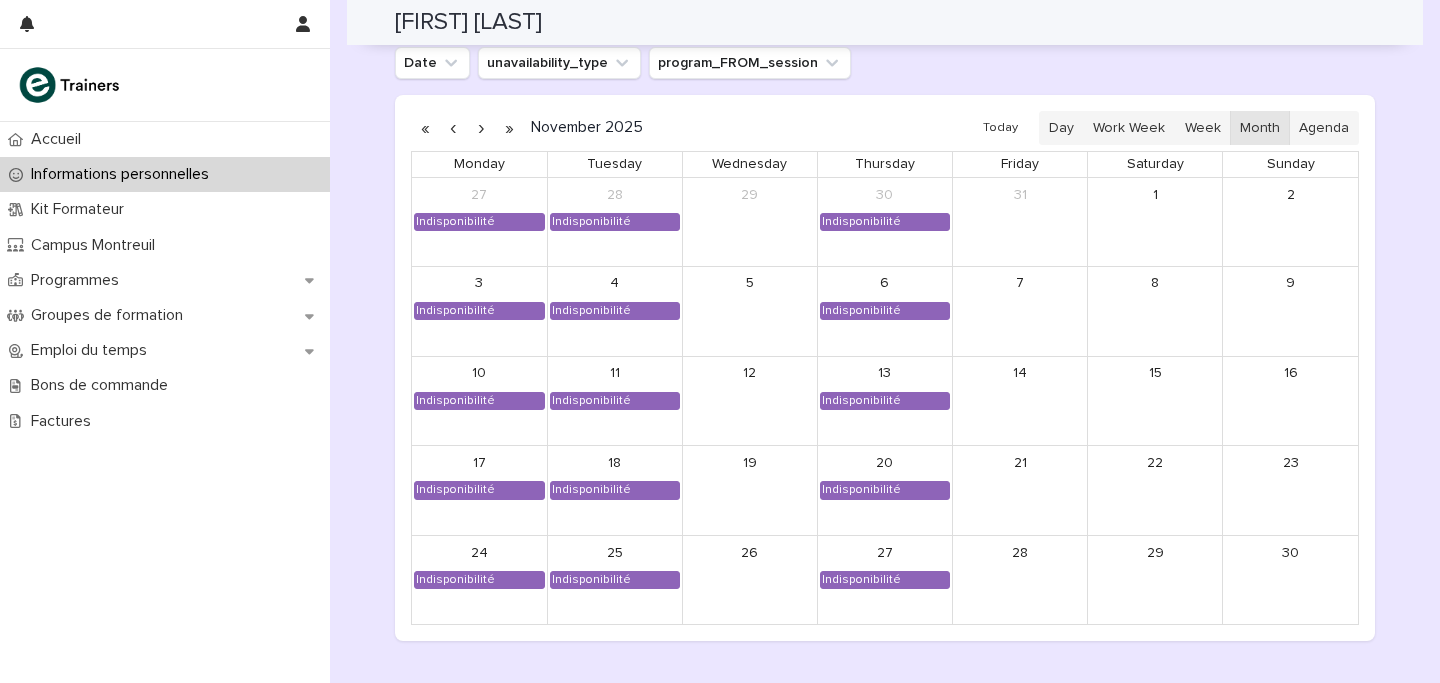 click at bounding box center [453, 128] 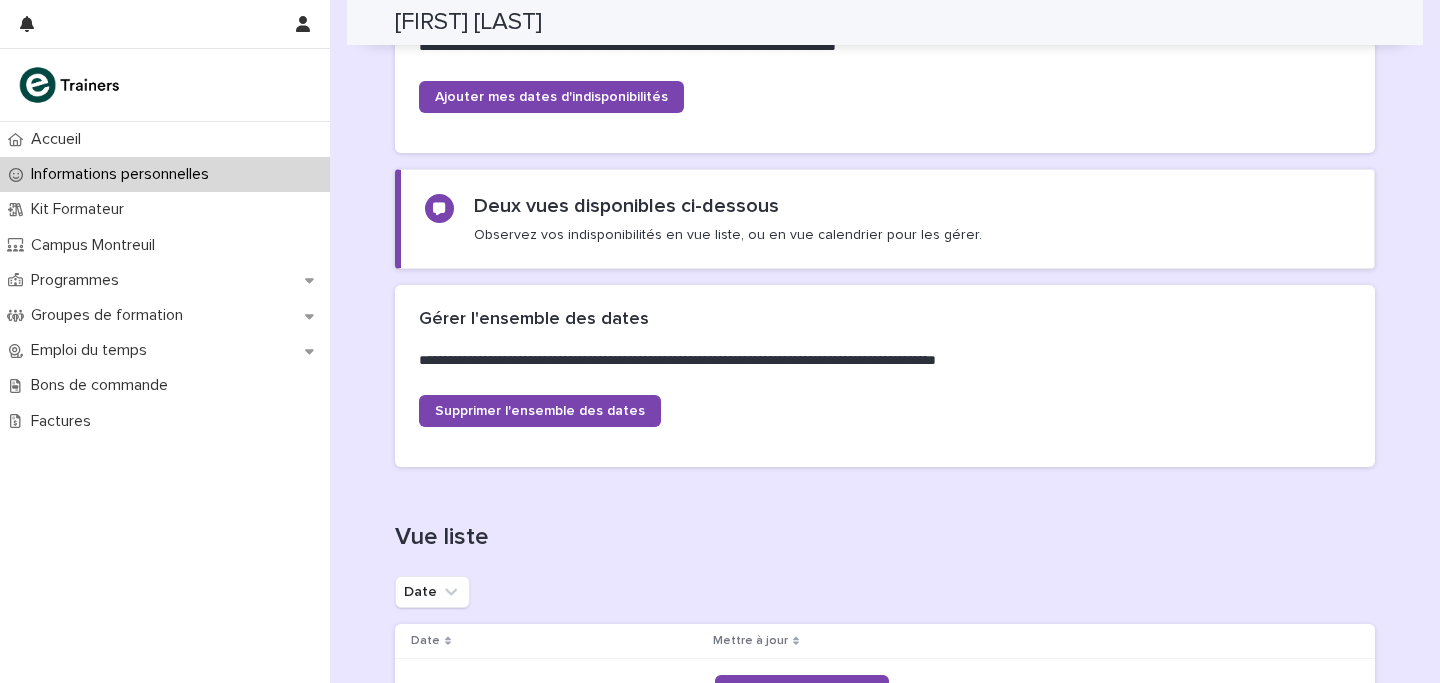 scroll, scrollTop: 0, scrollLeft: 0, axis: both 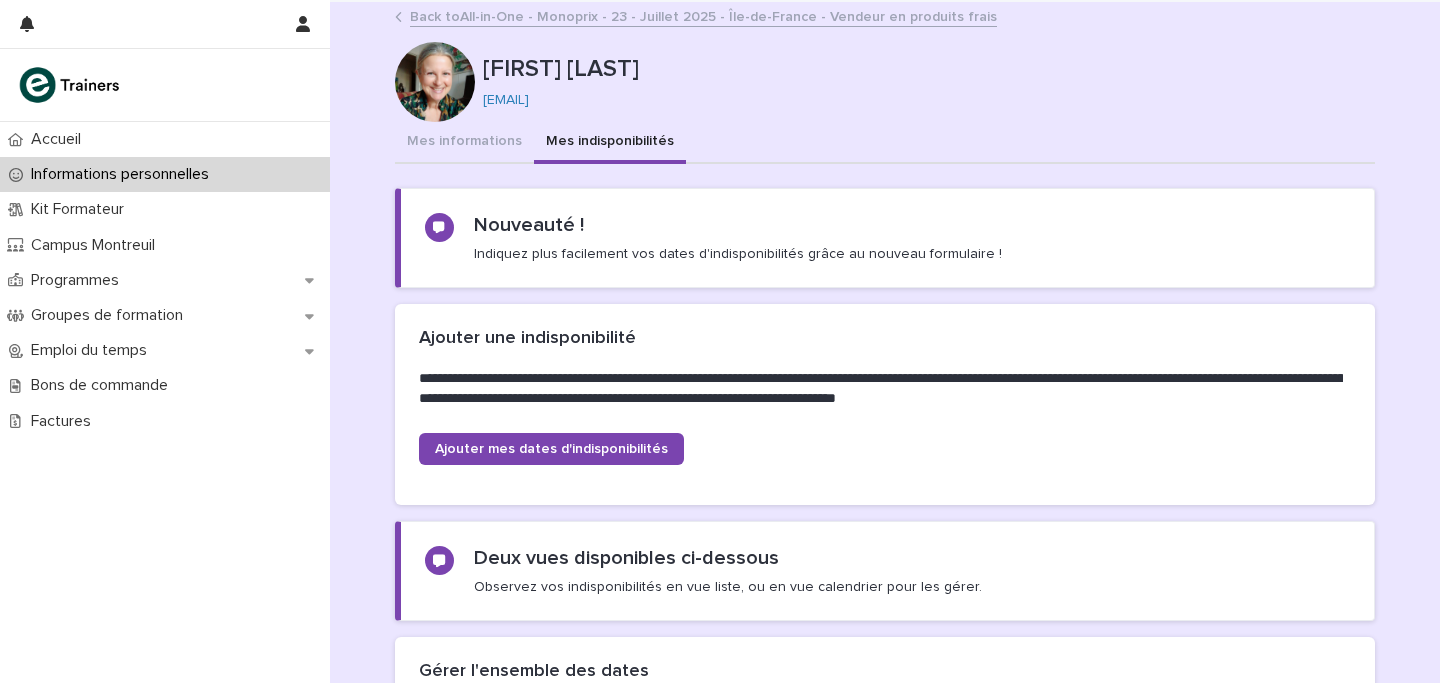 click on "Back to  All-in-One - Monoprix - 23 - Juillet 2025 - Île-de-France - Vendeur en produits frais" at bounding box center (703, 15) 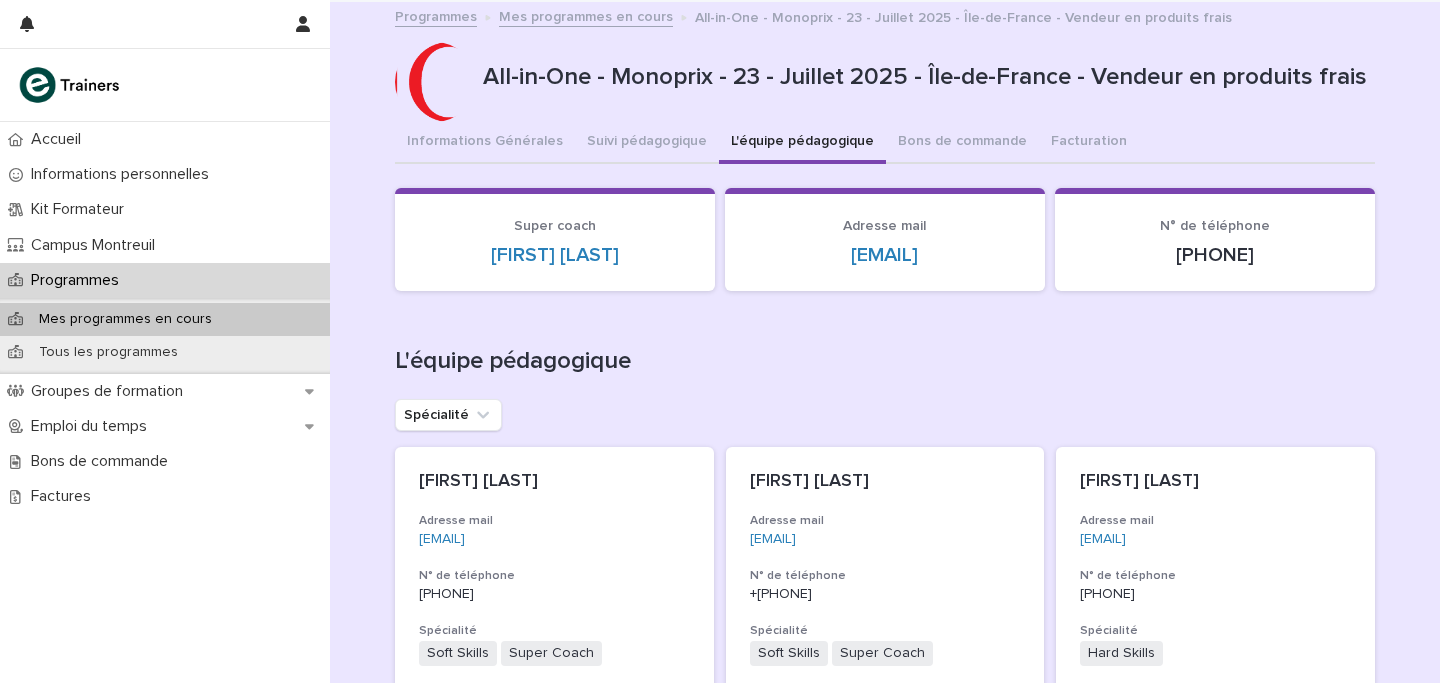 click on "Mes programmes en cours" at bounding box center [586, 15] 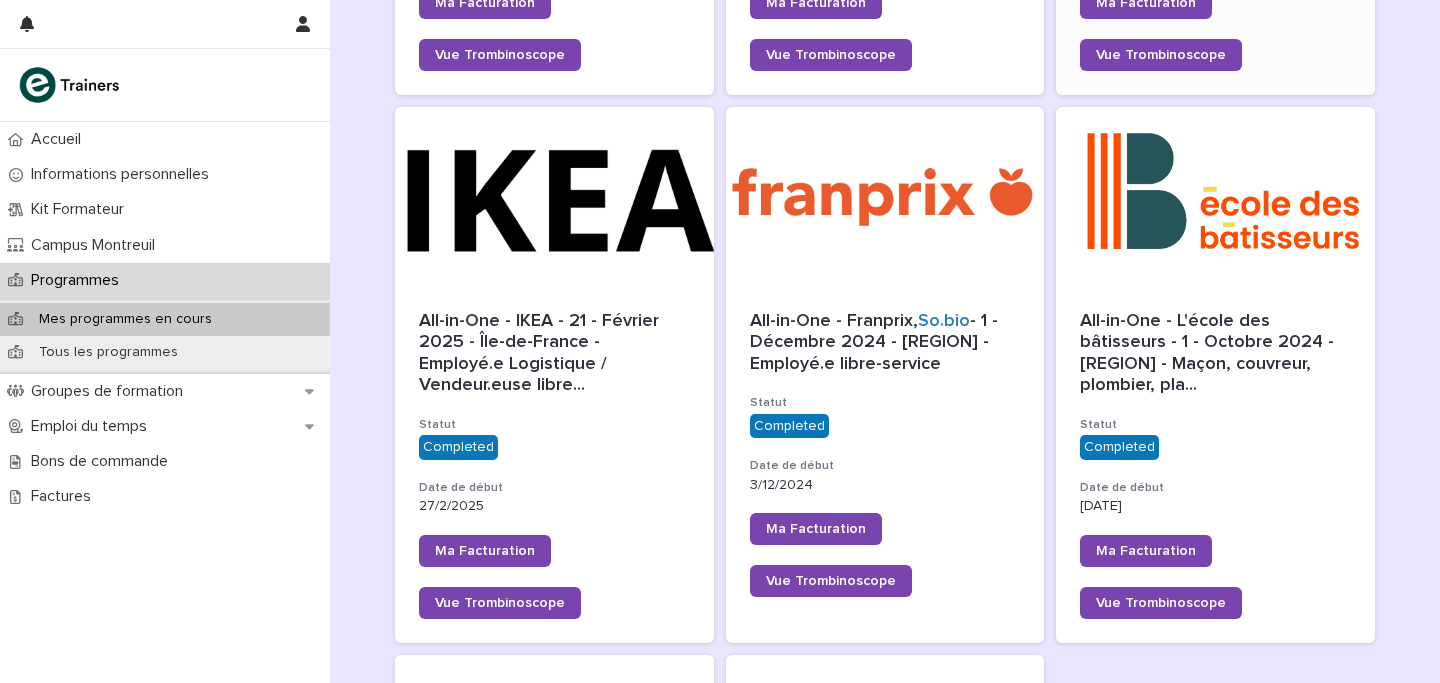 scroll, scrollTop: 1244, scrollLeft: 0, axis: vertical 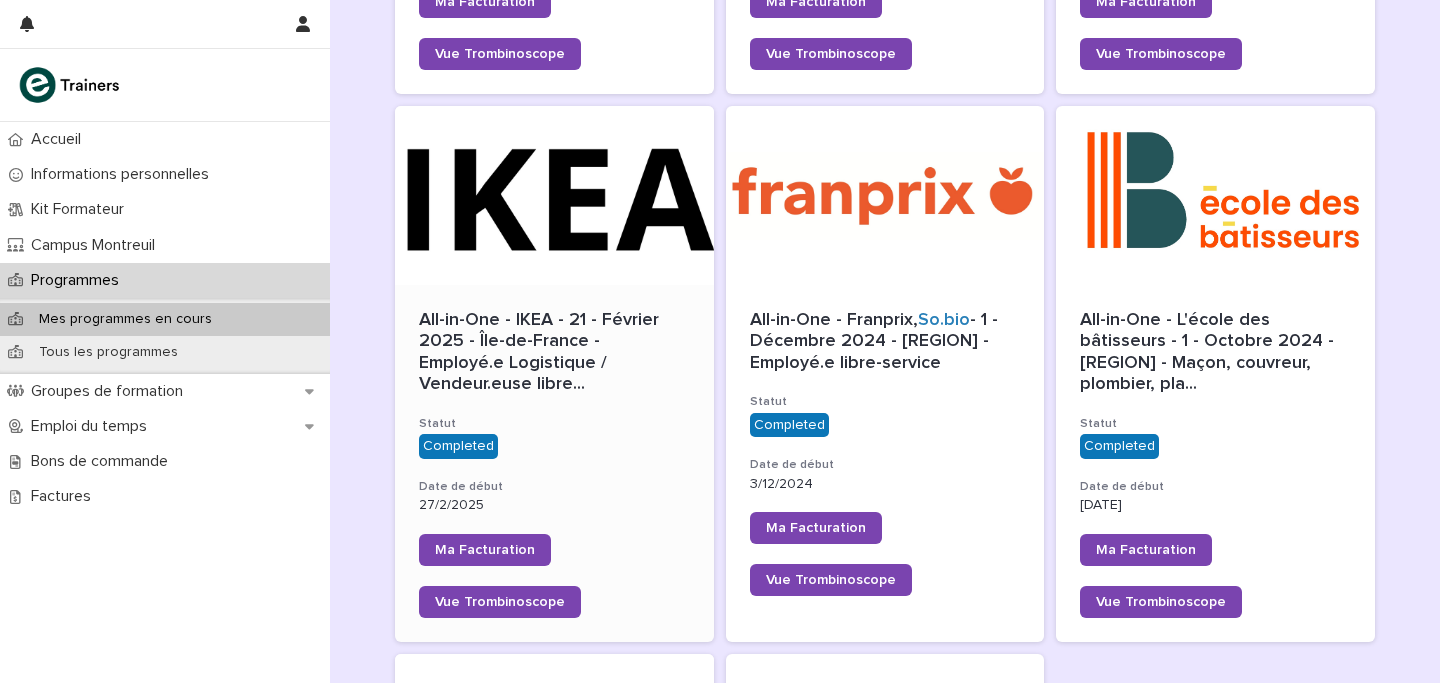 click at bounding box center (554, 196) 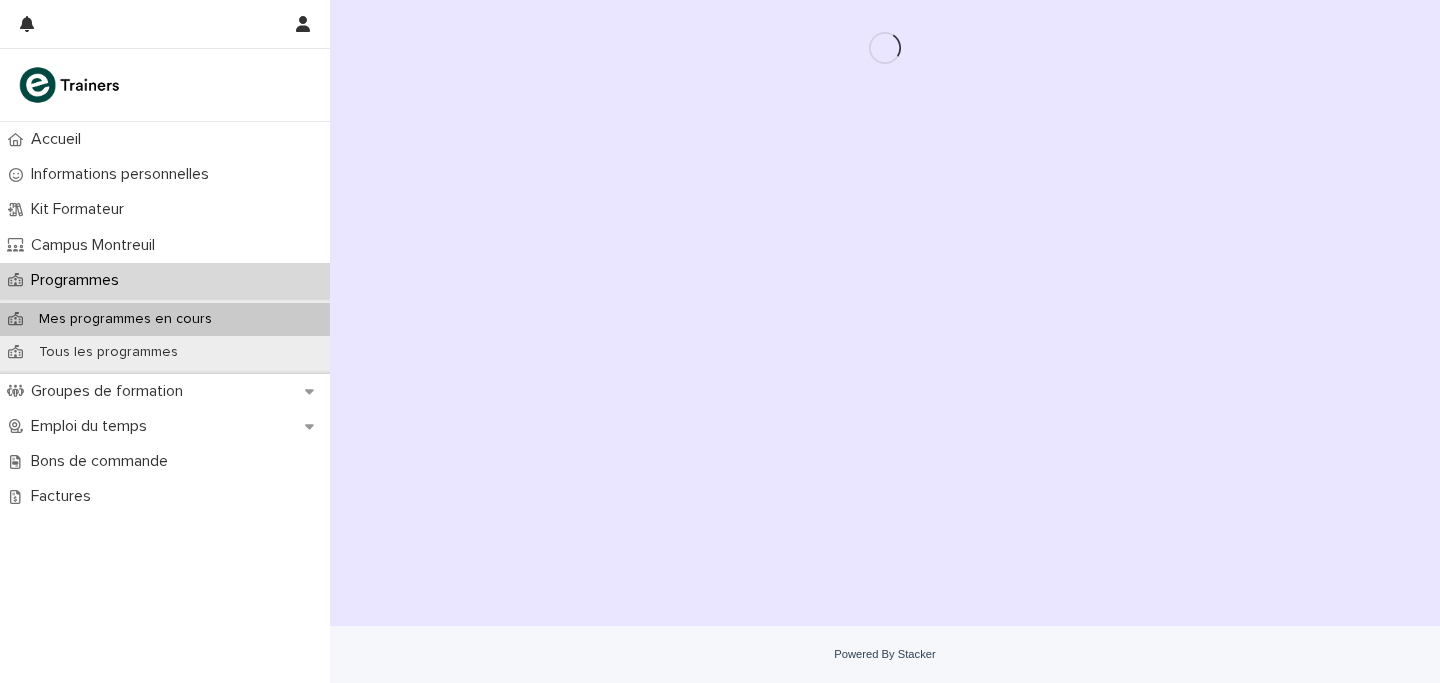 scroll, scrollTop: 0, scrollLeft: 0, axis: both 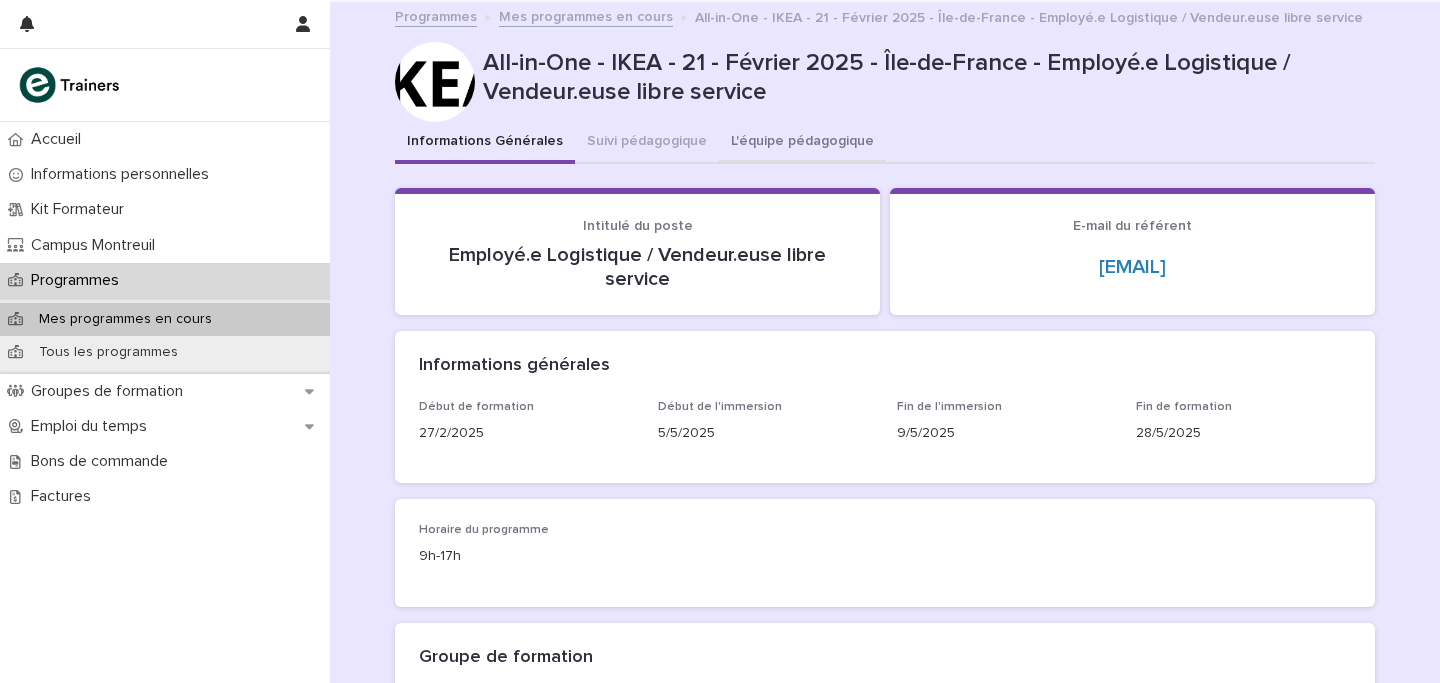 click on "L'équipe pédagogique" at bounding box center (802, 143) 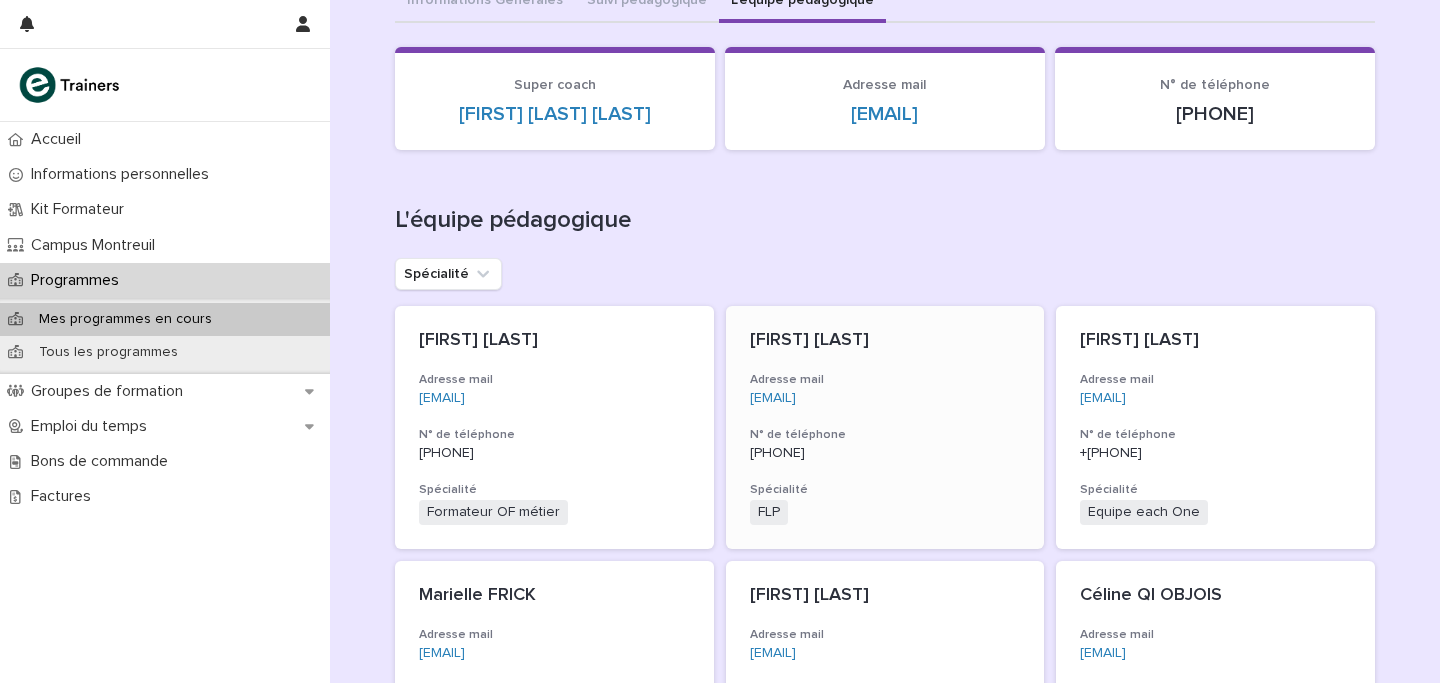 scroll, scrollTop: 142, scrollLeft: 0, axis: vertical 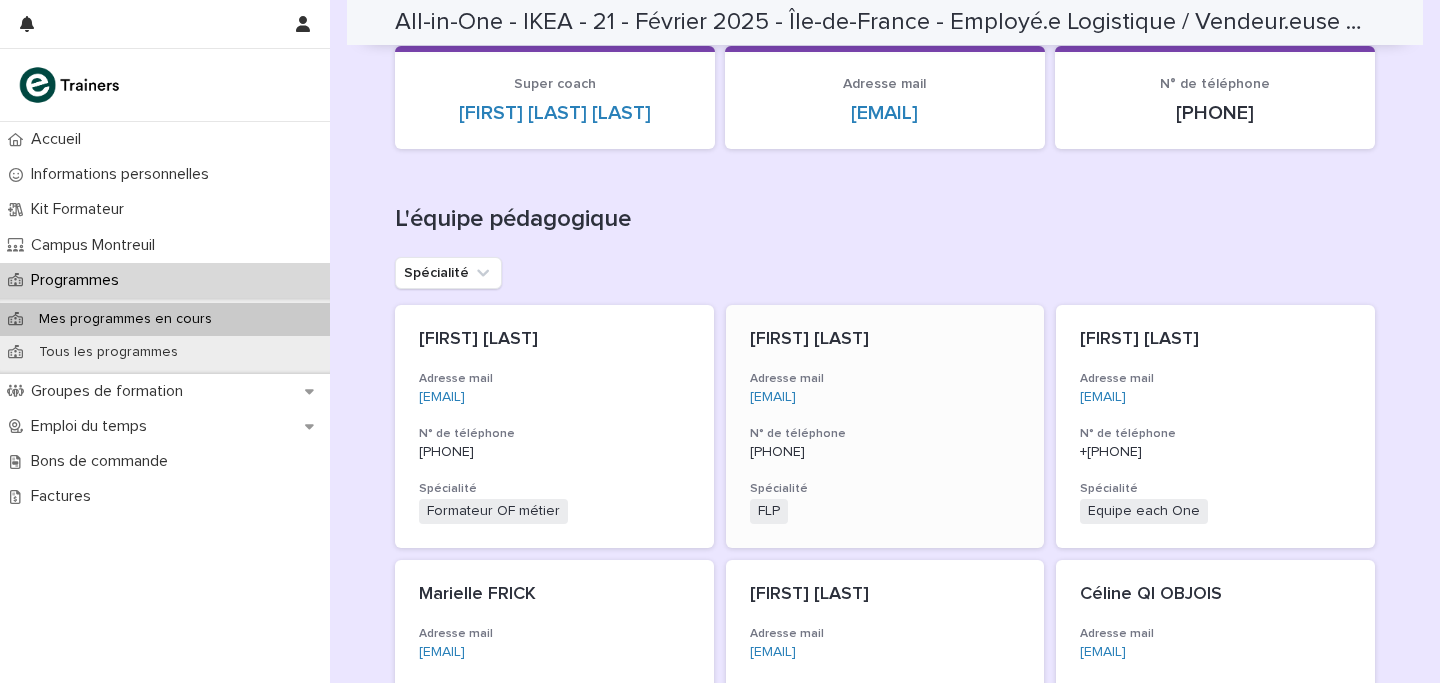 click on "[FIRST] [LAST]" at bounding box center [885, 340] 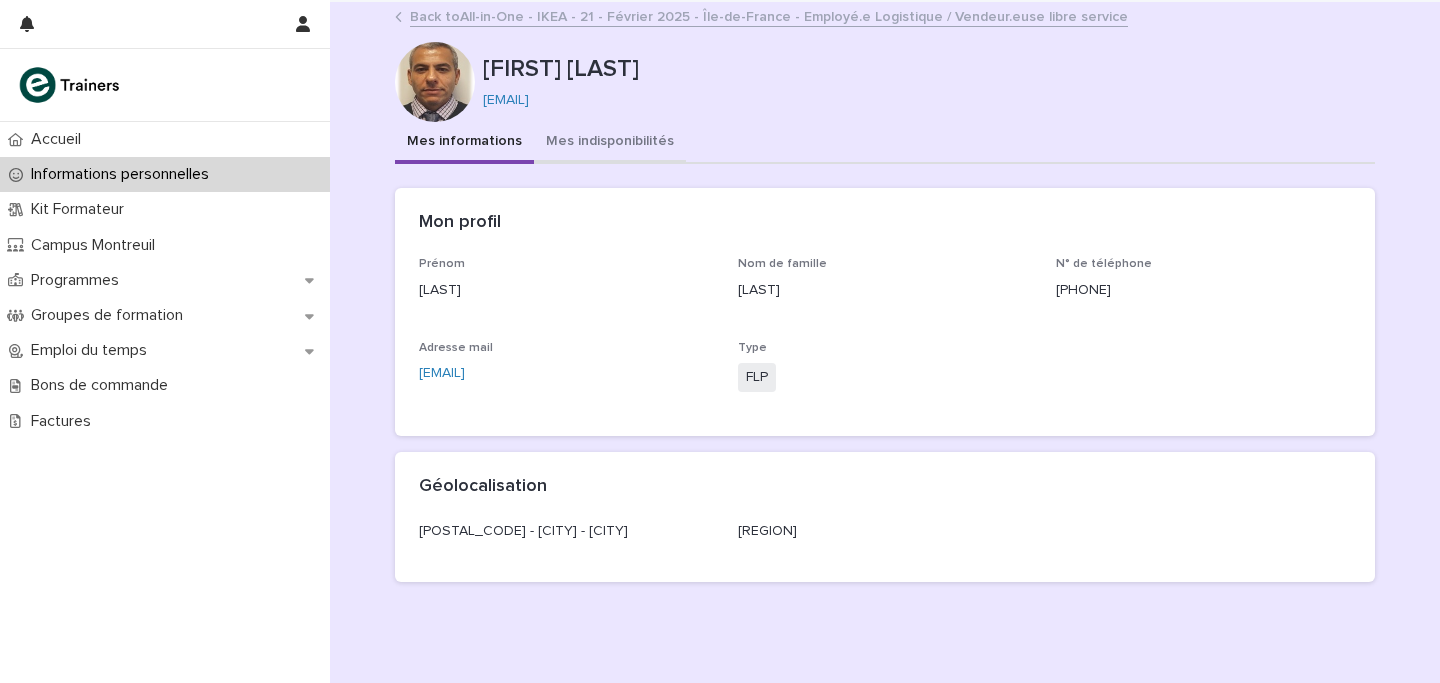 click on "Mes indisponibilités" at bounding box center [610, 143] 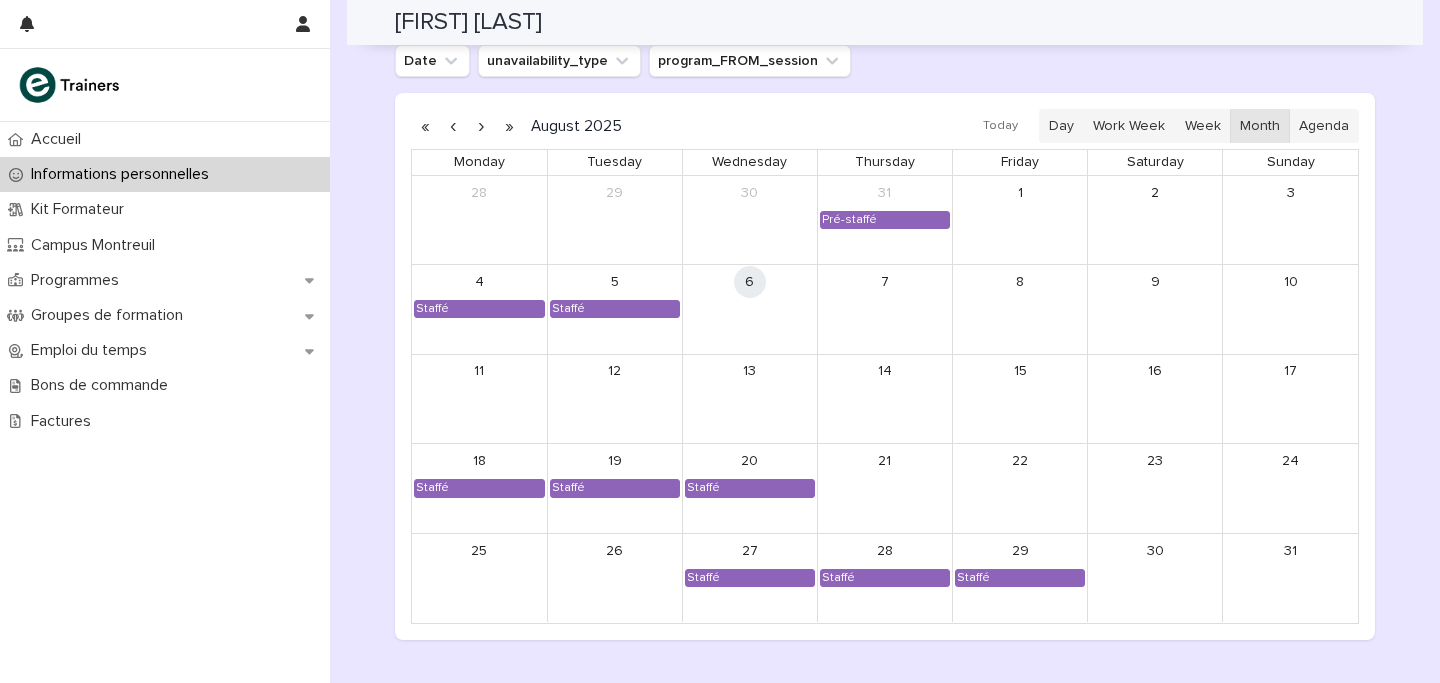 scroll, scrollTop: 1262, scrollLeft: 0, axis: vertical 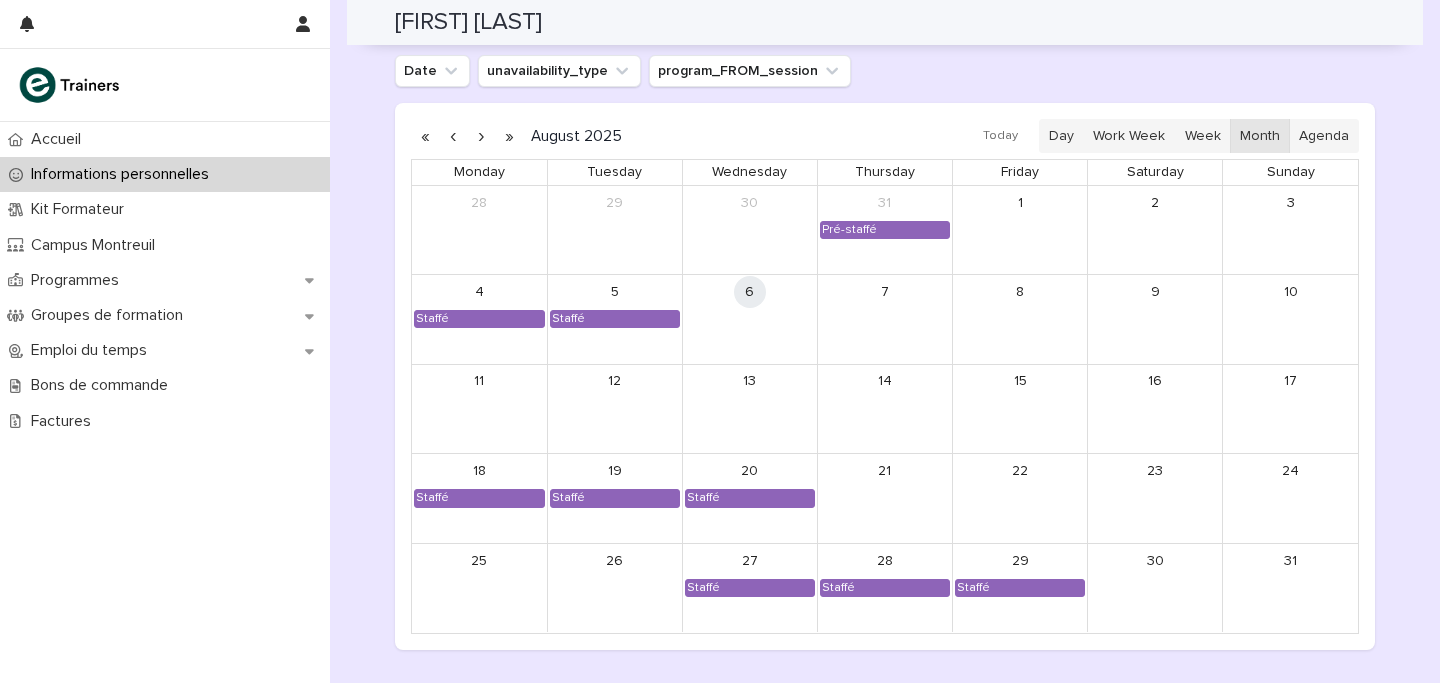 click at bounding box center [481, 136] 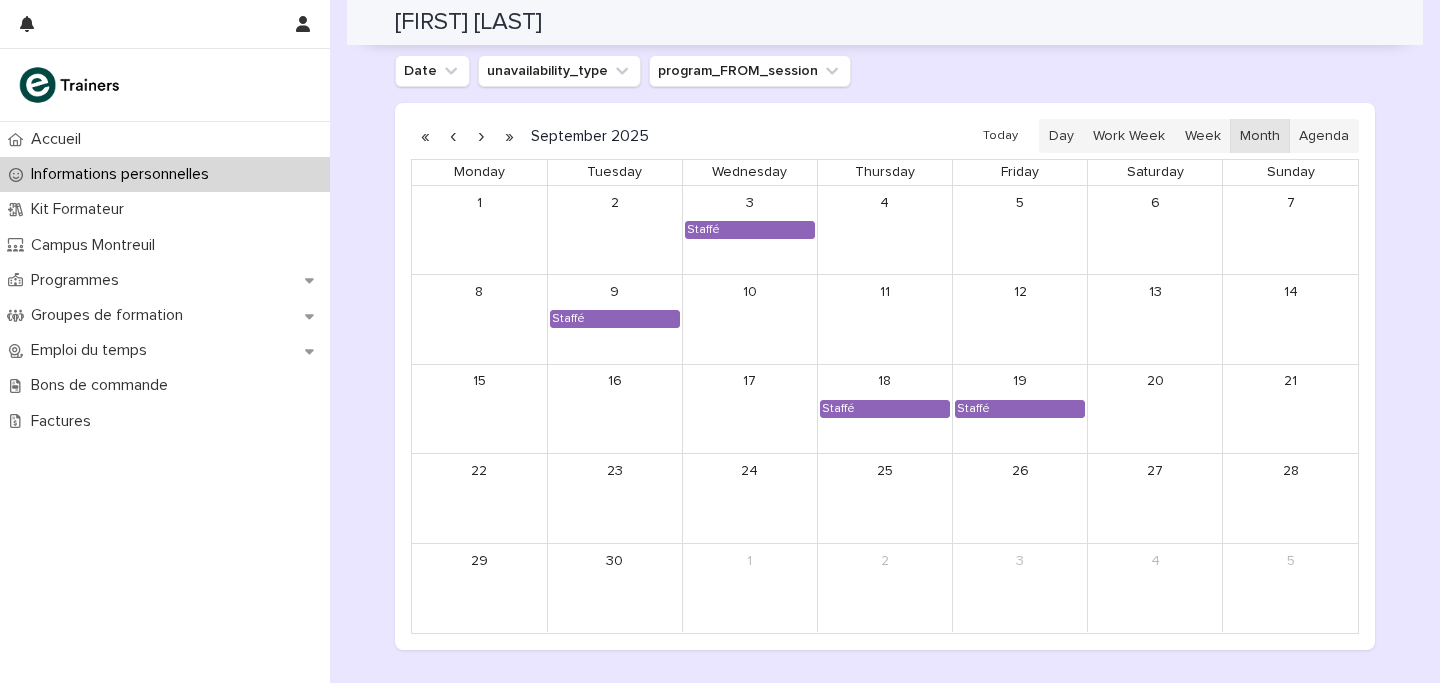 click at bounding box center [481, 136] 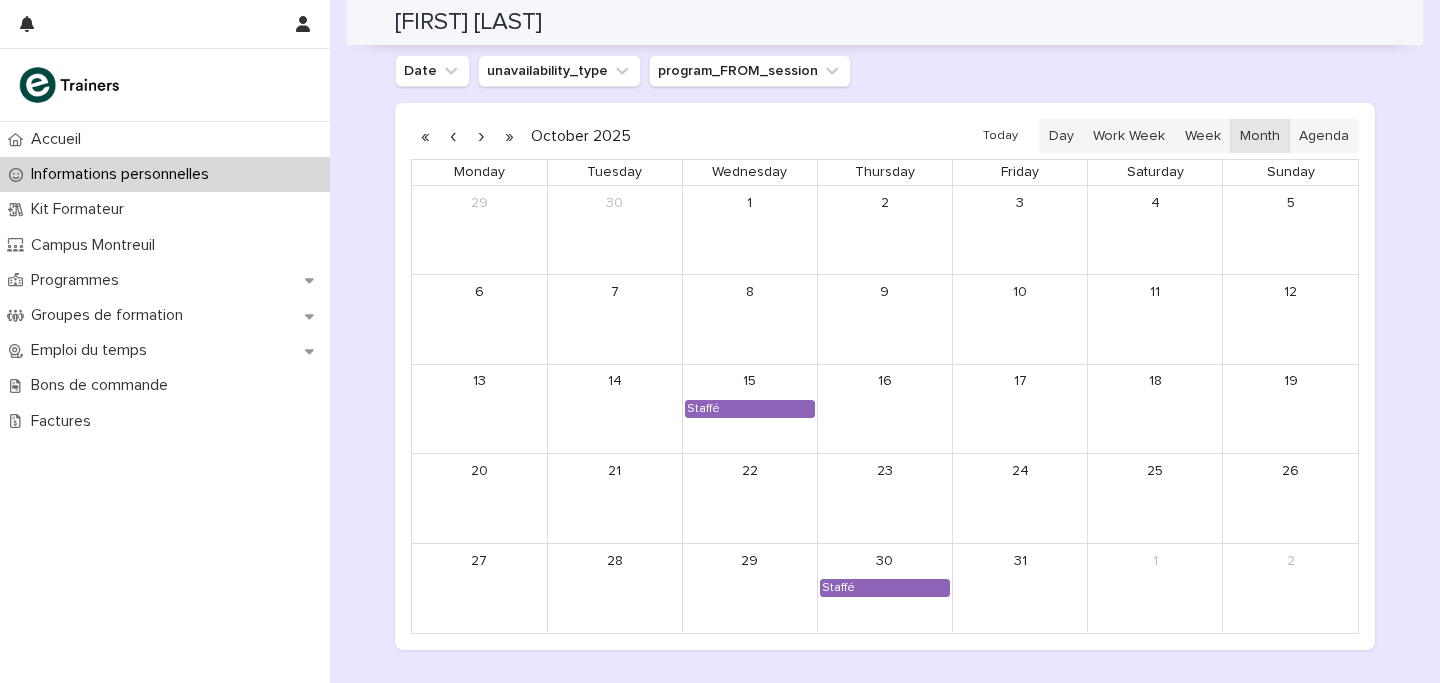 click at bounding box center [481, 136] 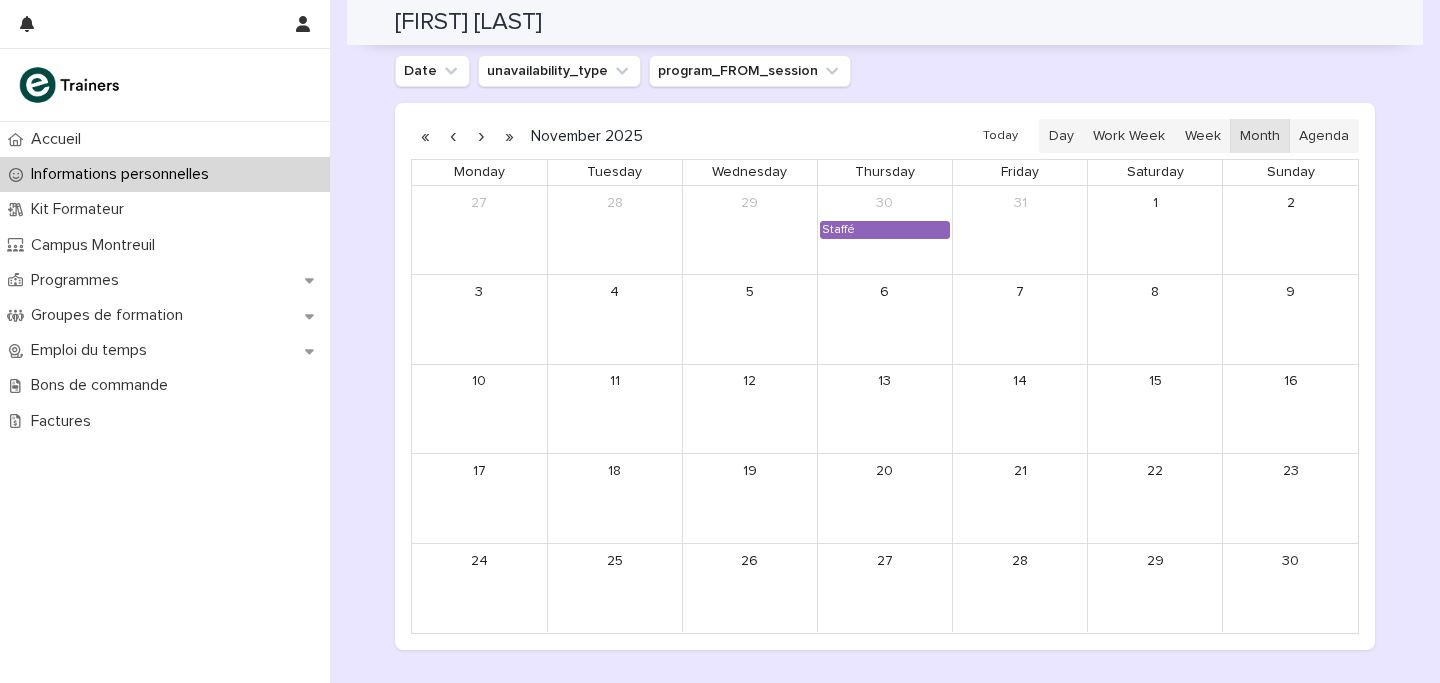 click at bounding box center [481, 136] 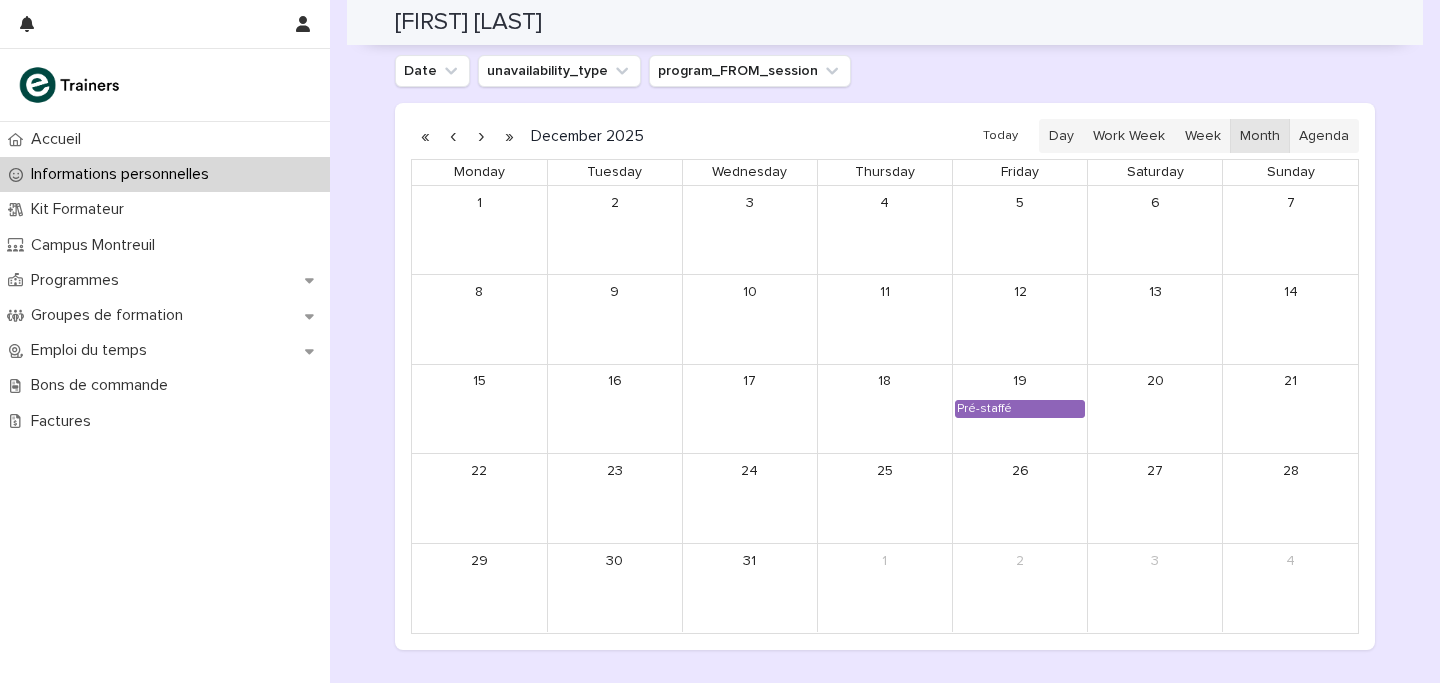 click at bounding box center [481, 136] 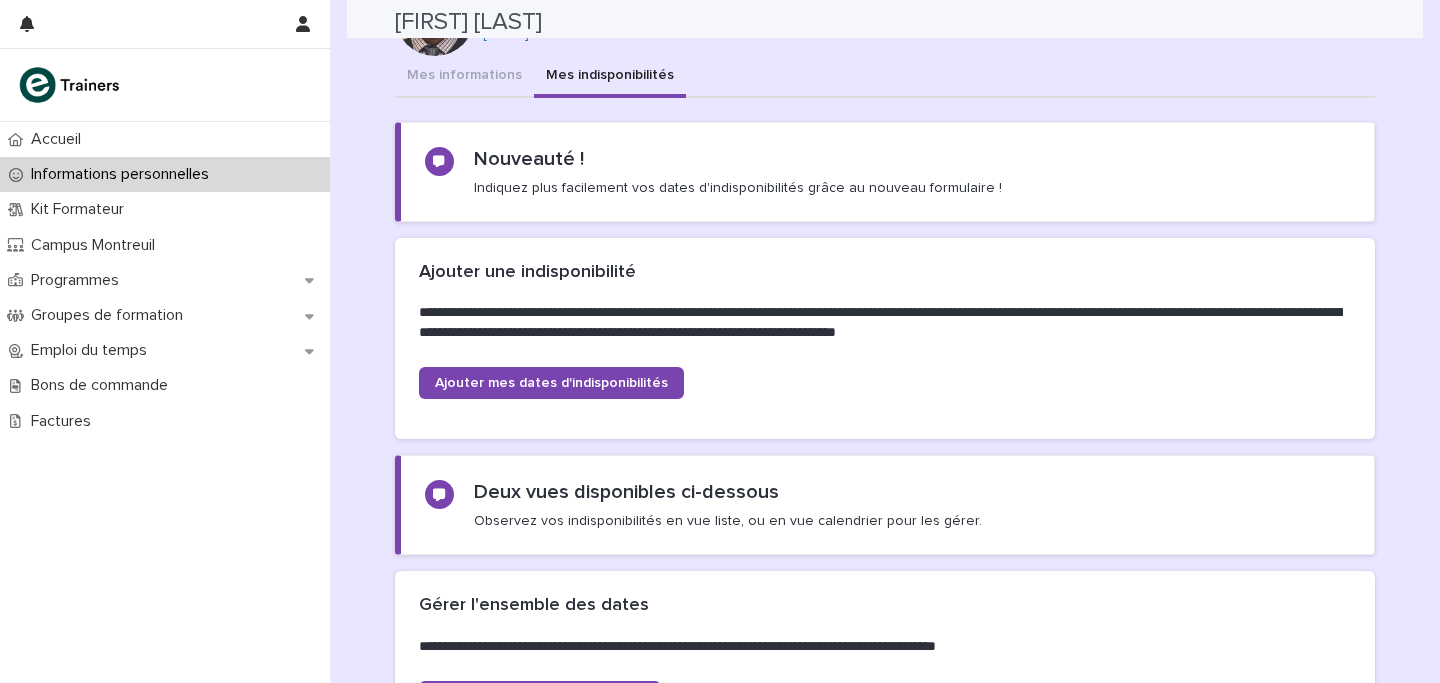 scroll, scrollTop: 0, scrollLeft: 0, axis: both 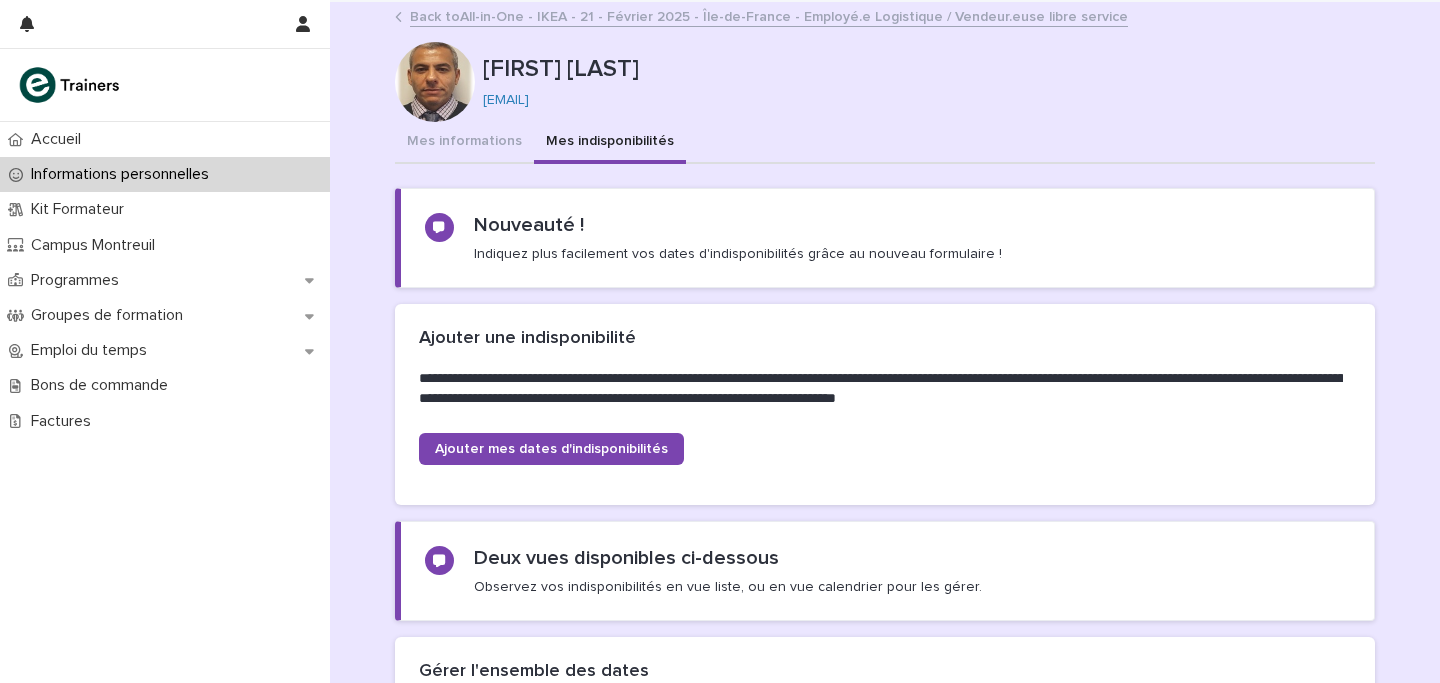 click on "Back to  All-in-One - IKEA - 21 - Février 2025 - Île-de-France - Employé.e Logistique / Vendeur.euse libre service" at bounding box center (769, 15) 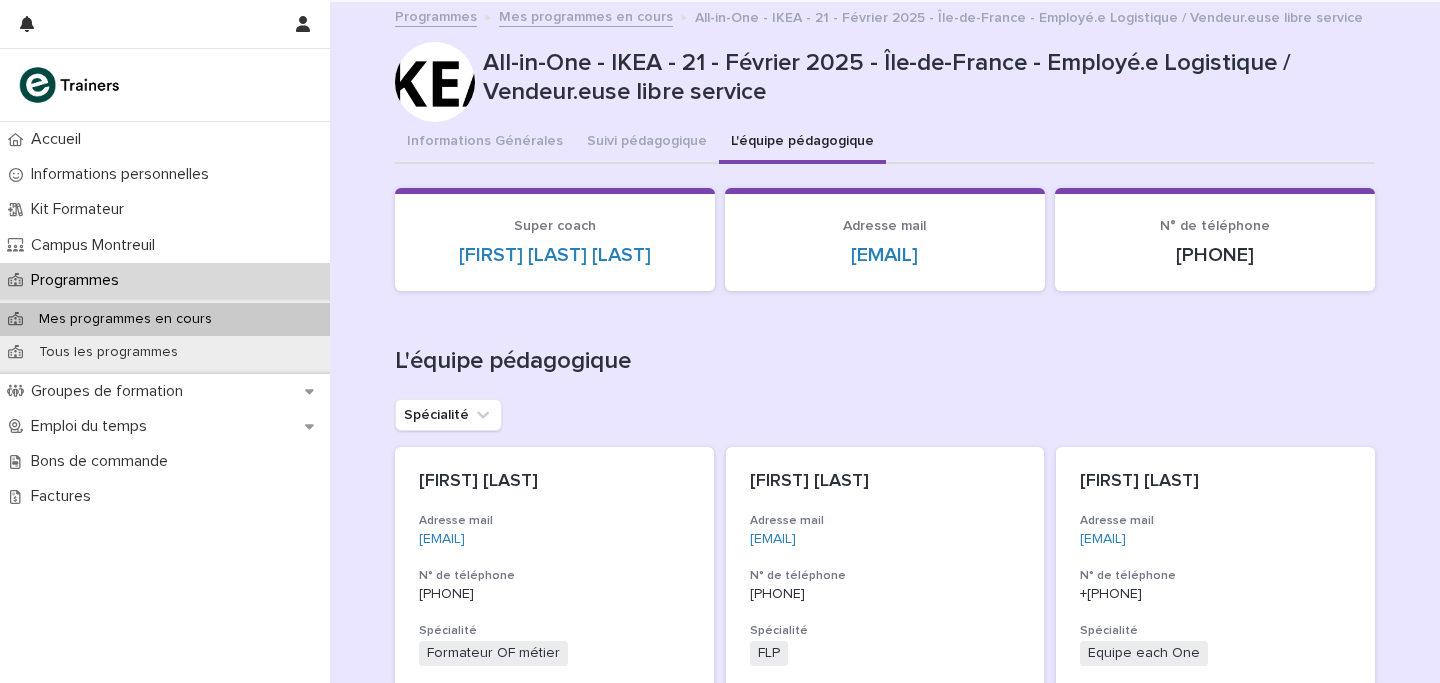 click on "Mes programmes en cours" at bounding box center [586, 15] 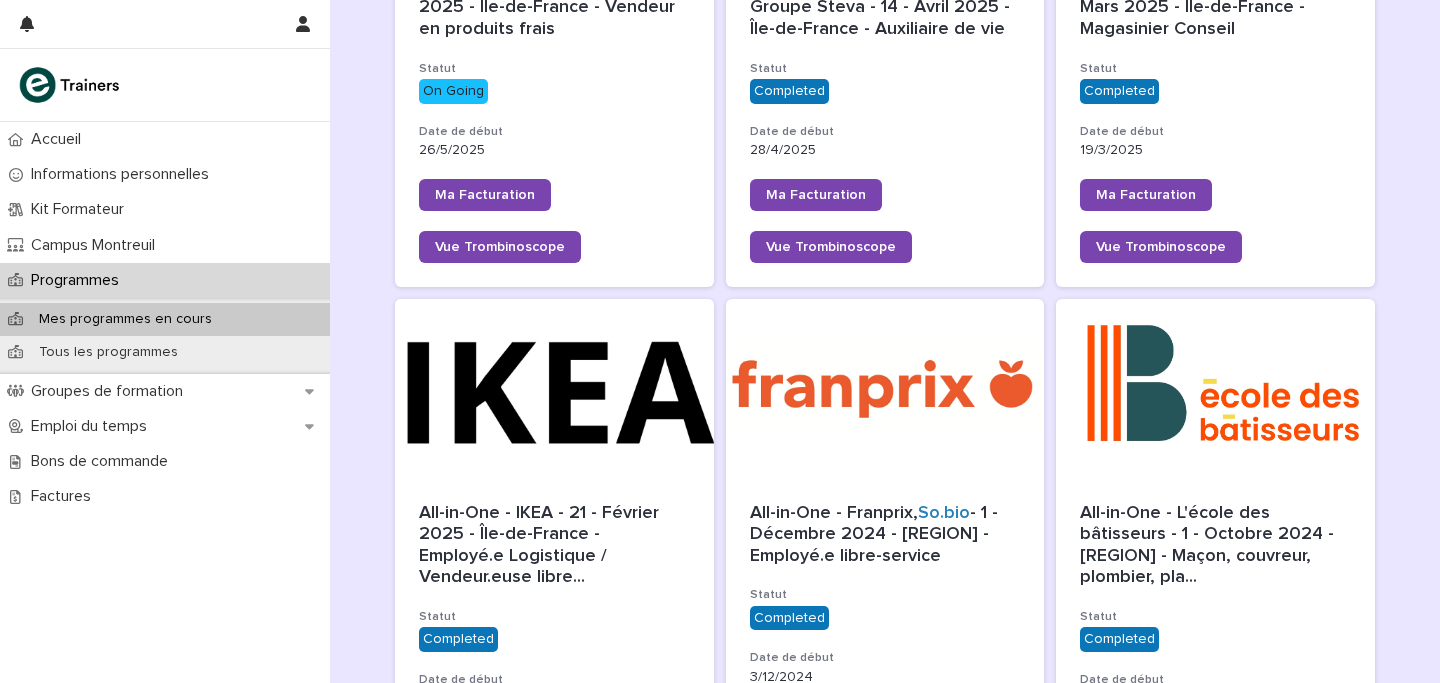 scroll, scrollTop: 1098, scrollLeft: 0, axis: vertical 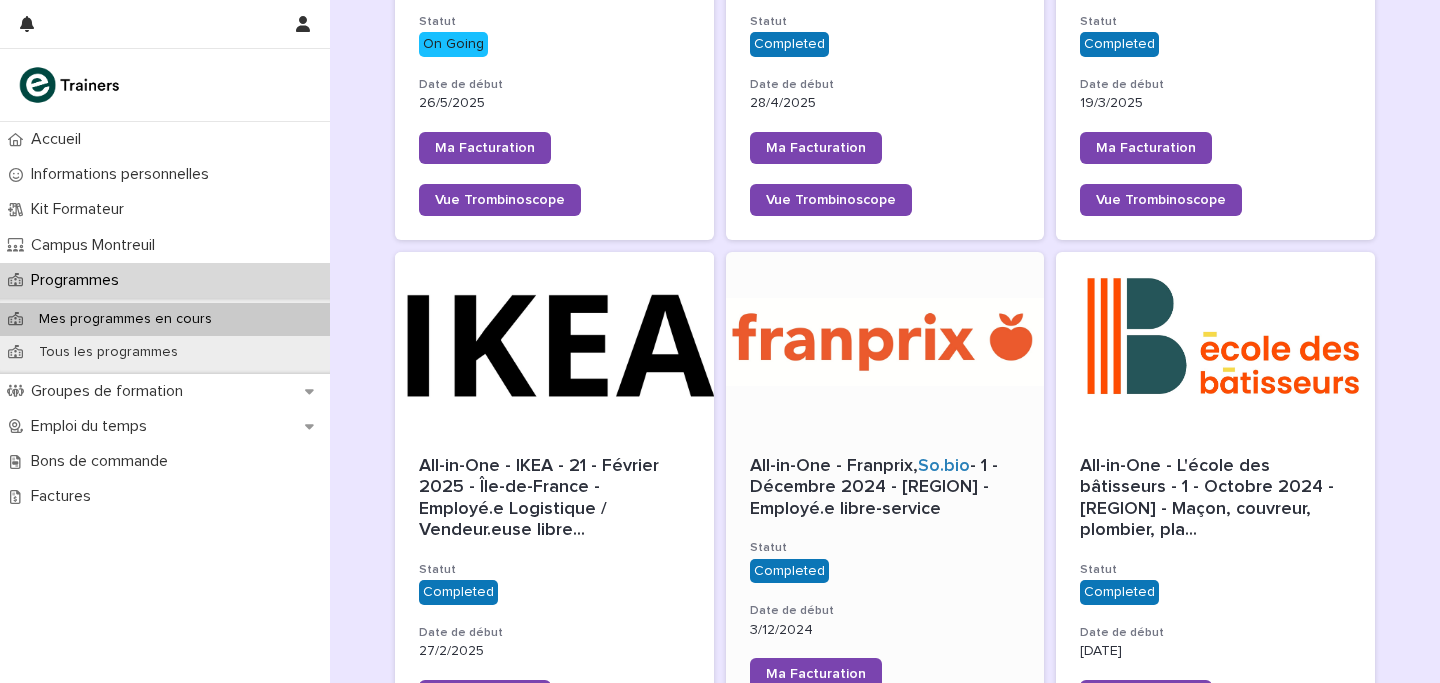 click at bounding box center [885, 342] 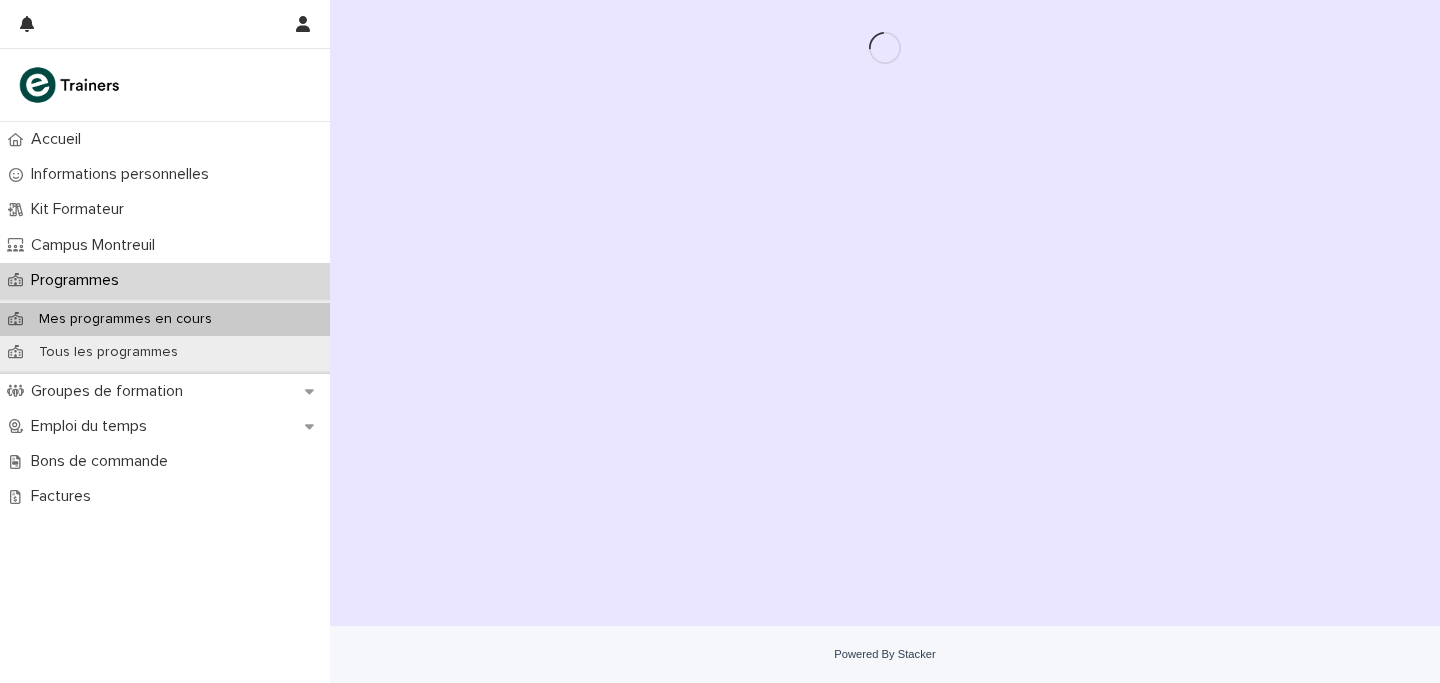 scroll, scrollTop: 0, scrollLeft: 0, axis: both 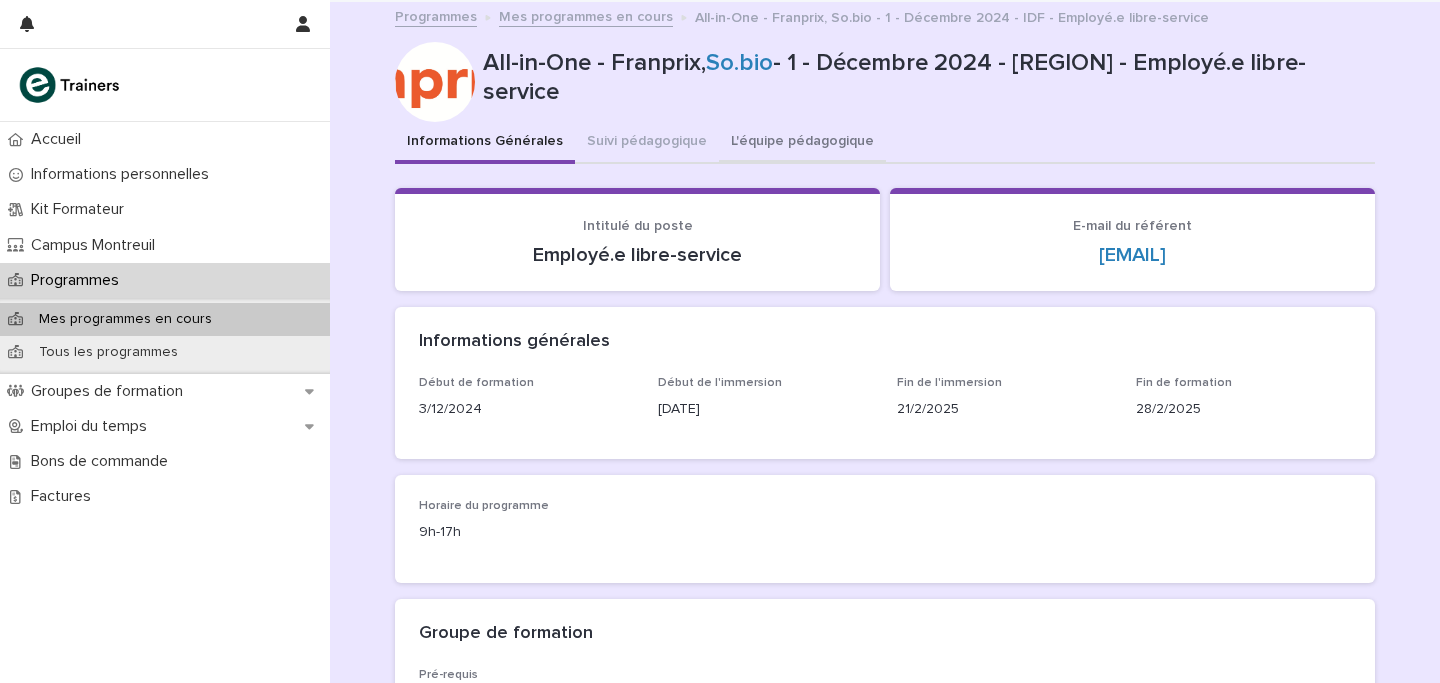 click on "L'équipe pédagogique" at bounding box center (802, 143) 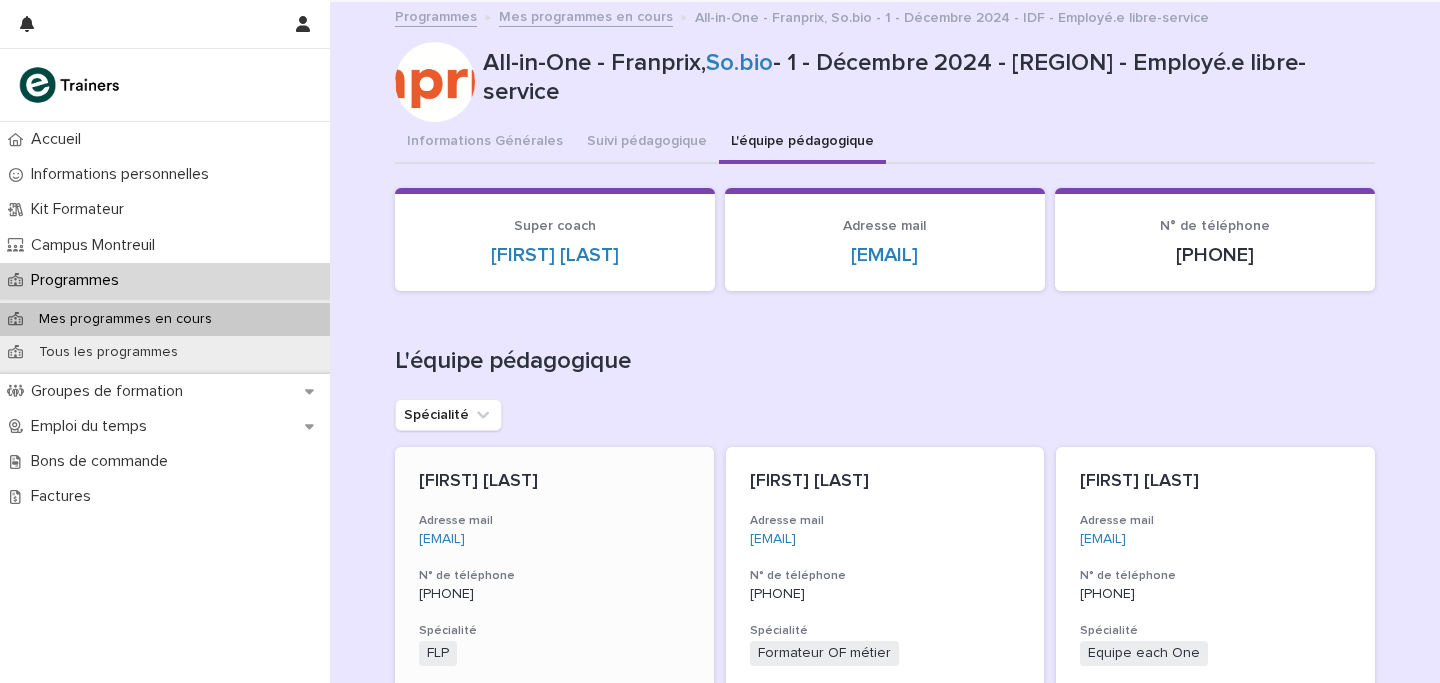 click on "[FIRST] [LAST] Adresse mail [EMAIL] N° de téléphone [PHONE] Spécialité FLP + 0" at bounding box center (554, 568) 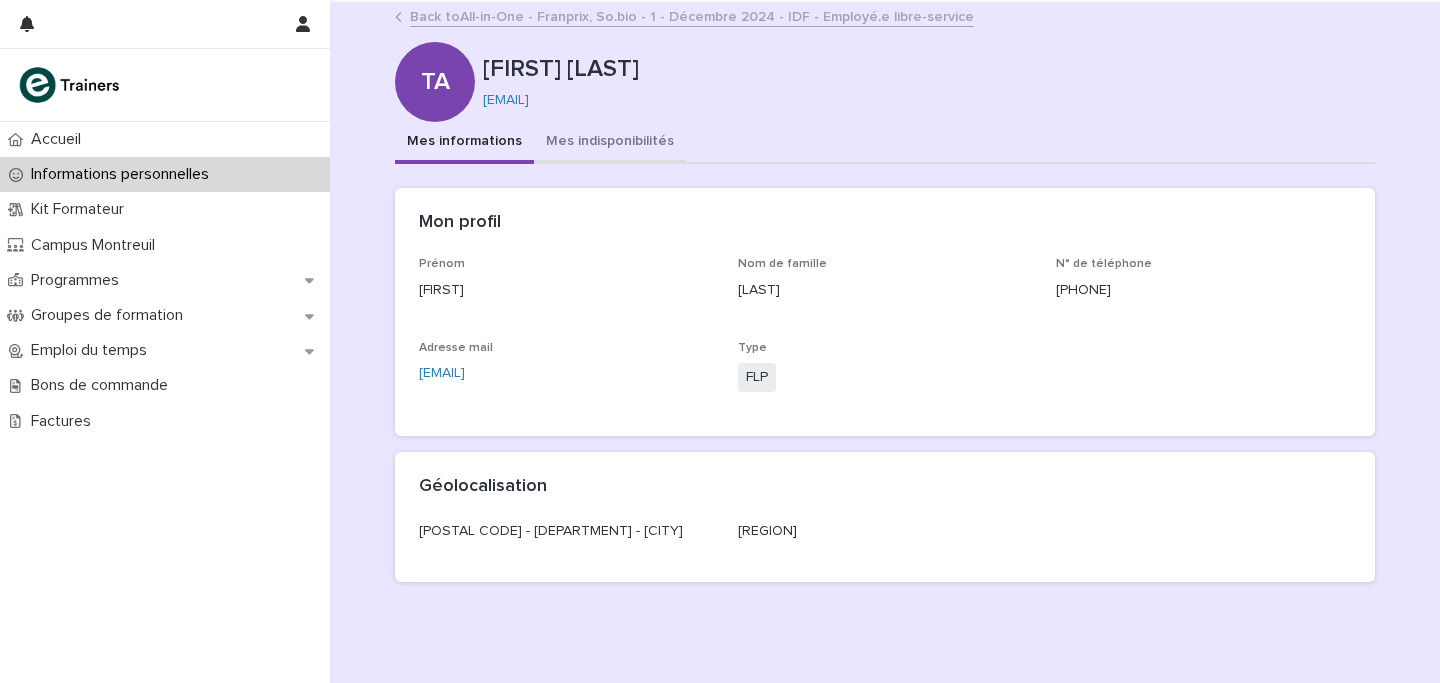 click on "Mes indisponibilités" at bounding box center [610, 143] 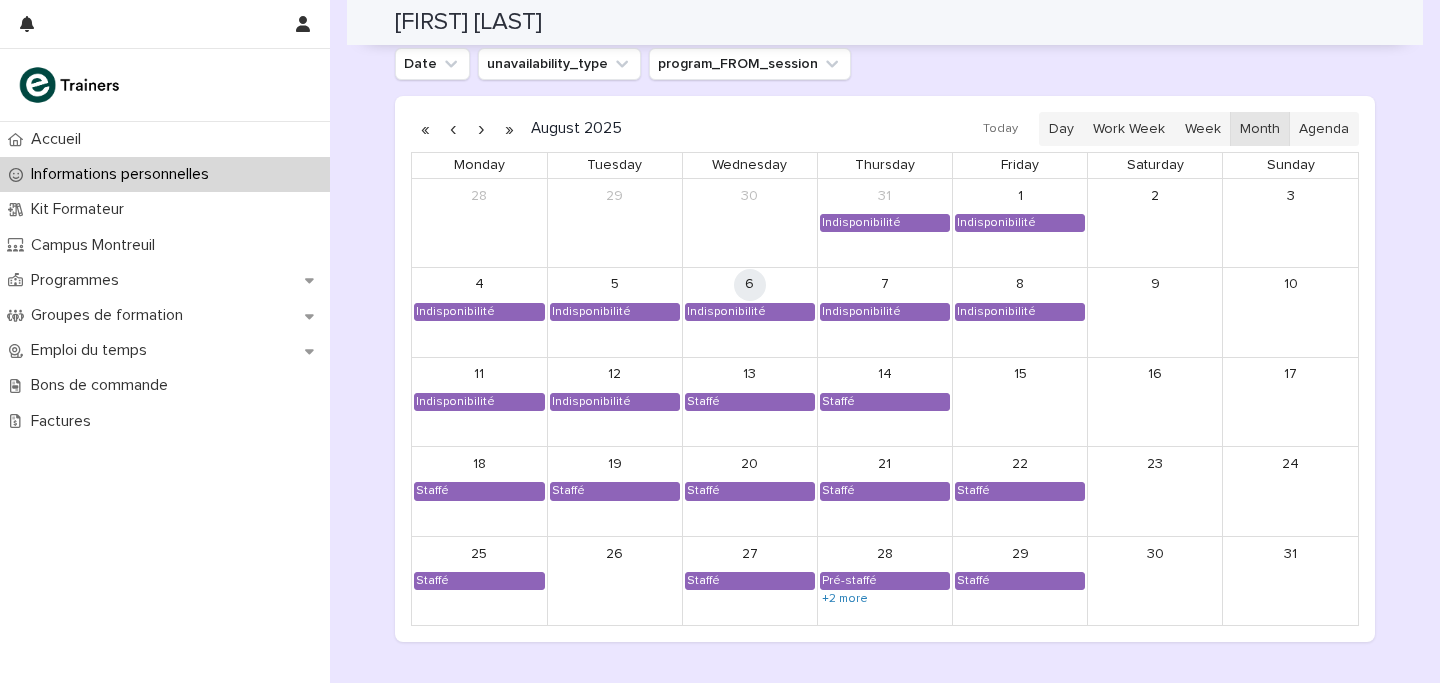 scroll, scrollTop: 1709, scrollLeft: 0, axis: vertical 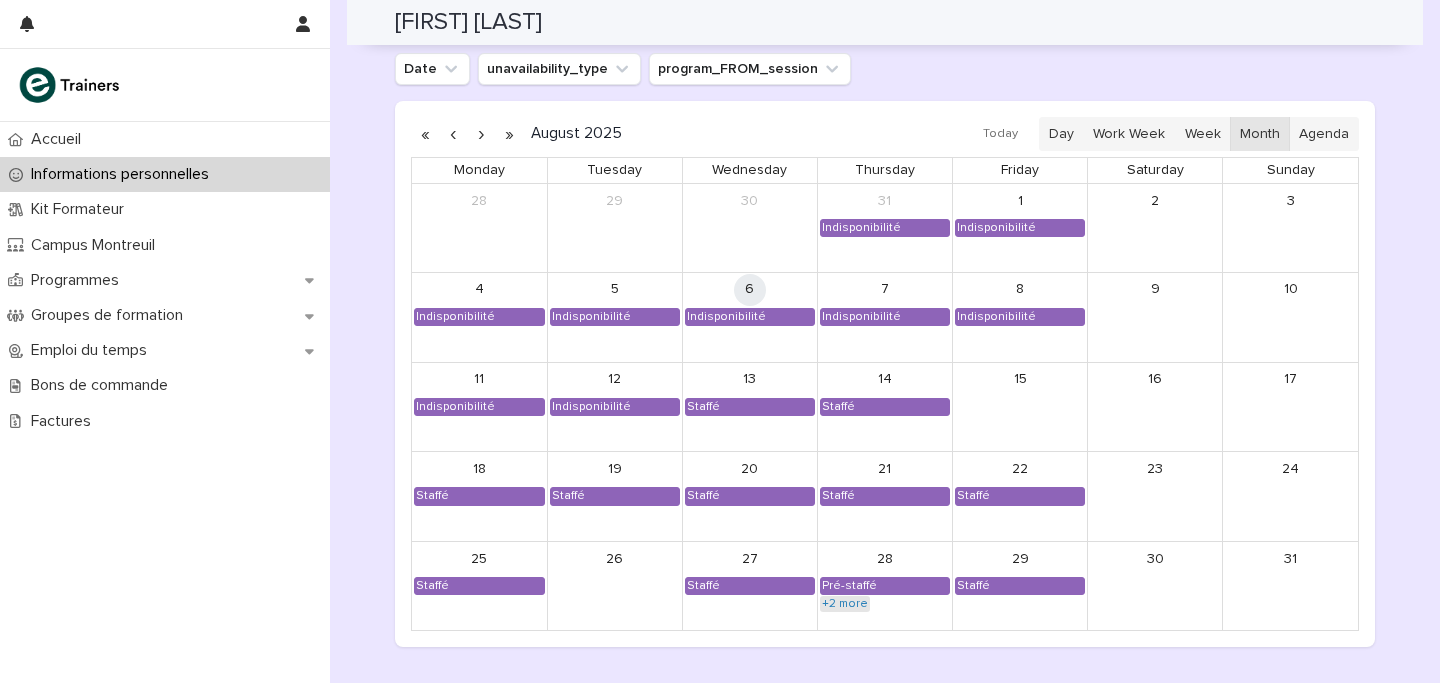 click on "+2 more" at bounding box center [845, 604] 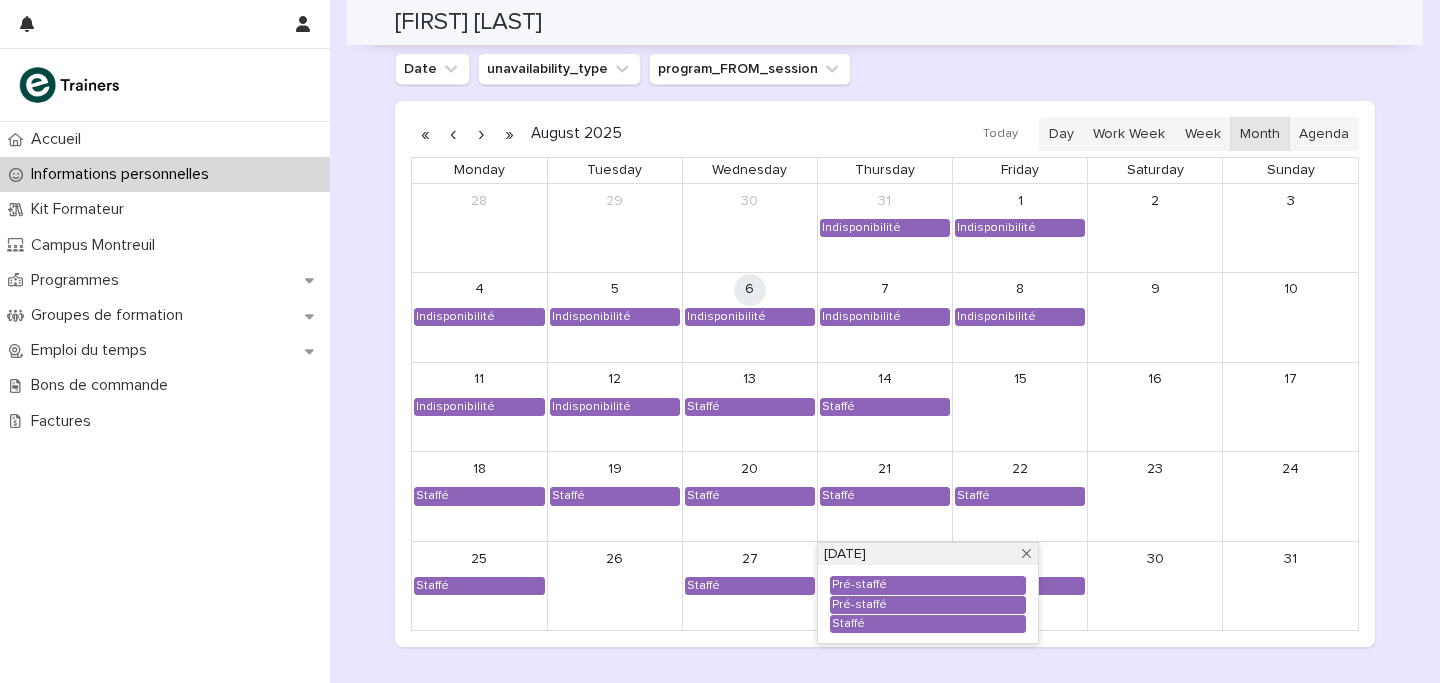click on "Loading... Saving… Vue calendrier Date unavailability_type program_FROM_session [MONTH] 2025 Today Day Work Week Week Month Agenda Monday Tuesday Wednesday Thursday Friday Saturday Sunday 28 29 30 31 Indisponibilité 1 Indisponibilité 2 3 4 Indisponibilité 5 Indisponibilité 6 Indisponibilité 7 Indisponibilité 8 Indisponibilité 9 10 11 Indisponibilité 12 Indisponibilité 13 Staffé 14 Staffé 15 16 17 18 Staffé 19 Staffé 20 Staffé 21 Staffé 22 Staffé 23 24 25 Staffé 26 27 Staffé 28 Pré-staffé Pré-staffé Staffé +2 more 29 Staffé 30 31 [MONTH] 28, 2025 Pré-staffé Pré-staffé Staffé" at bounding box center [885, 310] 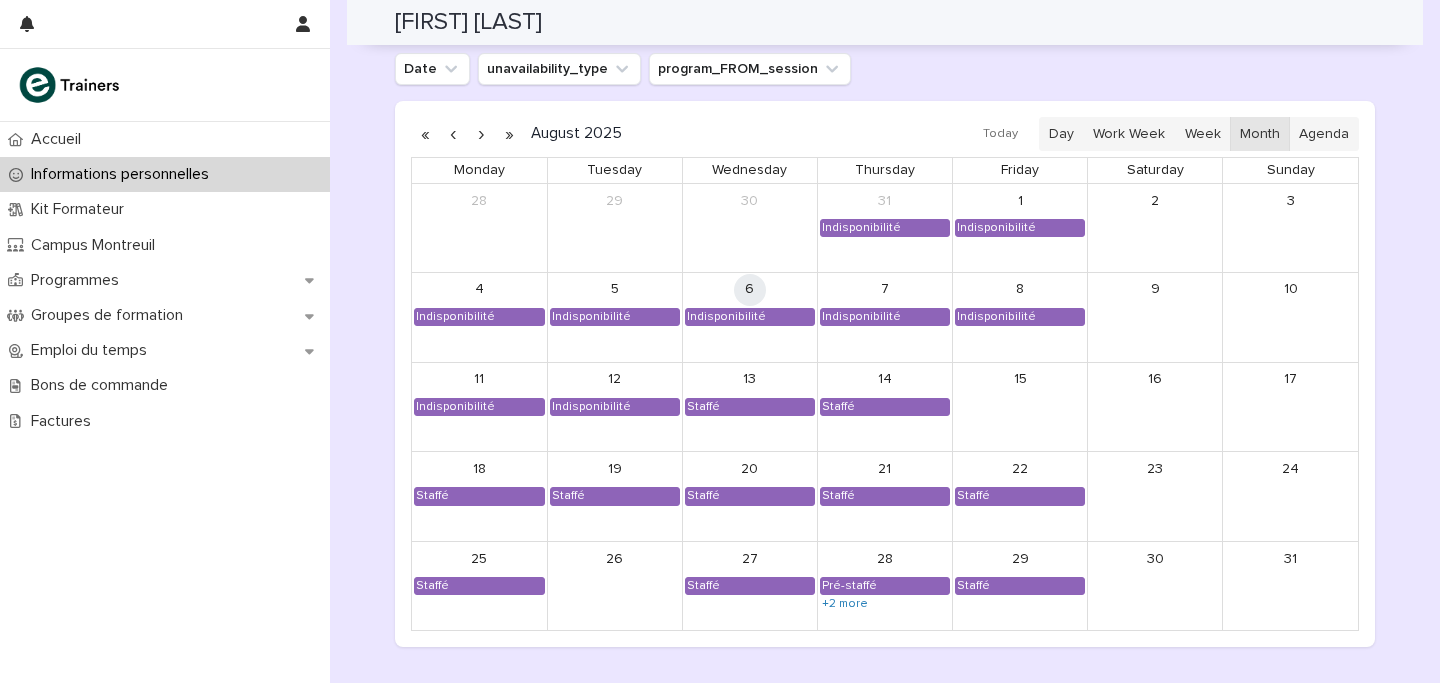 click at bounding box center (481, 134) 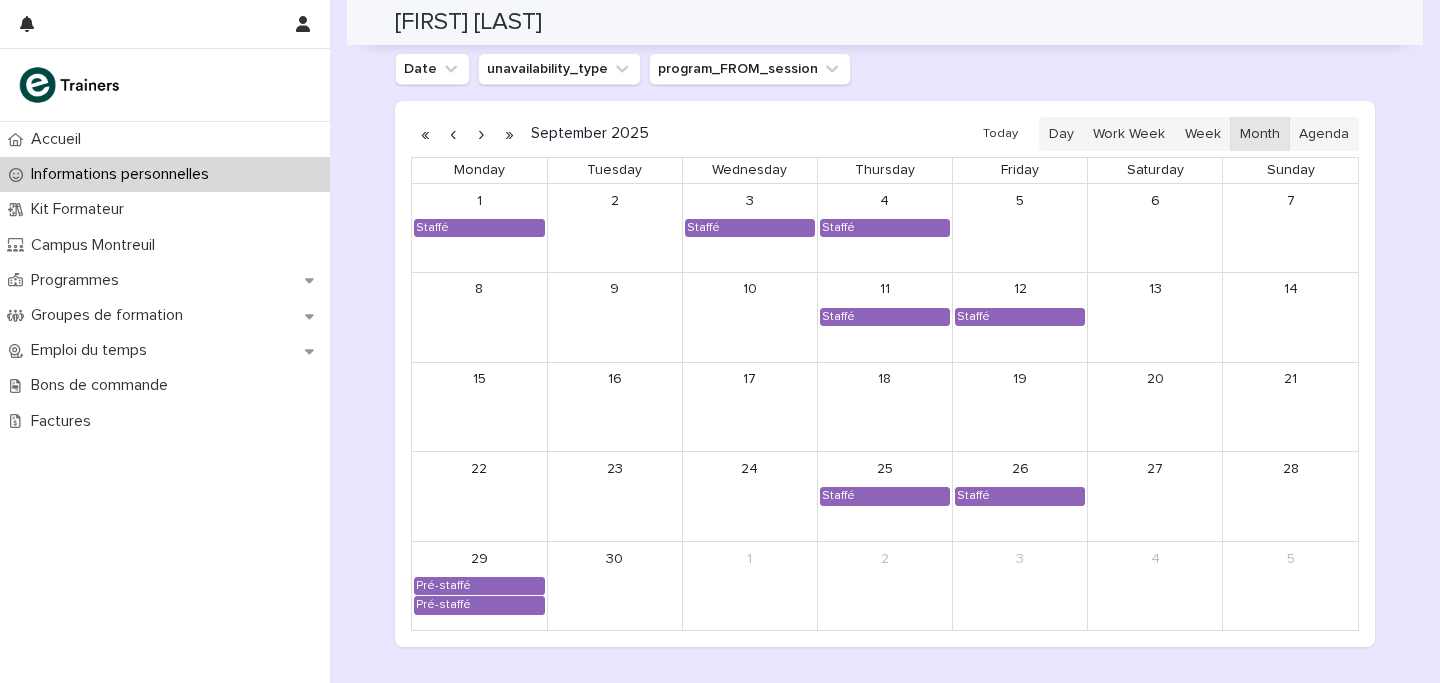 click at bounding box center (481, 134) 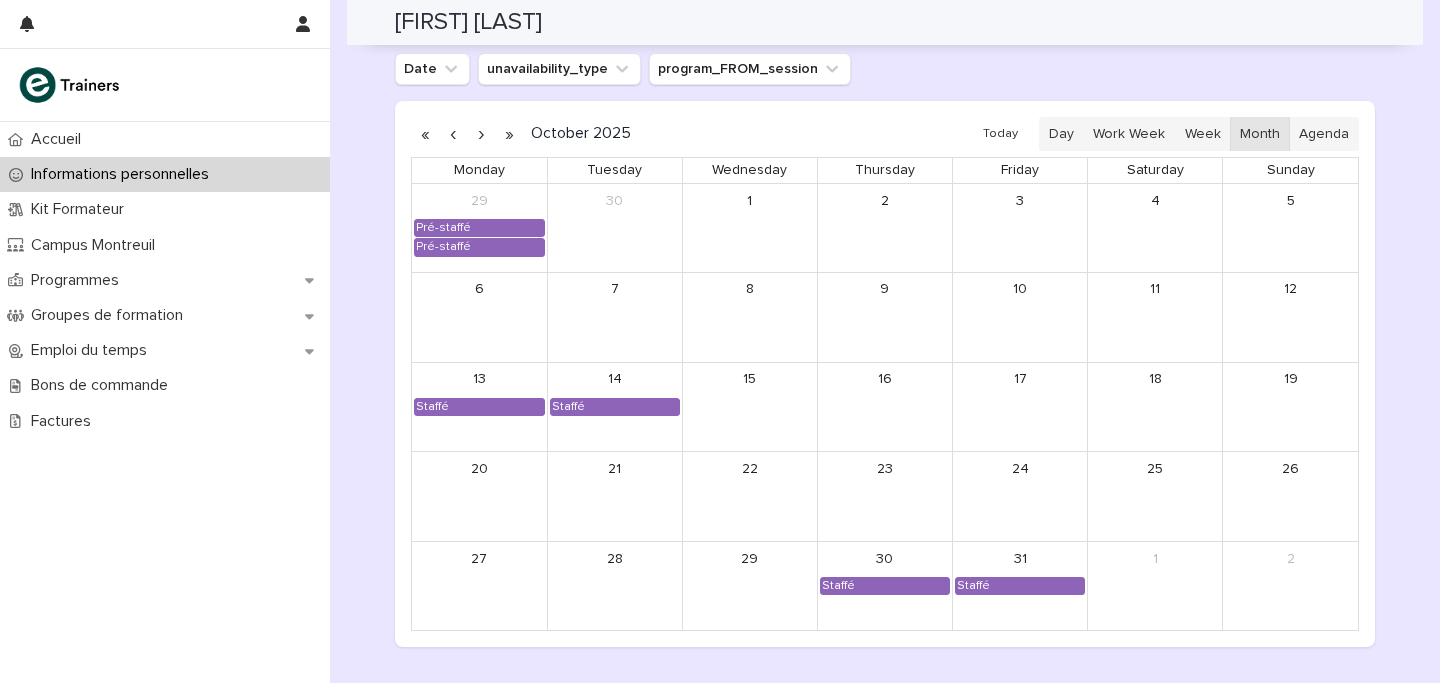 click at bounding box center [481, 134] 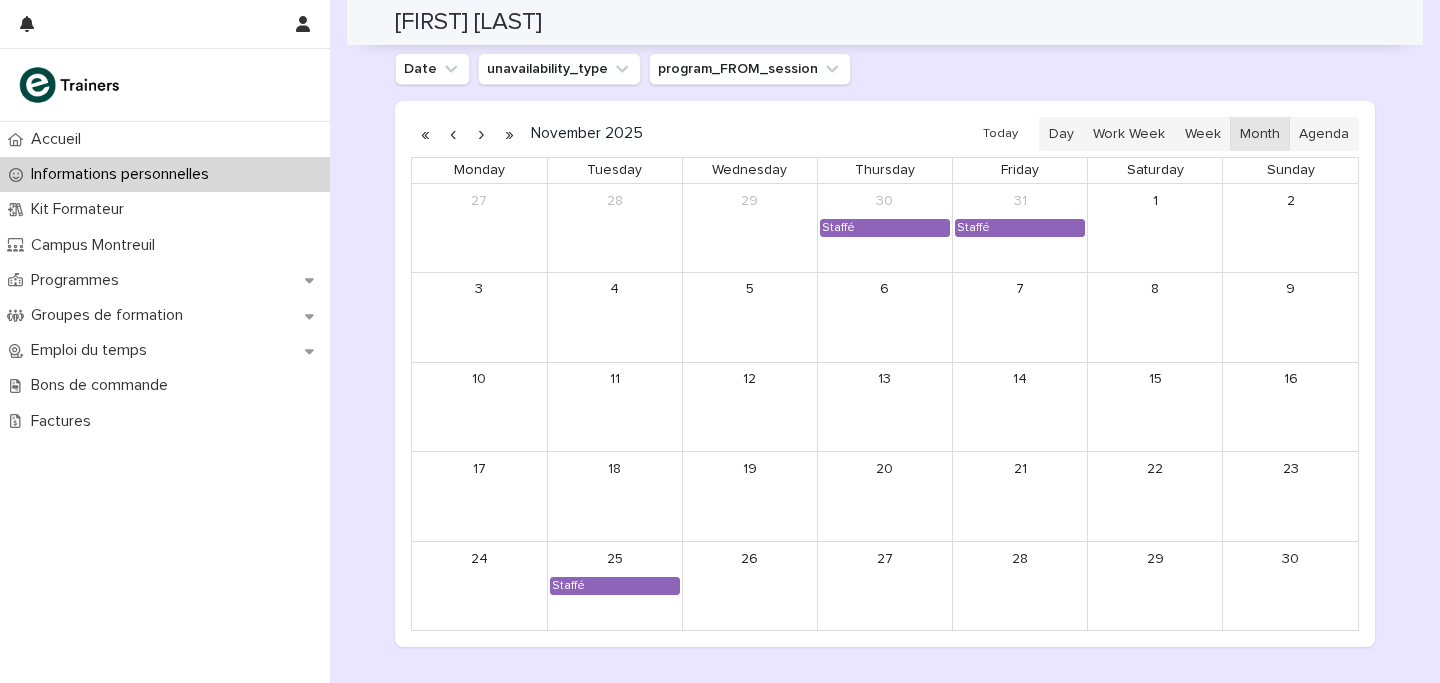 click at bounding box center (481, 134) 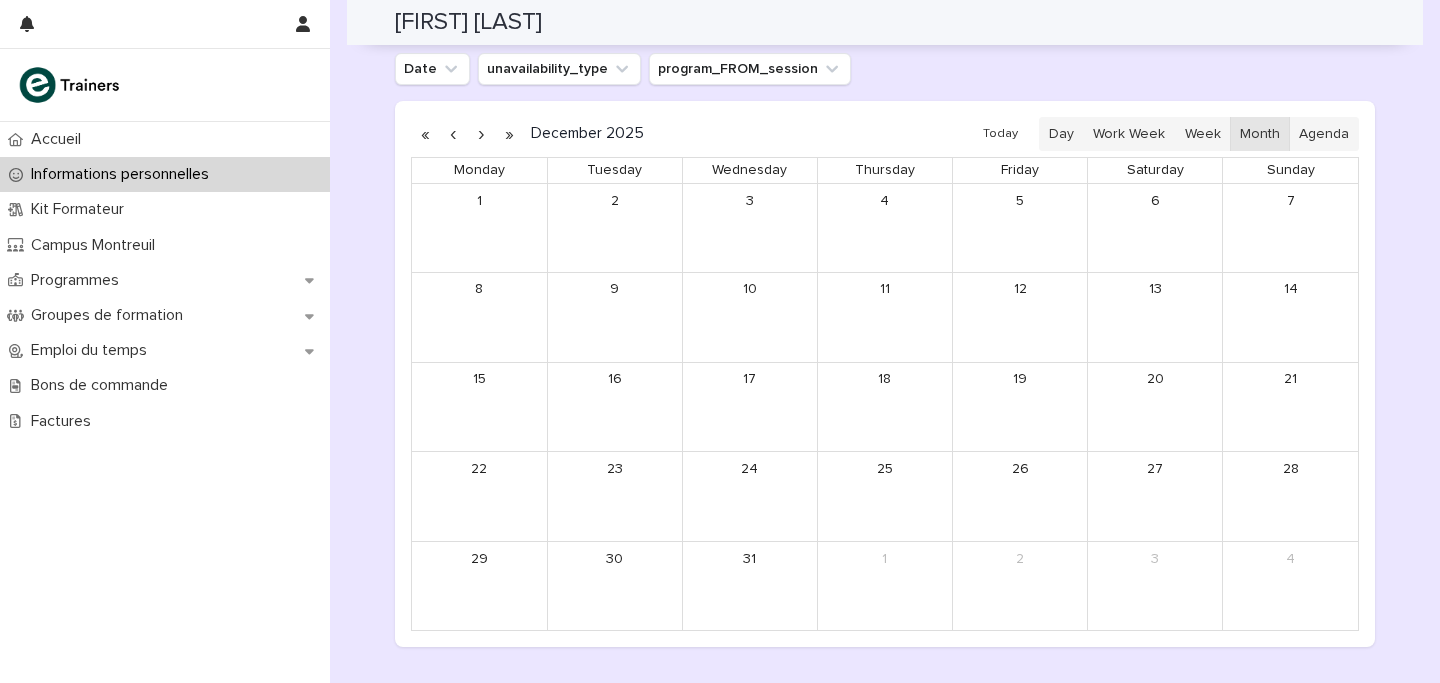click at bounding box center [481, 134] 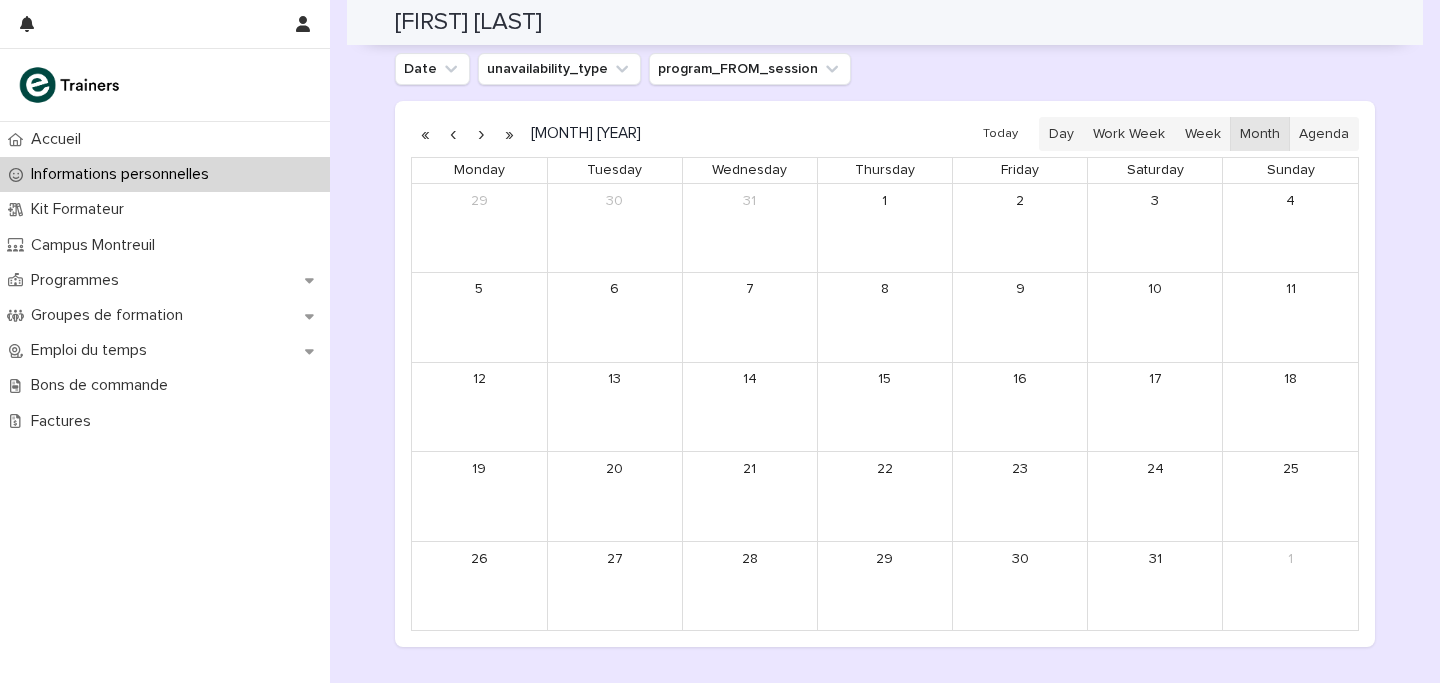 click at bounding box center (453, 134) 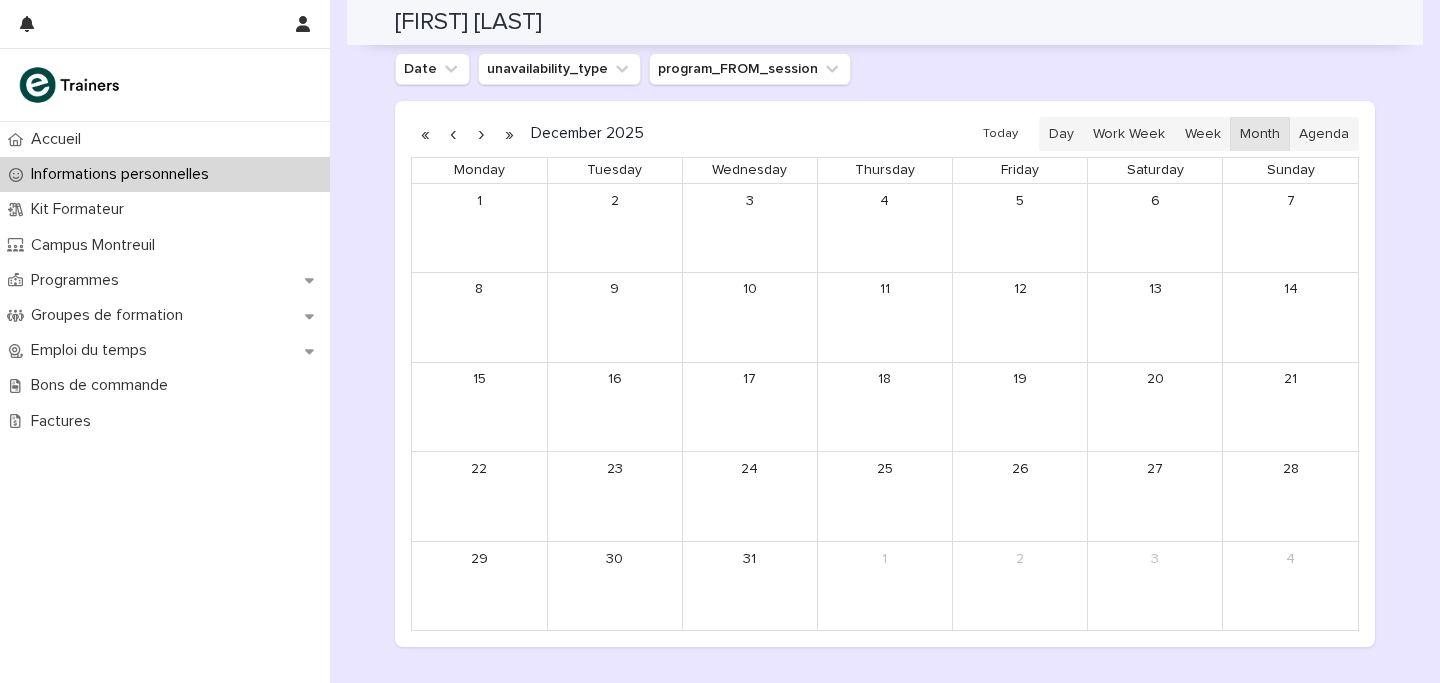 click at bounding box center [453, 134] 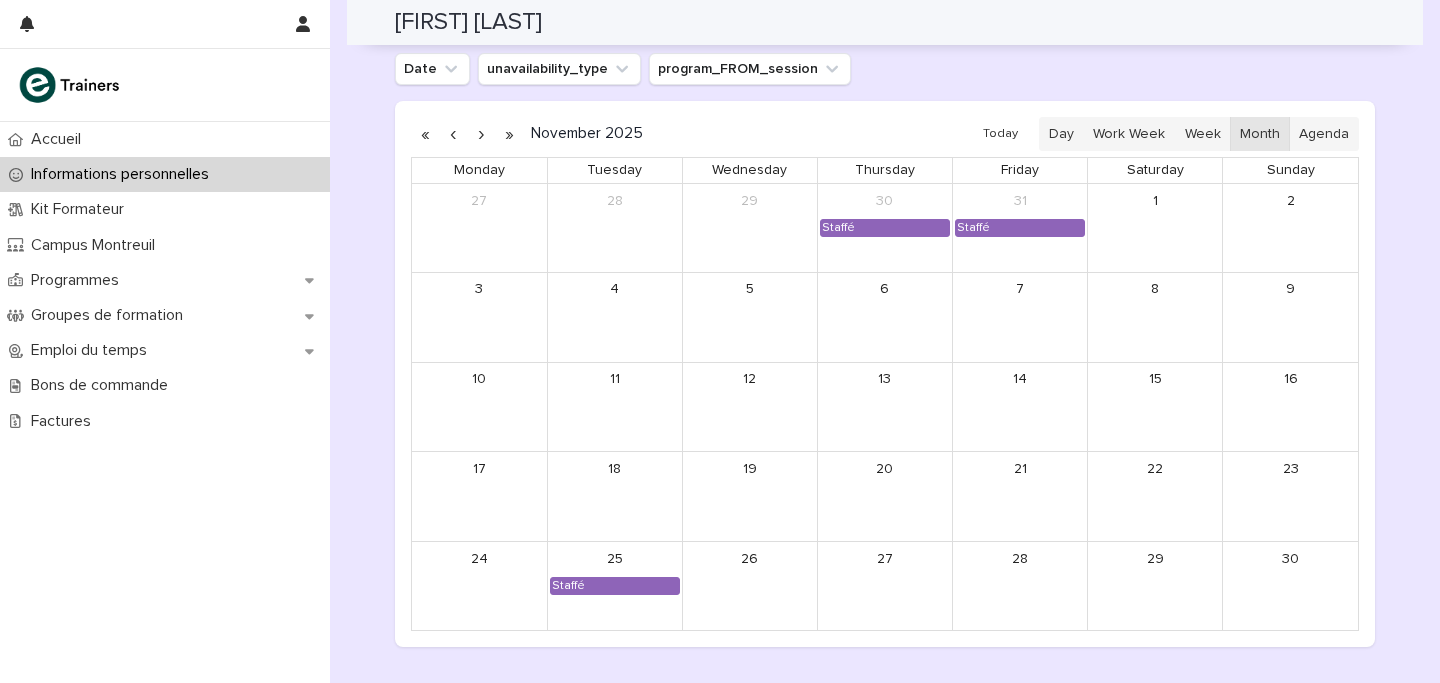type 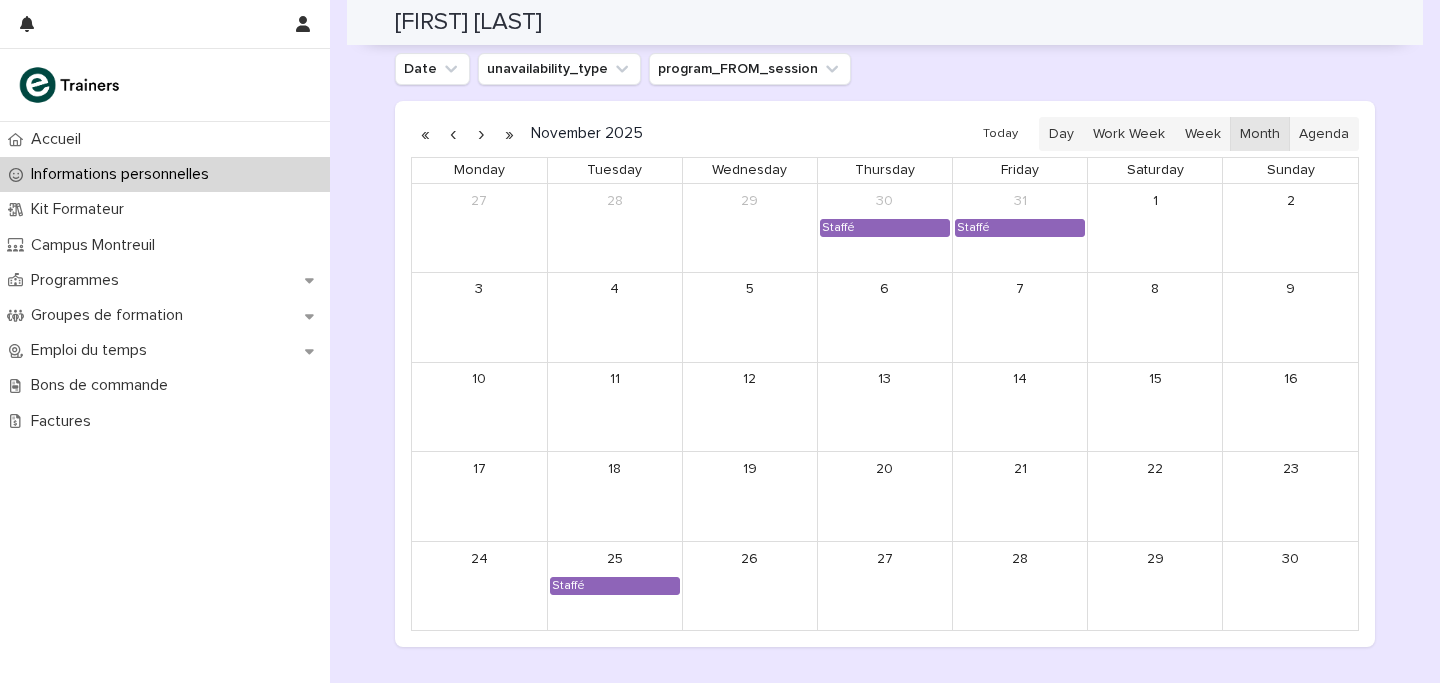 click at bounding box center [453, 134] 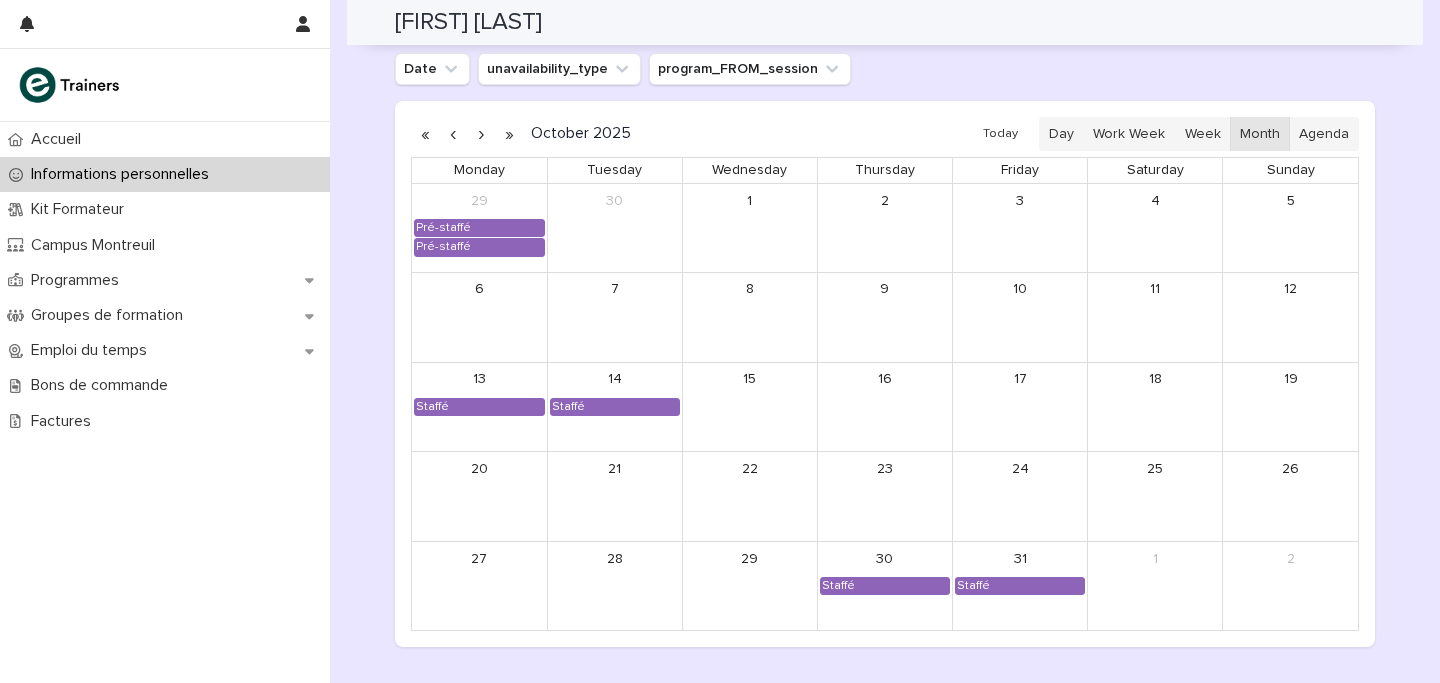 click at bounding box center (453, 134) 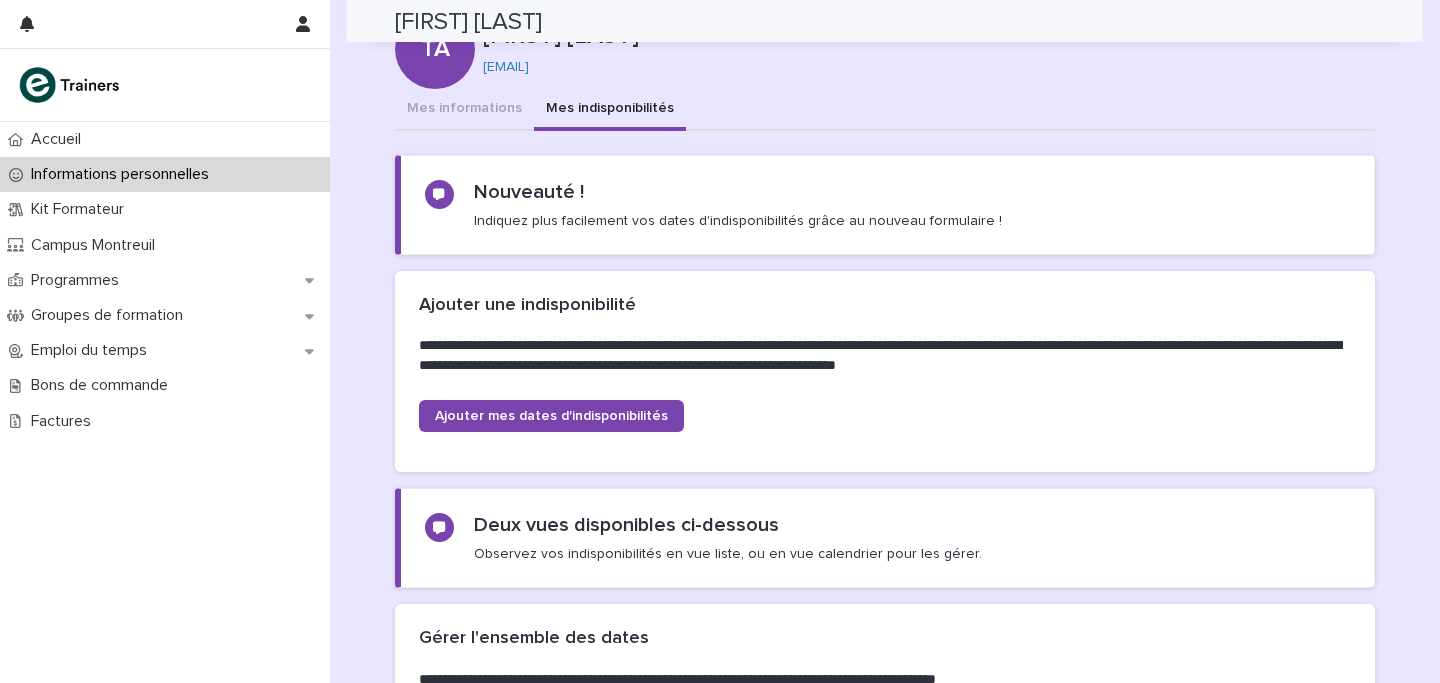 scroll, scrollTop: 0, scrollLeft: 0, axis: both 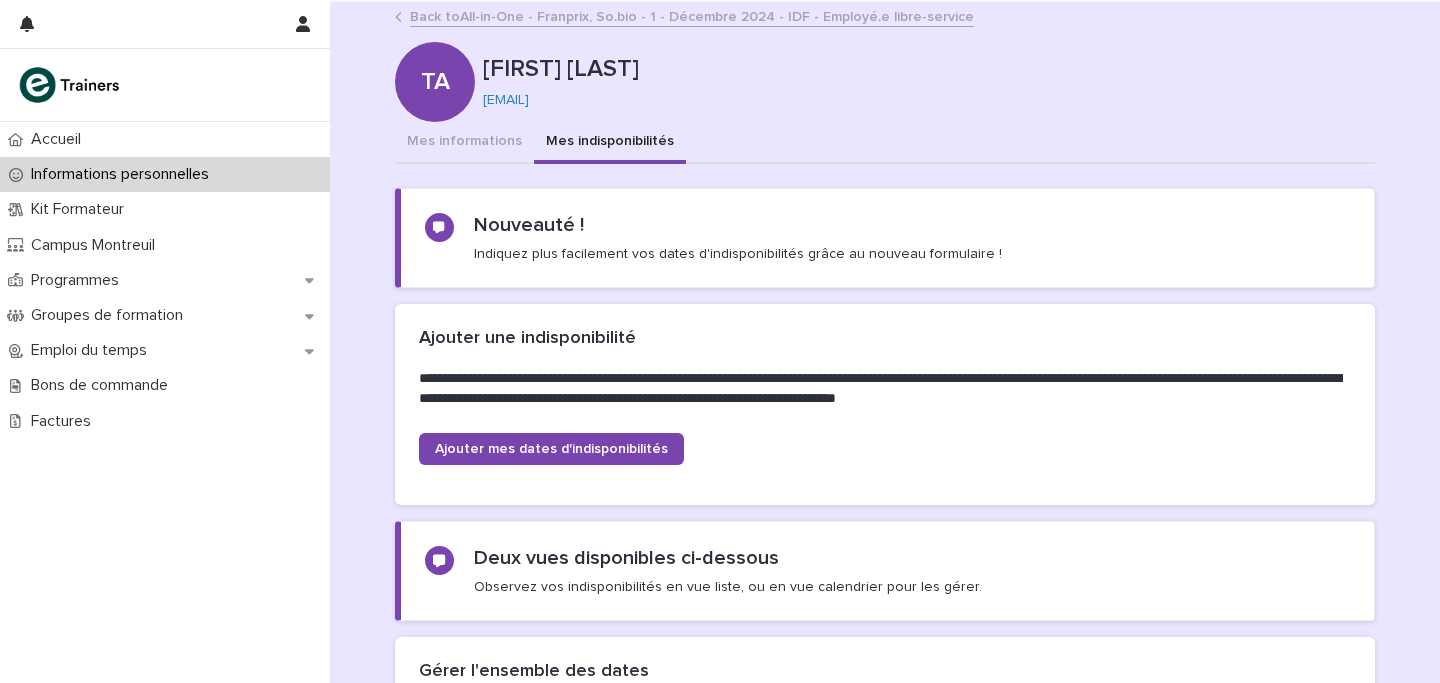 click on "Back to All-in-One - Franprix, So.bio - 1 - Décembre 2024 - [REGION] - Employé.e libre-service" at bounding box center [692, 15] 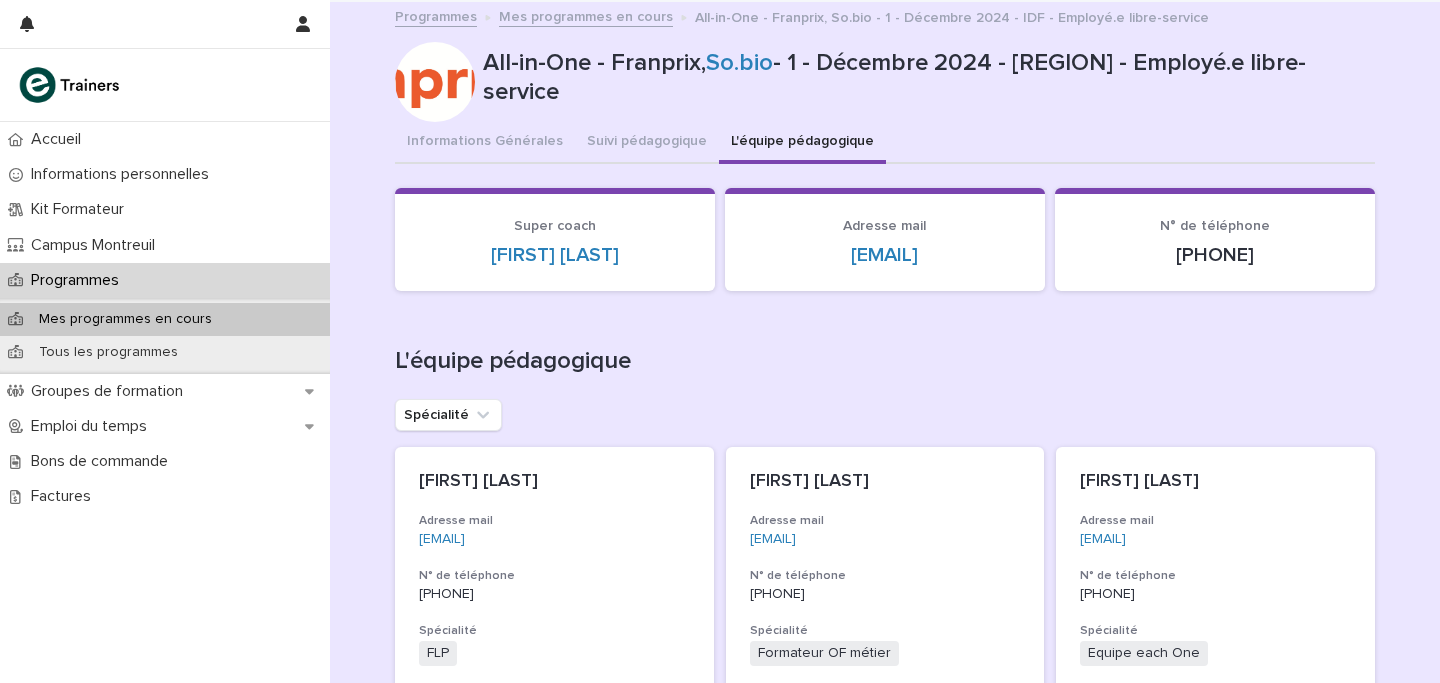 click on "Mes programmes en cours" at bounding box center (586, 15) 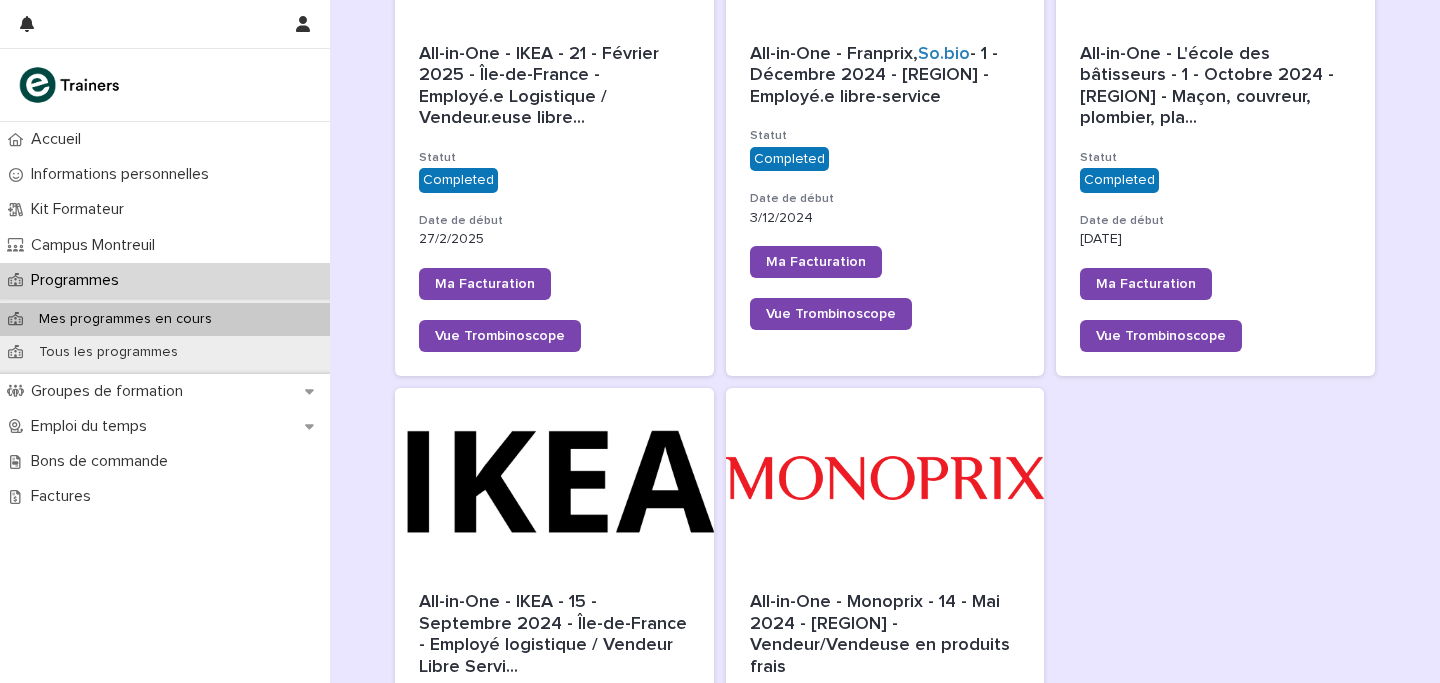 scroll, scrollTop: 1330, scrollLeft: 0, axis: vertical 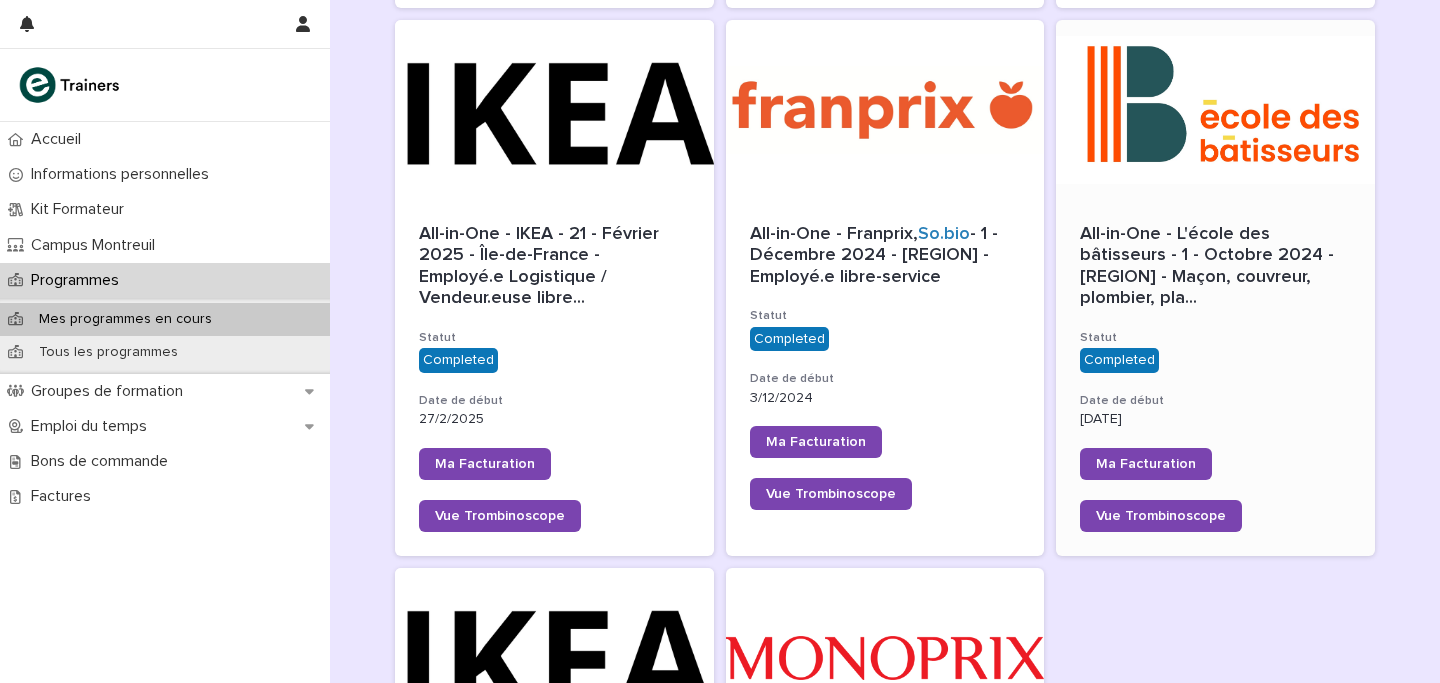 click on "All-in-One - L'école des bâtisseurs - 1 - Octobre 2024 - [REGION] - Maçon, couvreur, plombier, pla ..." at bounding box center (1215, 267) 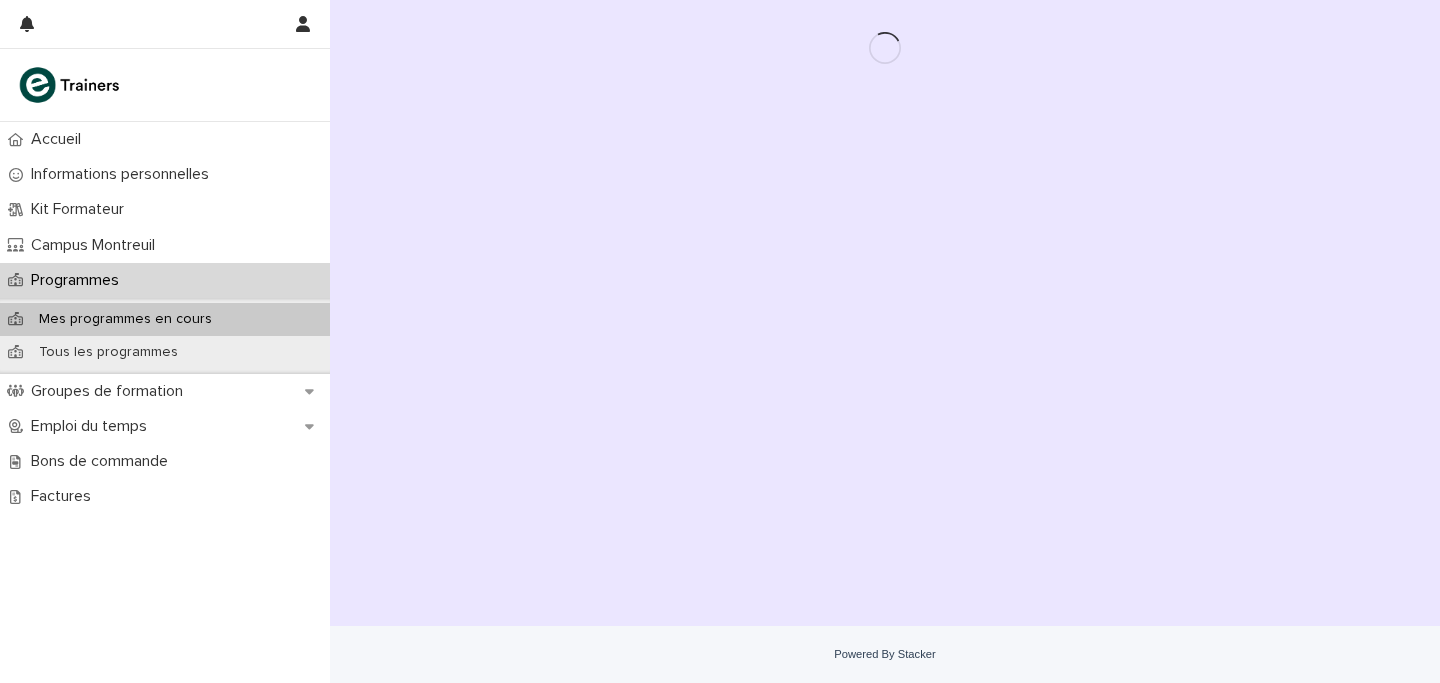 scroll, scrollTop: 0, scrollLeft: 0, axis: both 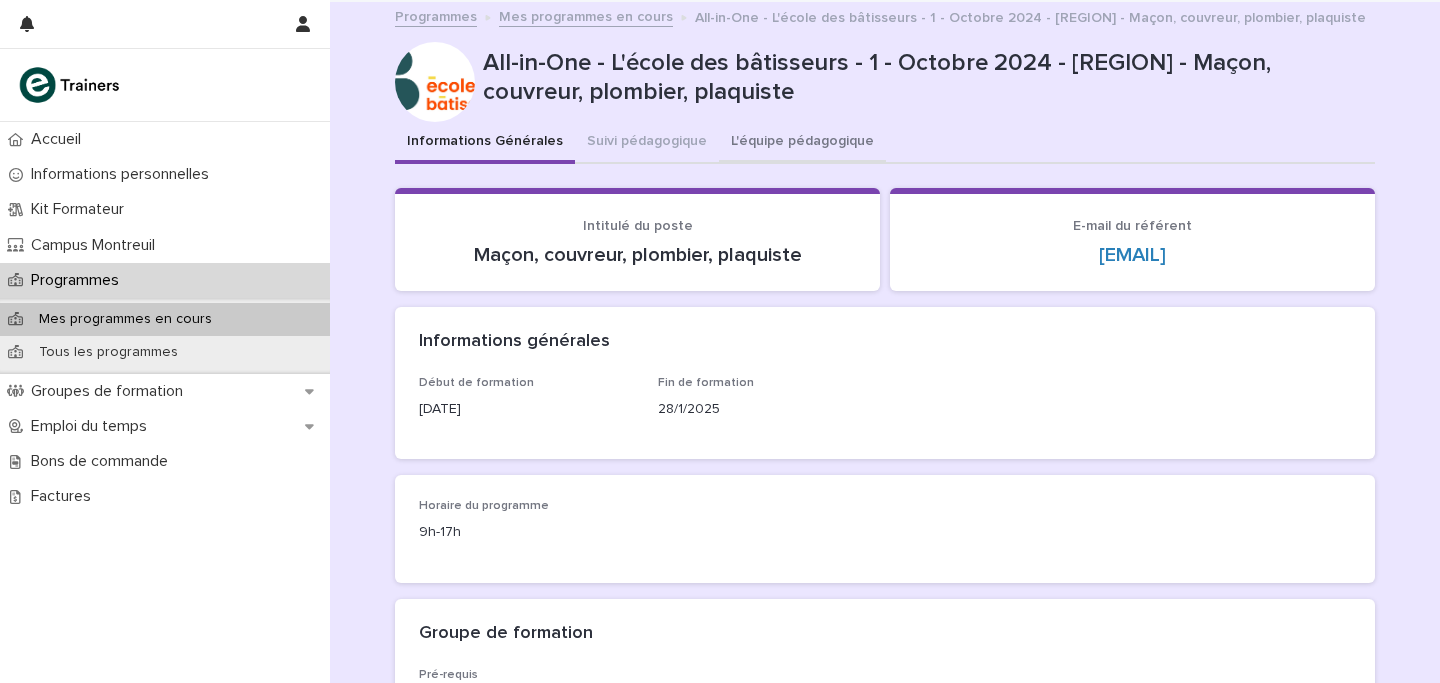 click on "L'équipe pédagogique" at bounding box center (802, 143) 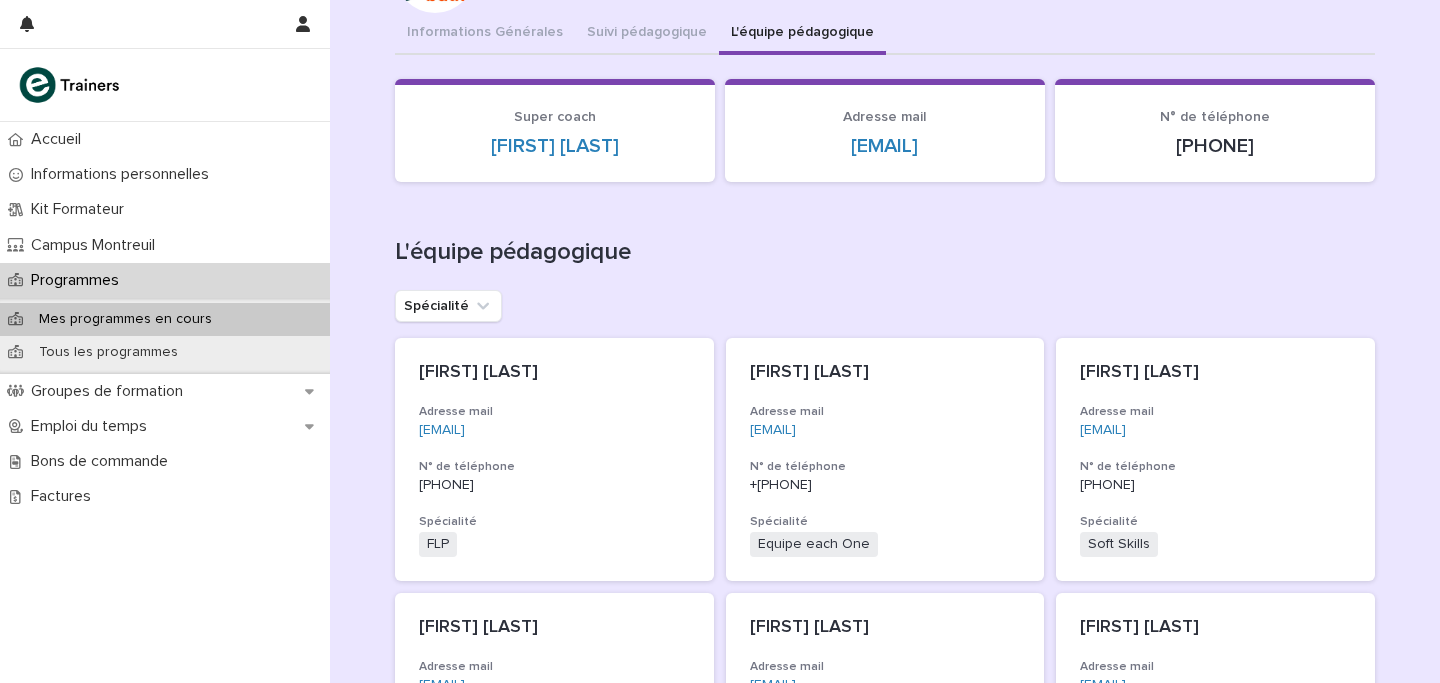 scroll, scrollTop: 116, scrollLeft: 0, axis: vertical 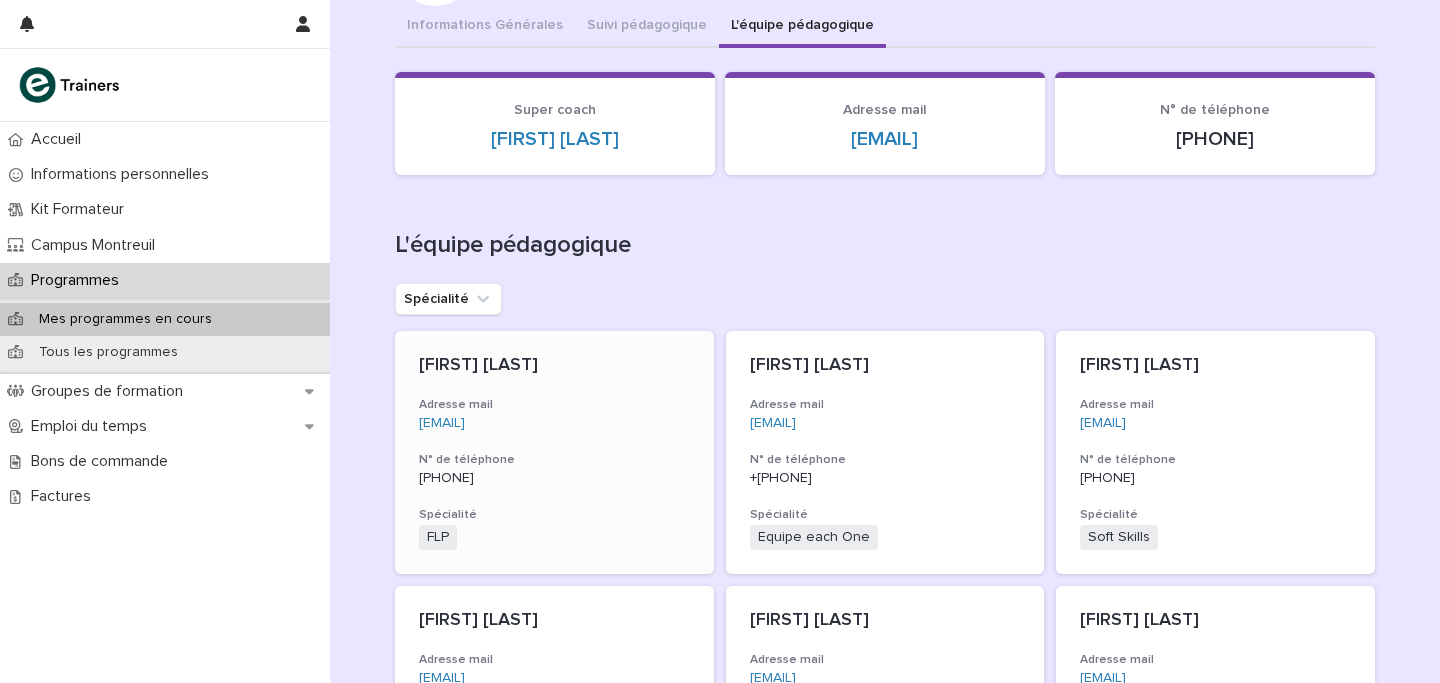 click on "[FIRST] [LAST]" at bounding box center (554, 366) 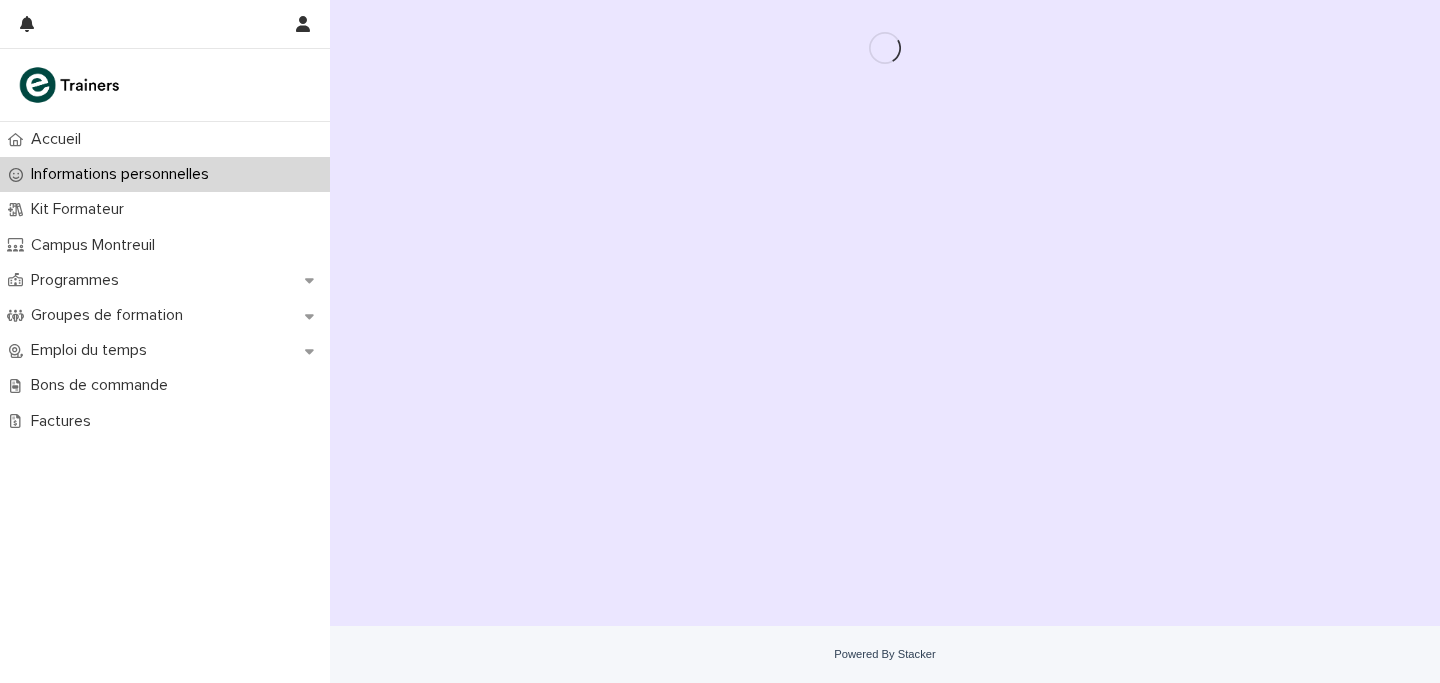 scroll, scrollTop: 0, scrollLeft: 0, axis: both 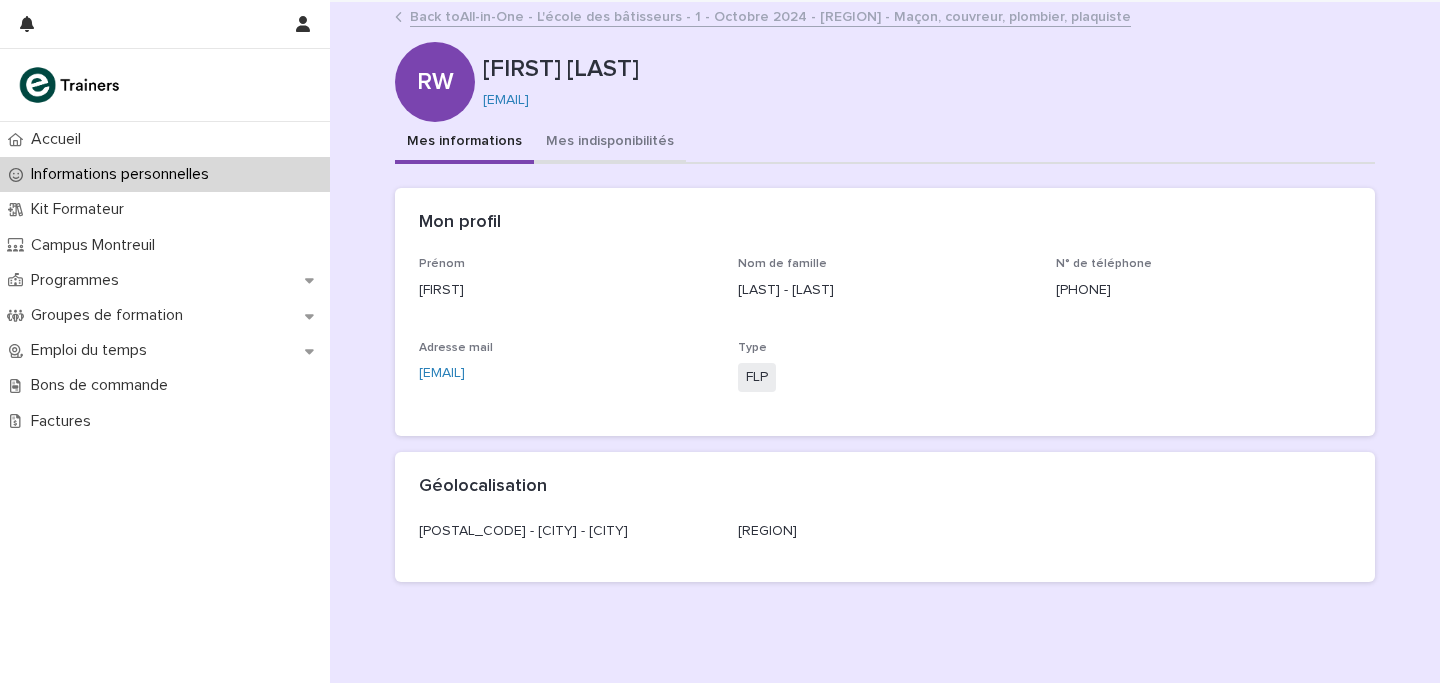 click on "Mes indisponibilités" at bounding box center [610, 143] 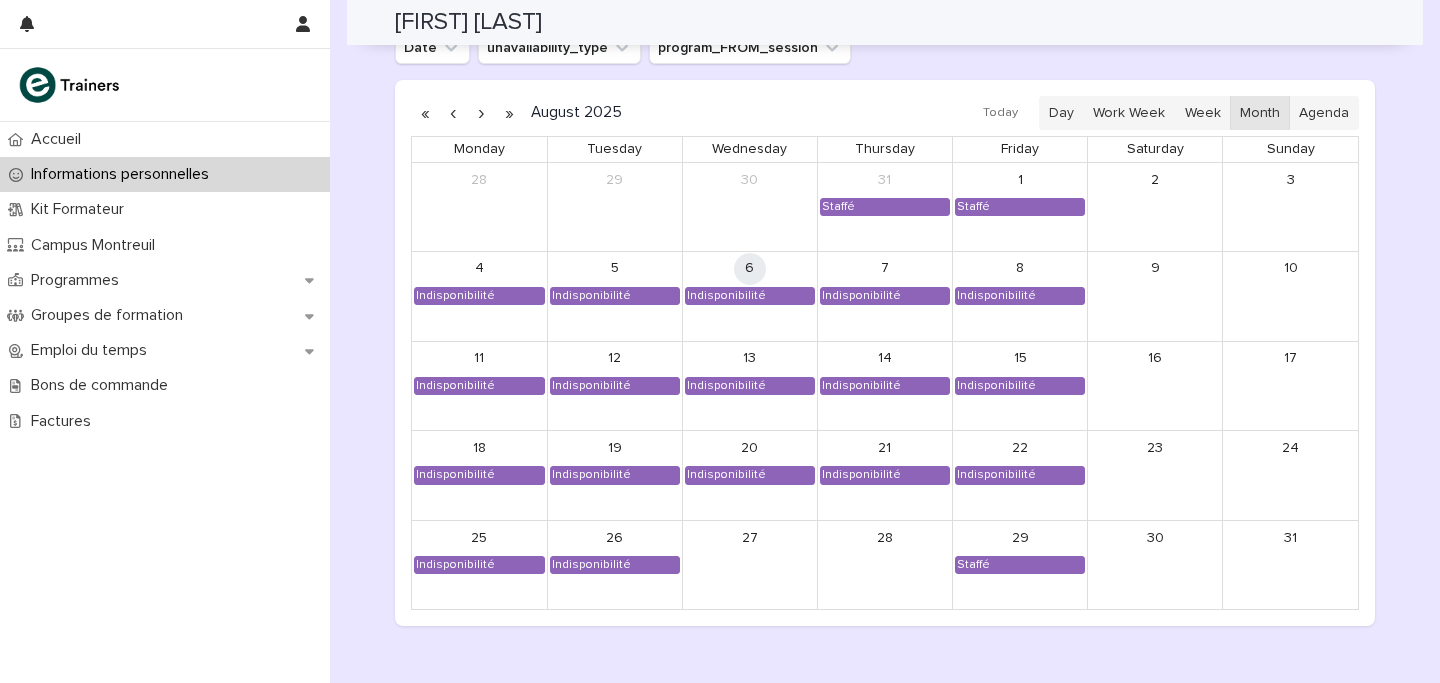 scroll, scrollTop: 1792, scrollLeft: 0, axis: vertical 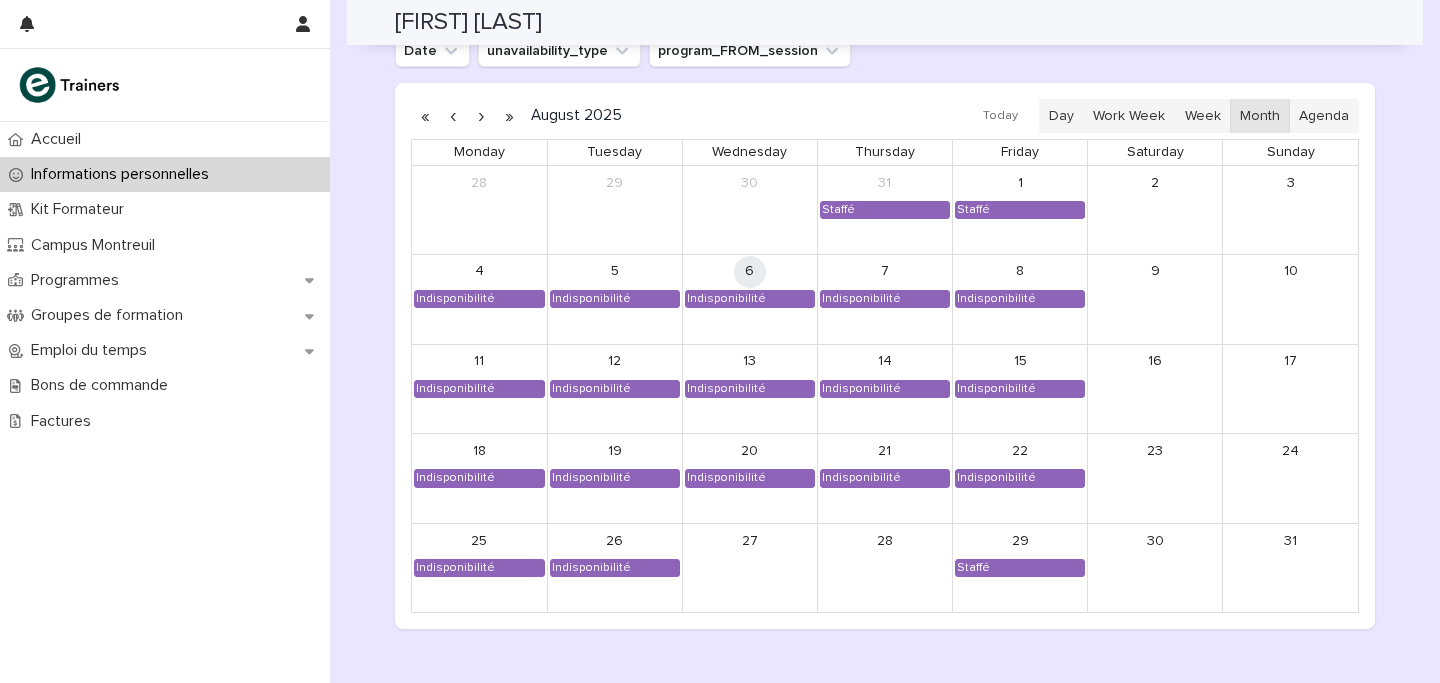 click at bounding box center (481, 116) 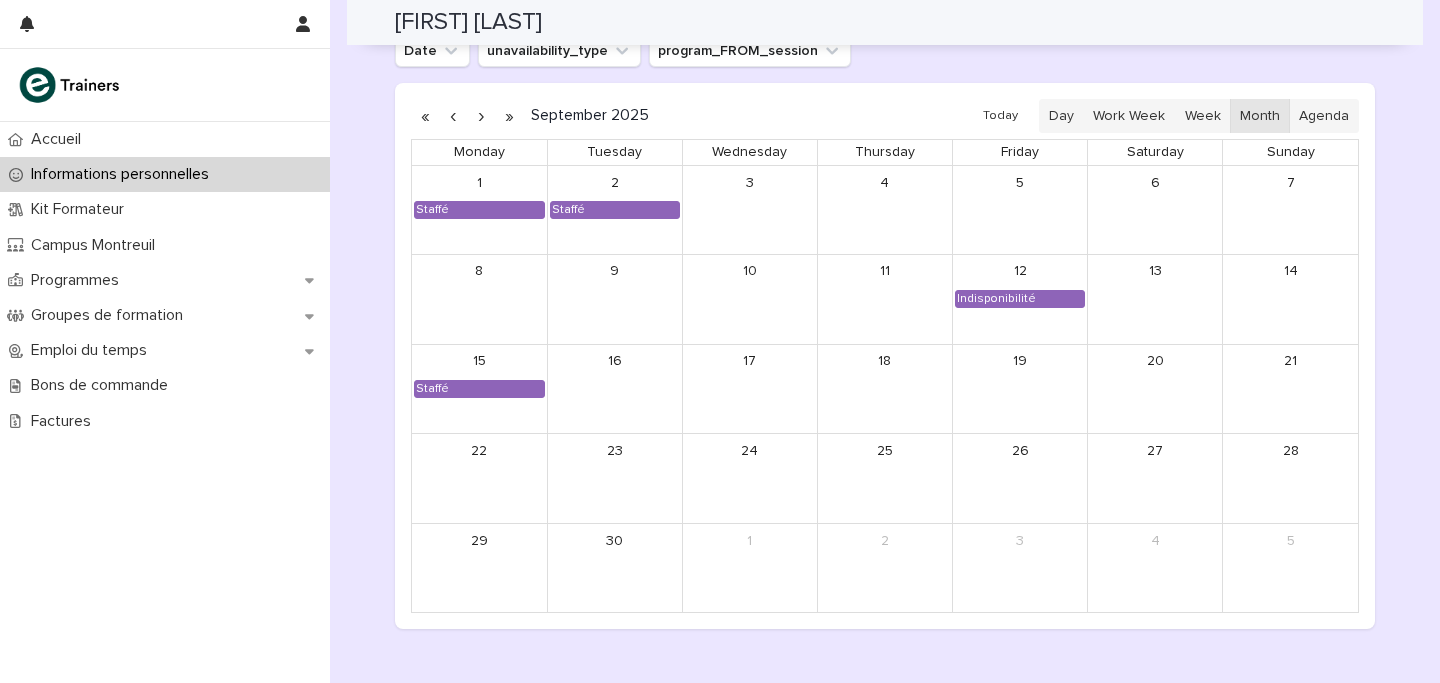 click at bounding box center [481, 116] 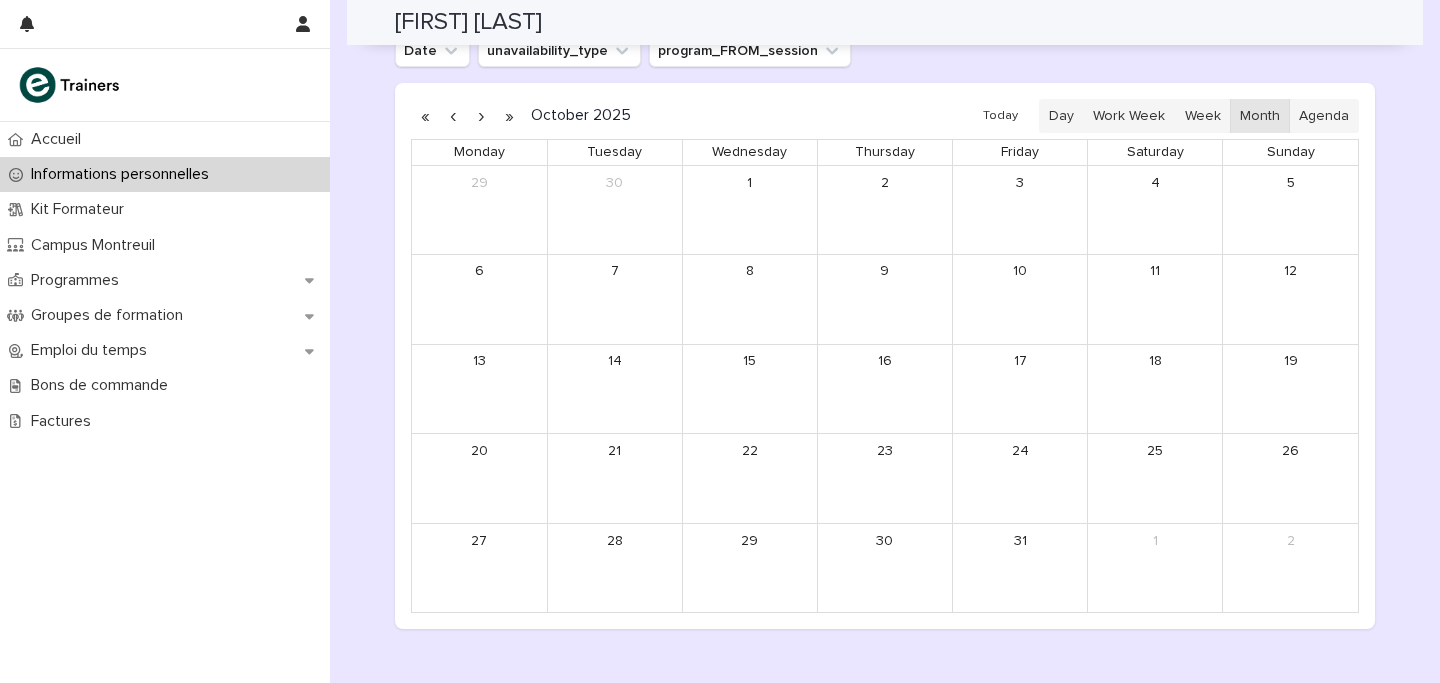 click at bounding box center (453, 116) 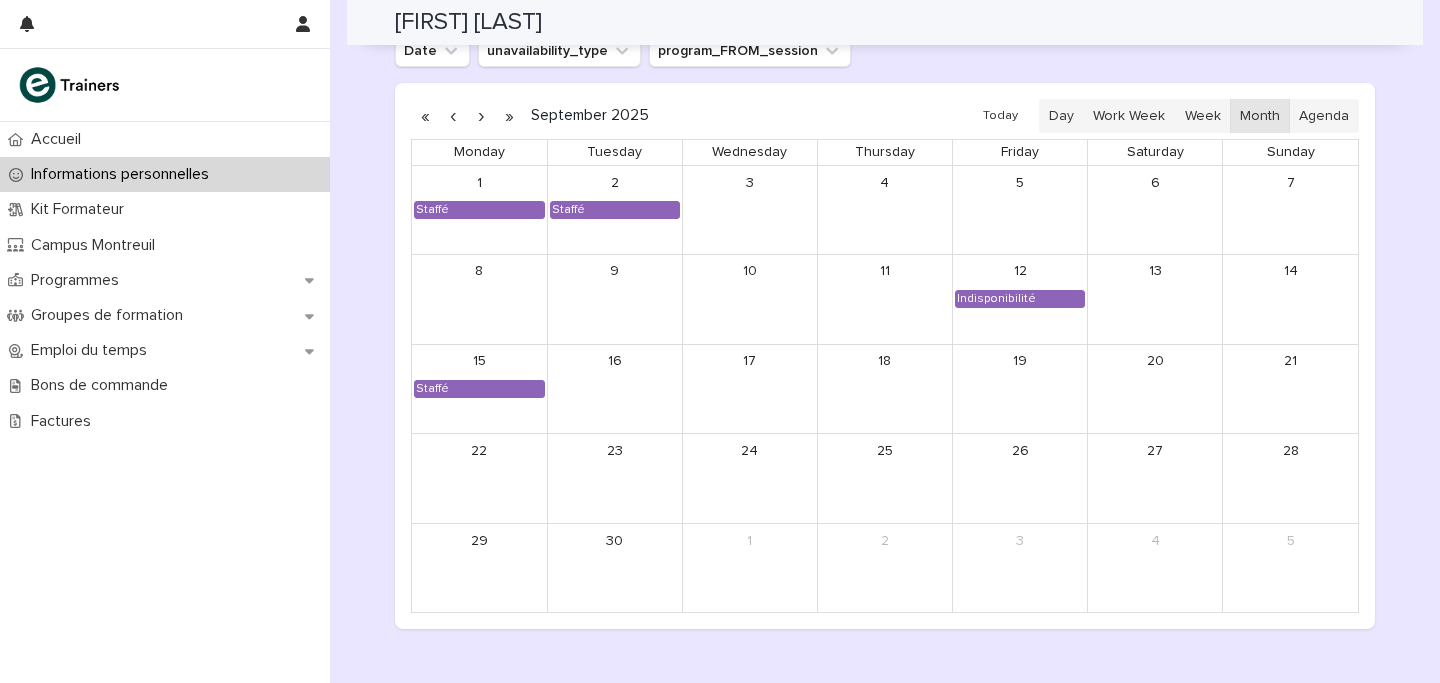 click at bounding box center (481, 116) 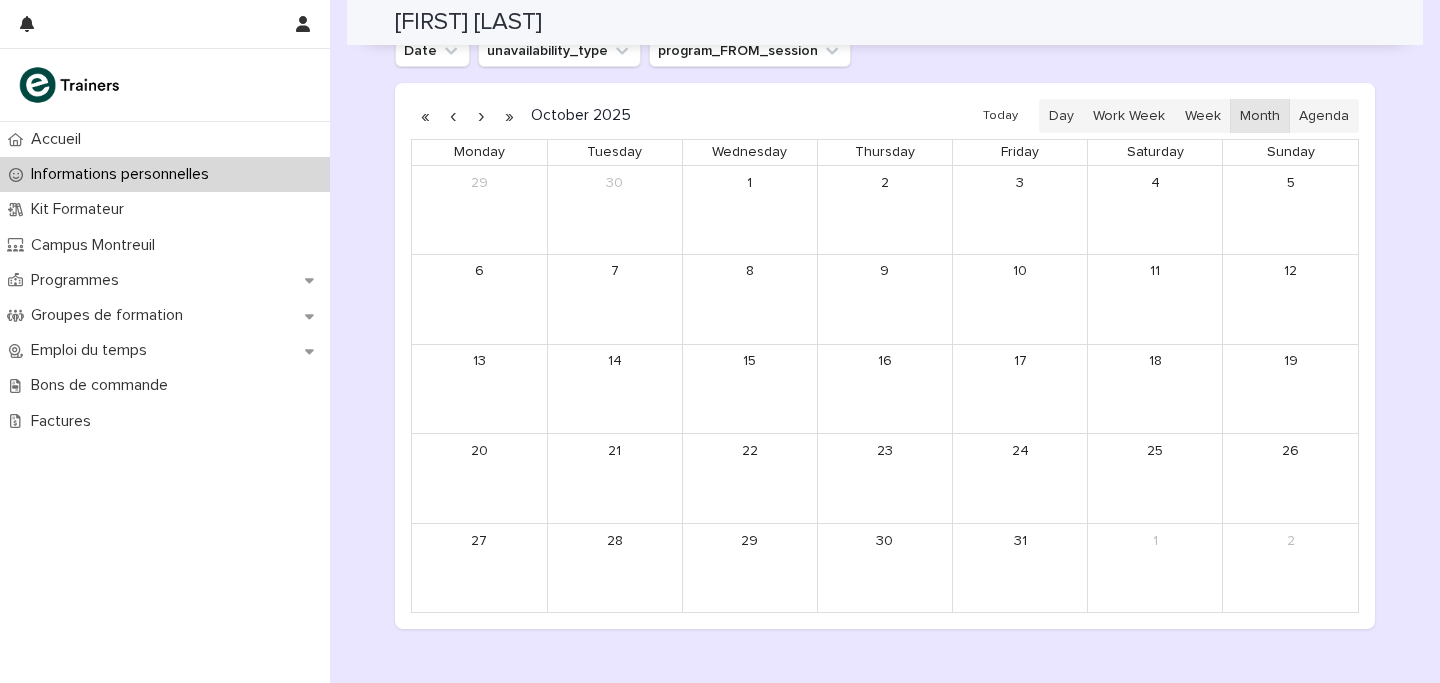 click at bounding box center [481, 116] 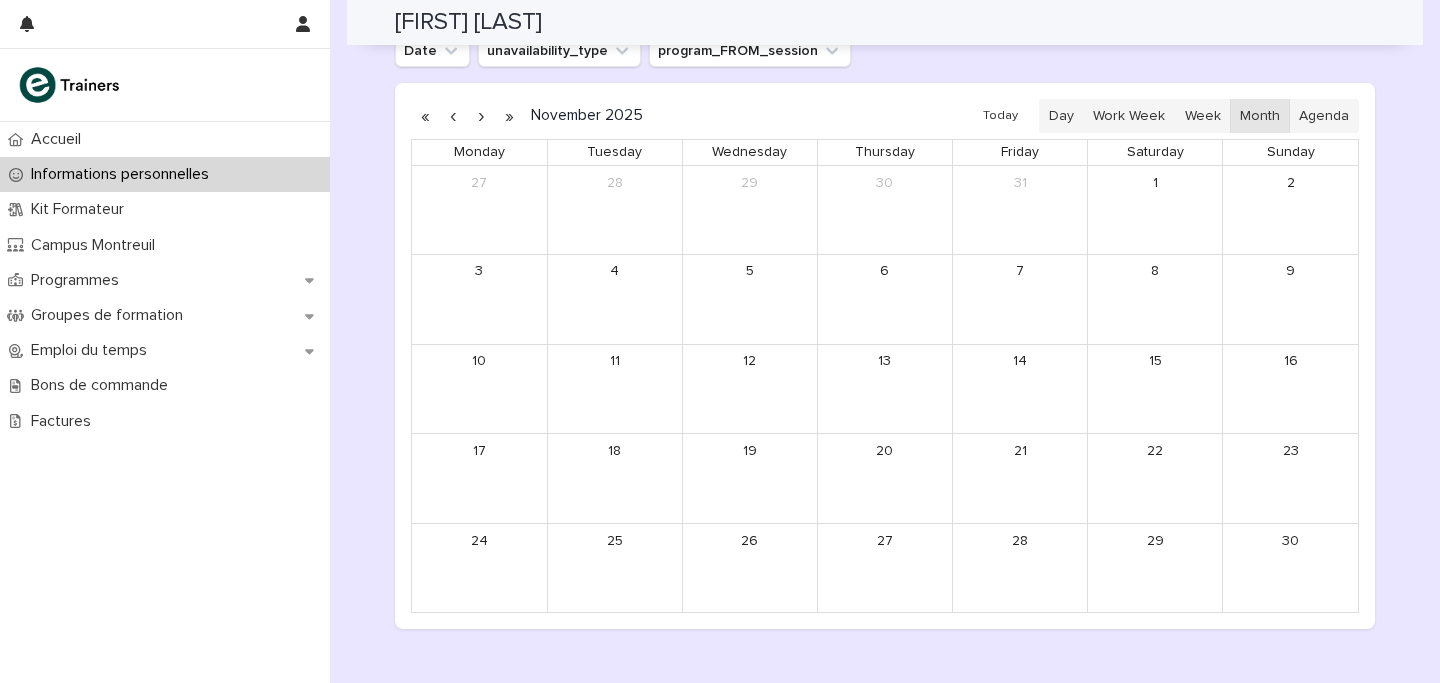 click at bounding box center [481, 116] 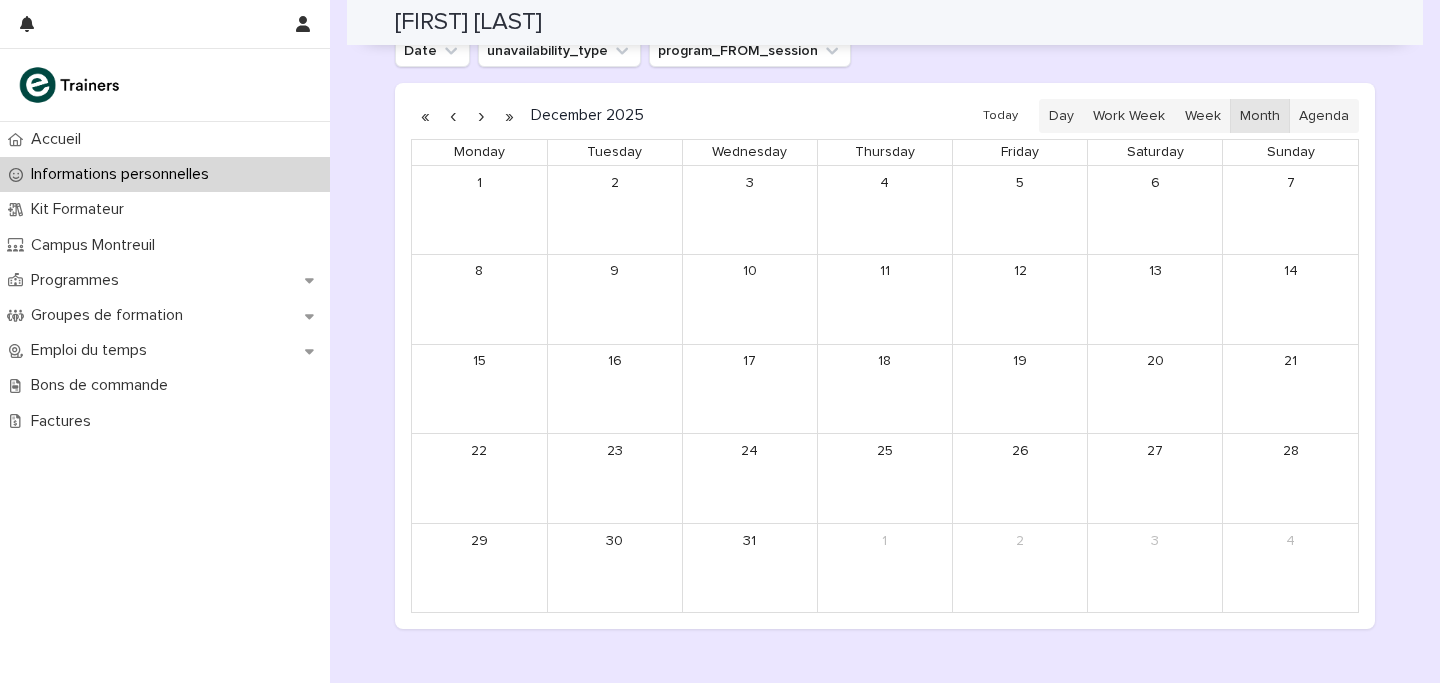 click at bounding box center [481, 116] 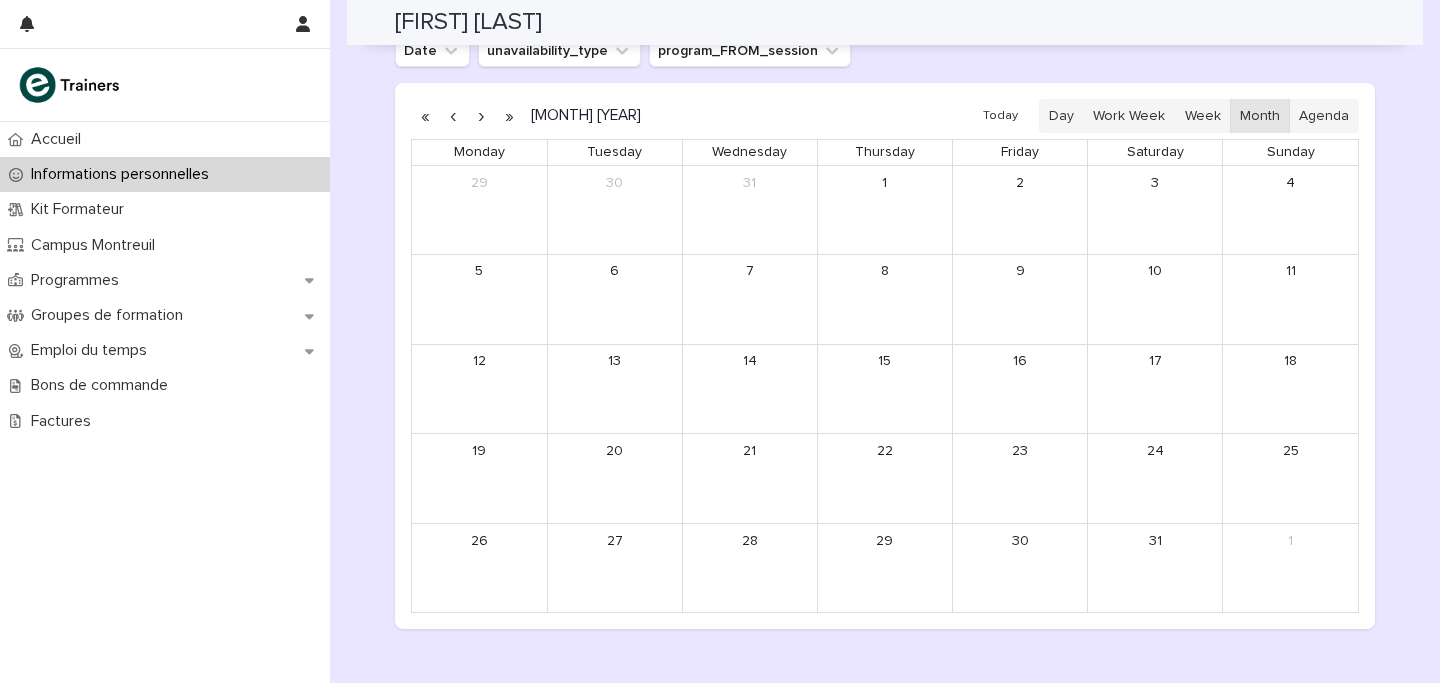 click at bounding box center (453, 116) 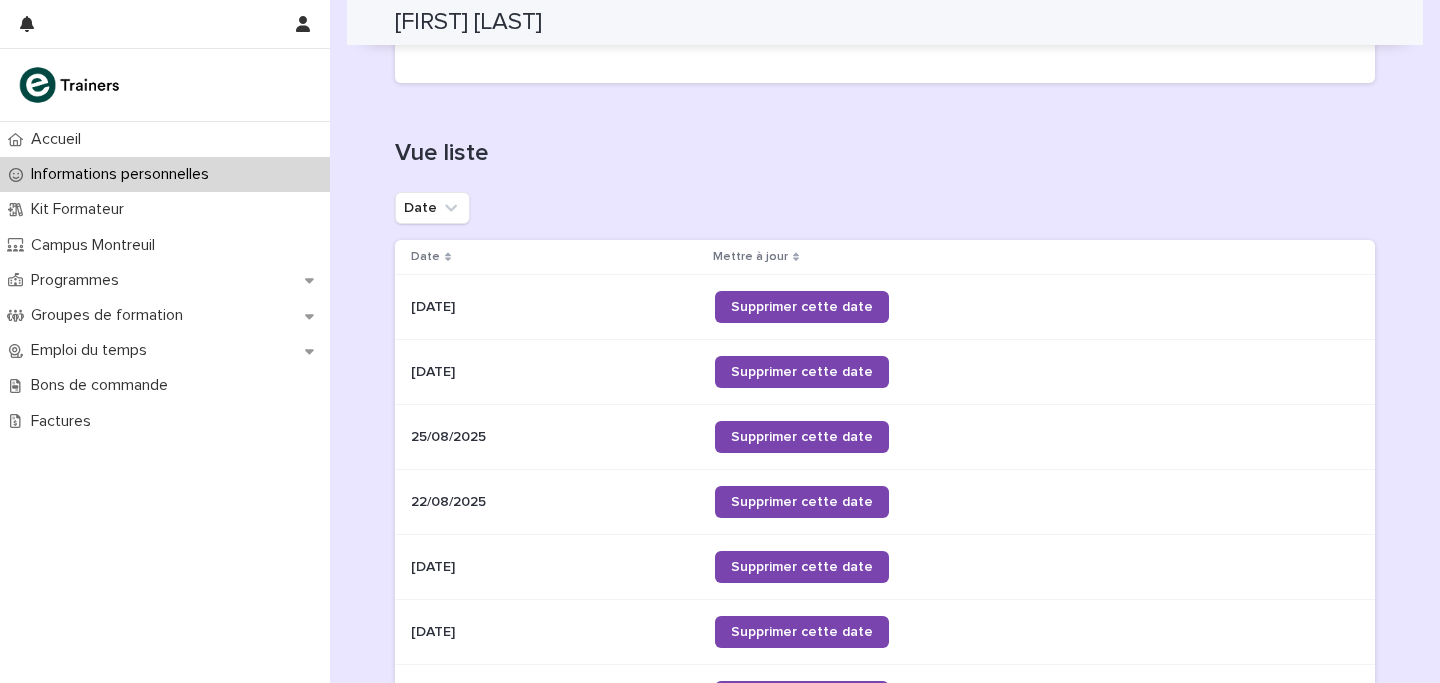 scroll, scrollTop: 0, scrollLeft: 0, axis: both 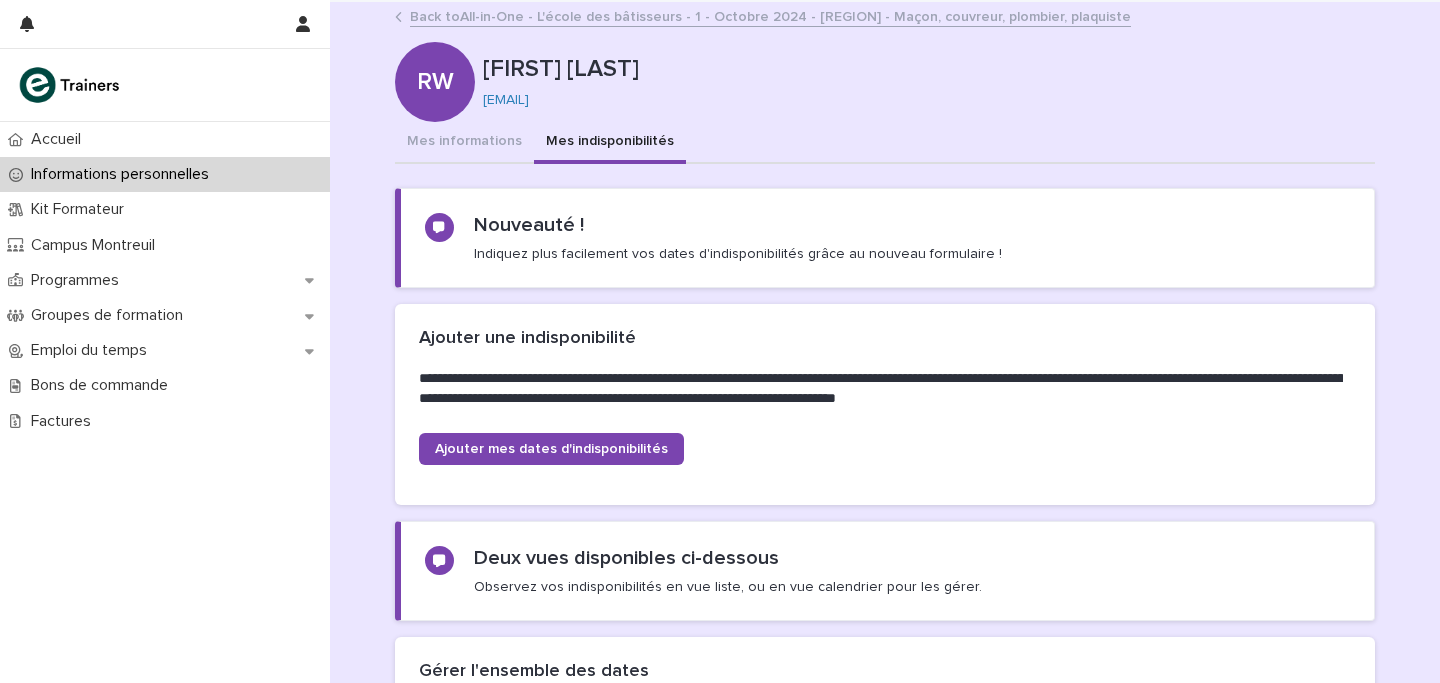 click on "Back to All-in-One - L'école des bâtisseurs - 1 - Octobre 2024 - [REGION] - Maçon, couvreur, plombier, plaquiste" at bounding box center (770, 15) 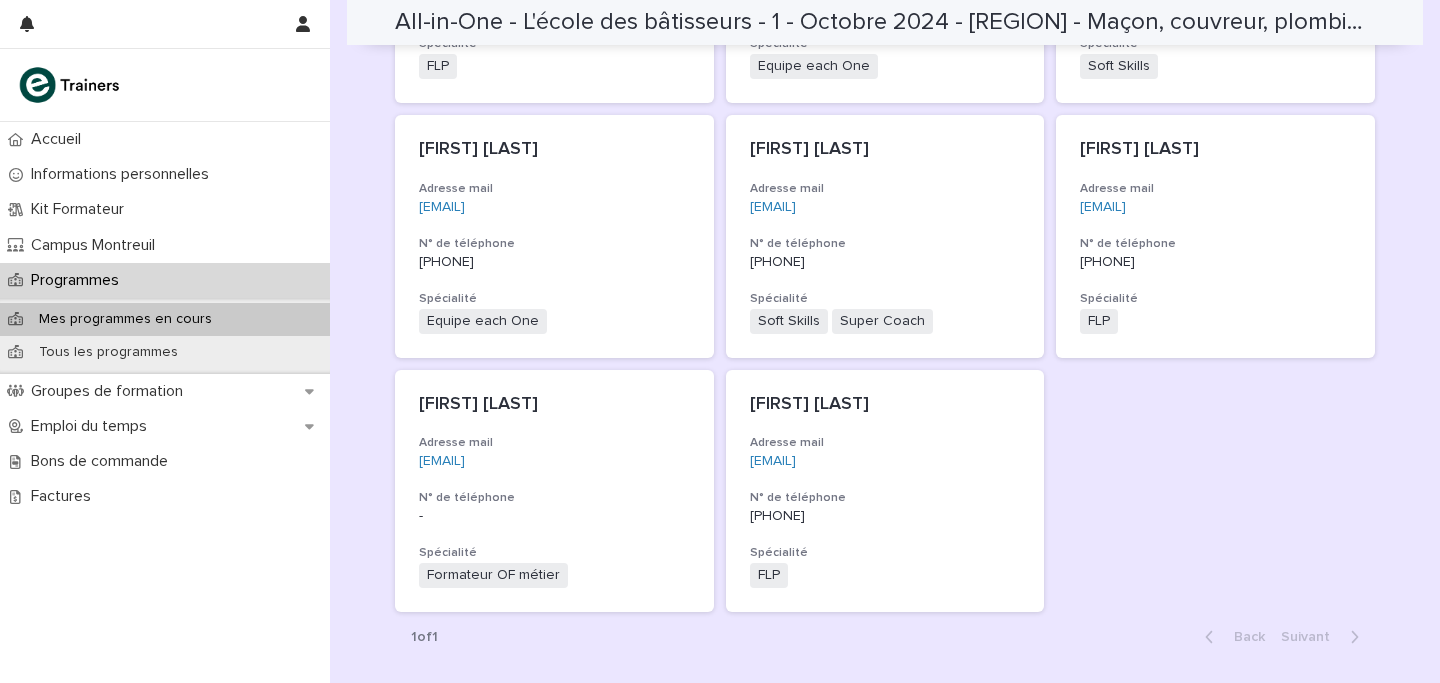 scroll, scrollTop: 583, scrollLeft: 0, axis: vertical 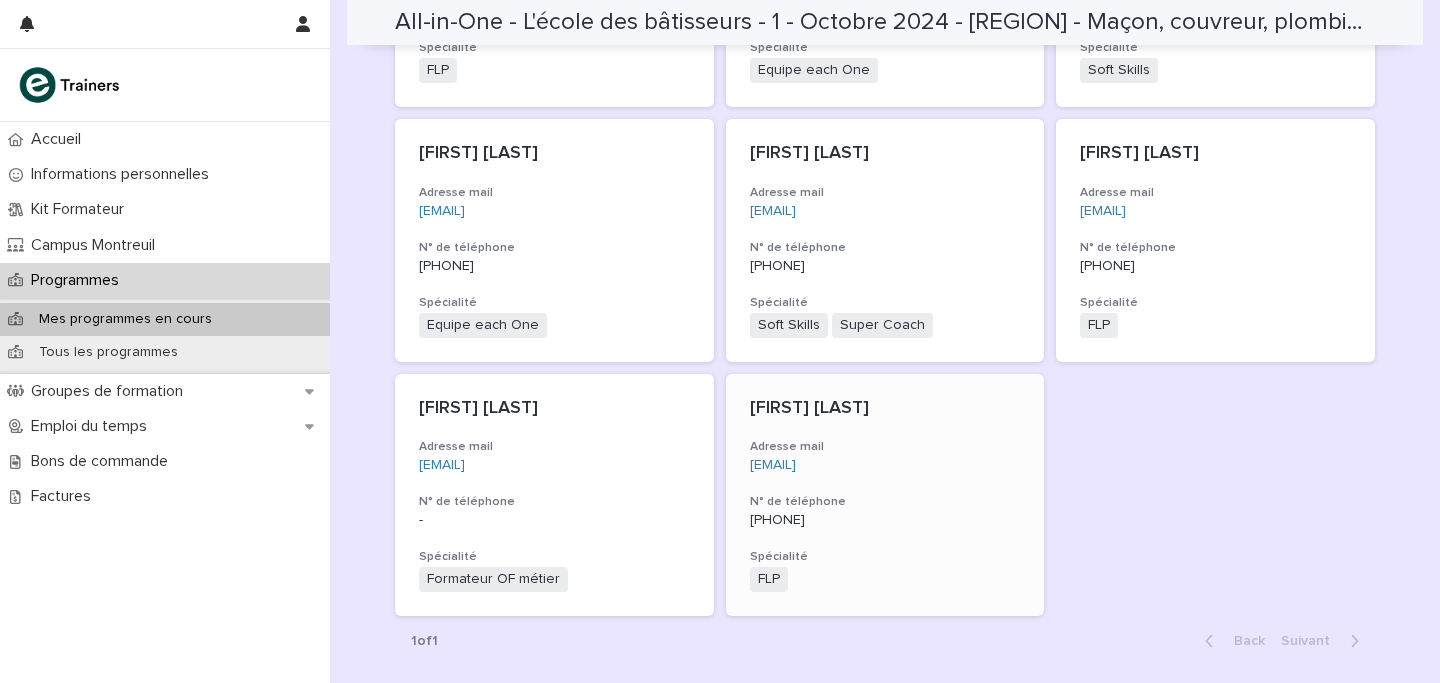 click on "Adresse mail" at bounding box center [885, 447] 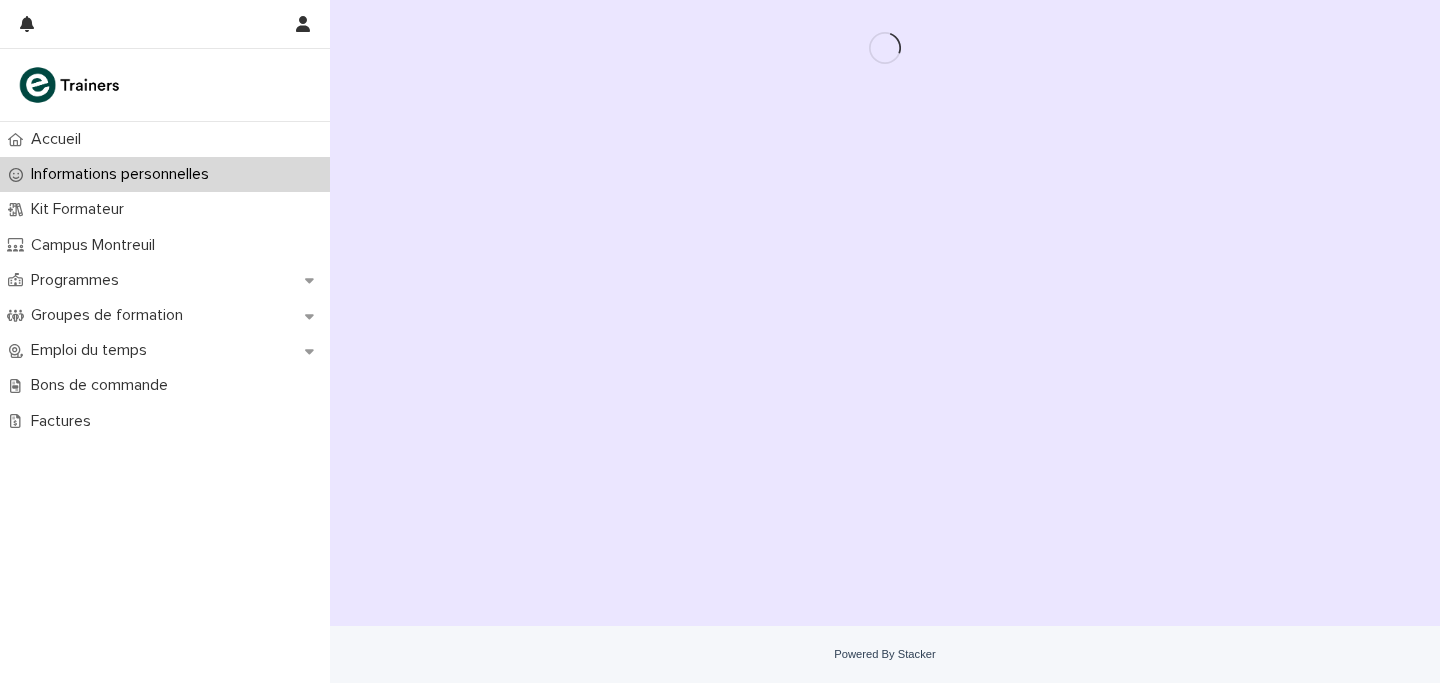 scroll, scrollTop: 0, scrollLeft: 0, axis: both 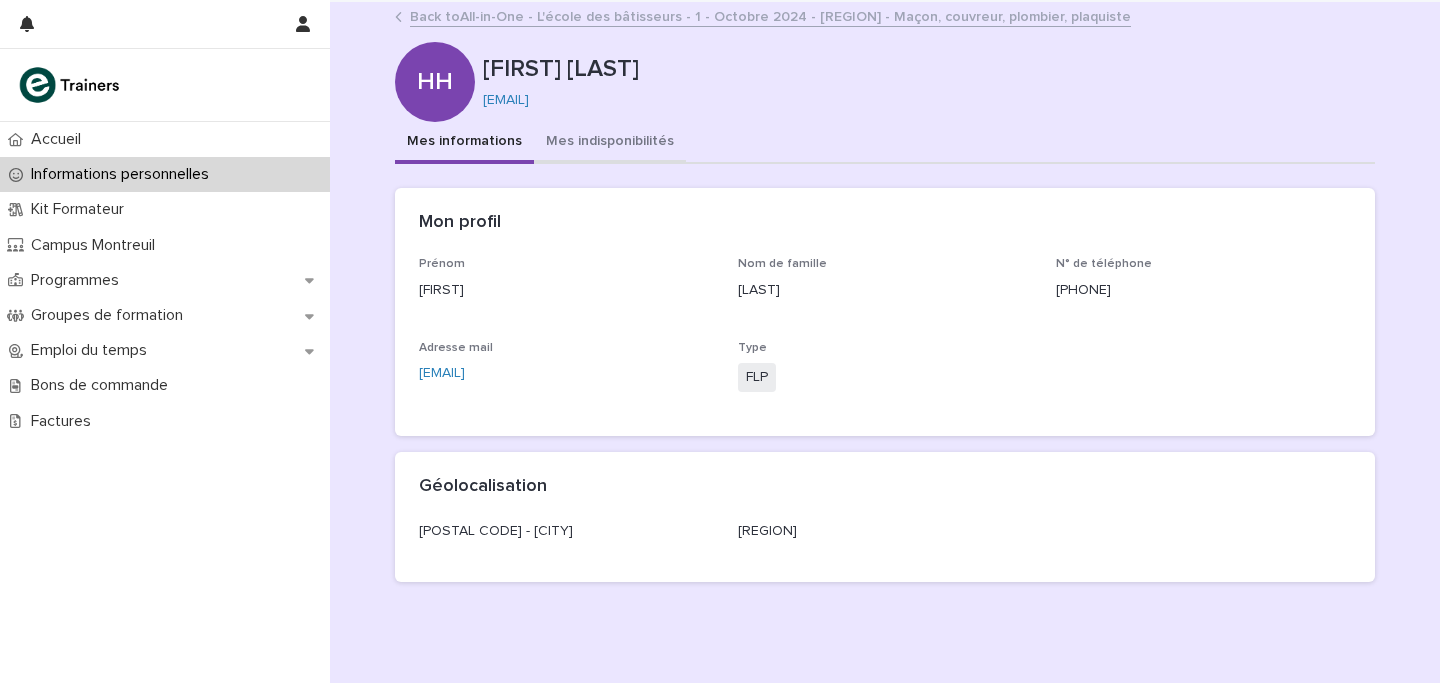 click on "Mes indisponibilités" at bounding box center (610, 143) 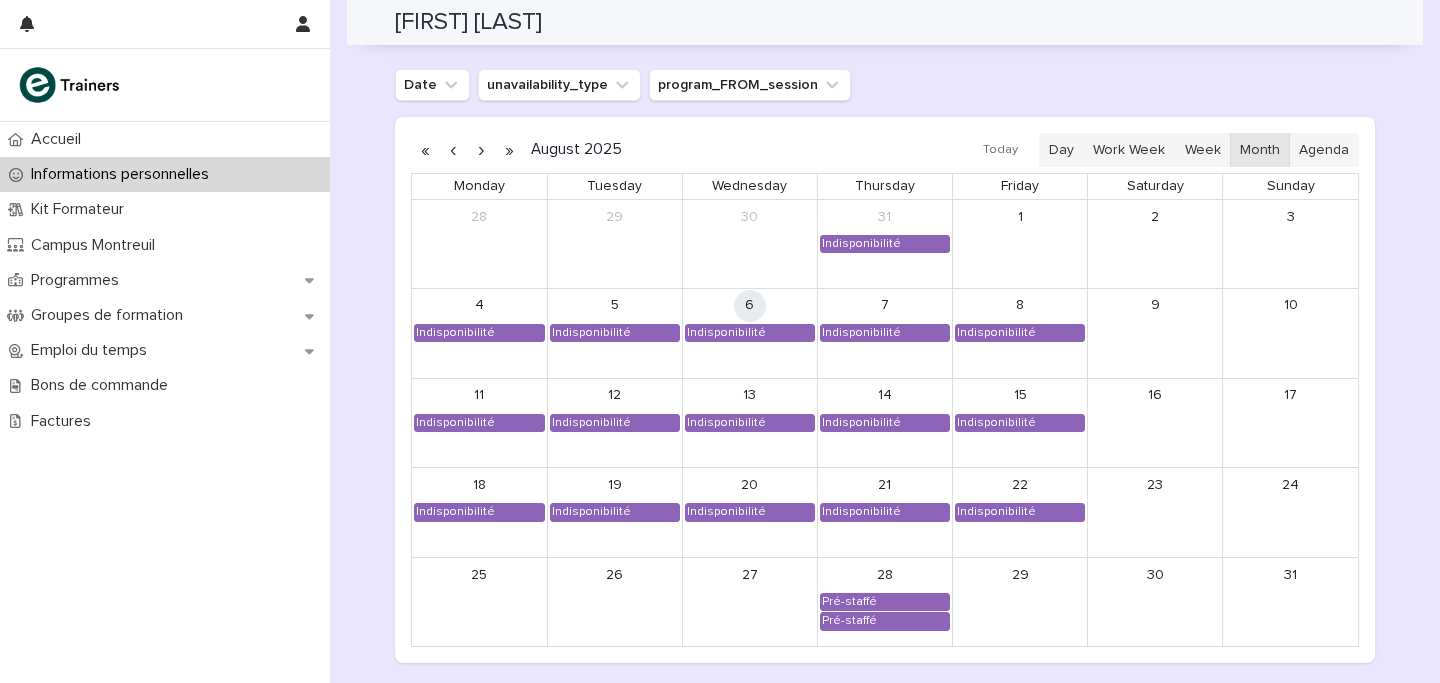 scroll, scrollTop: 1765, scrollLeft: 0, axis: vertical 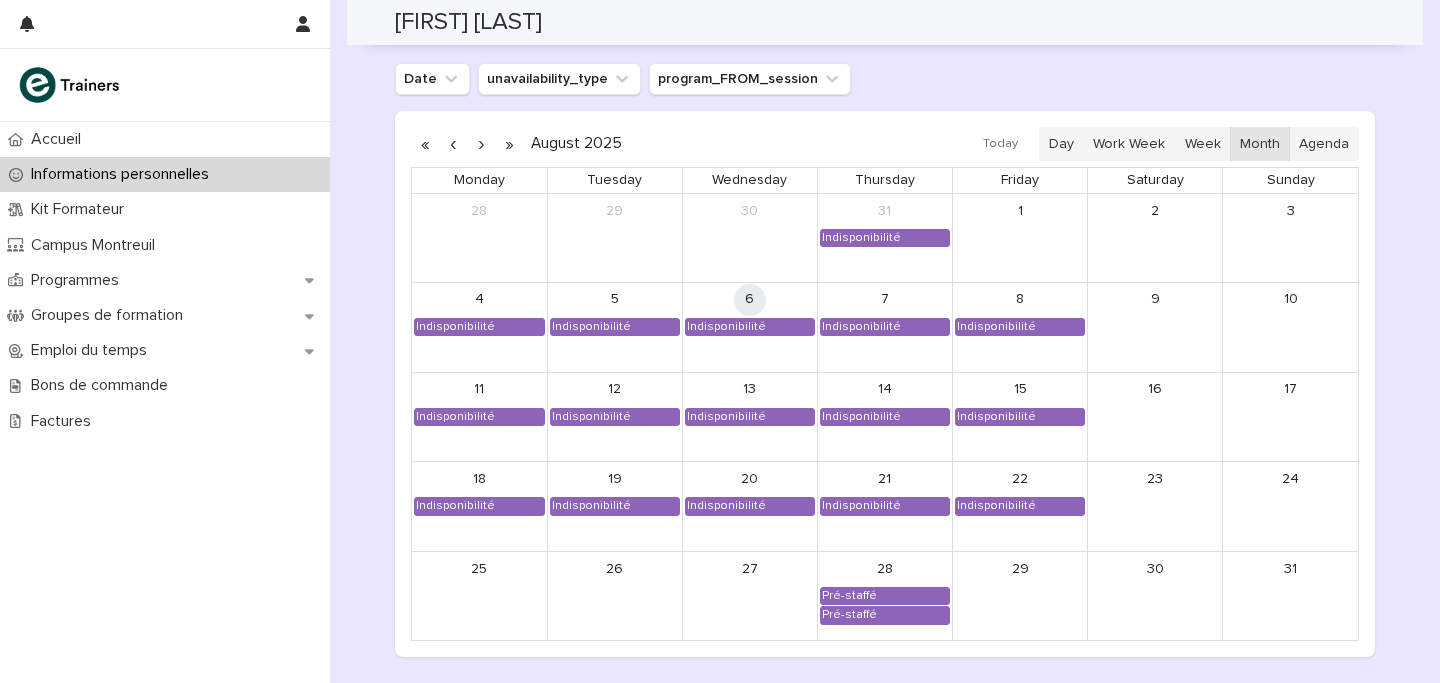 click at bounding box center (481, 144) 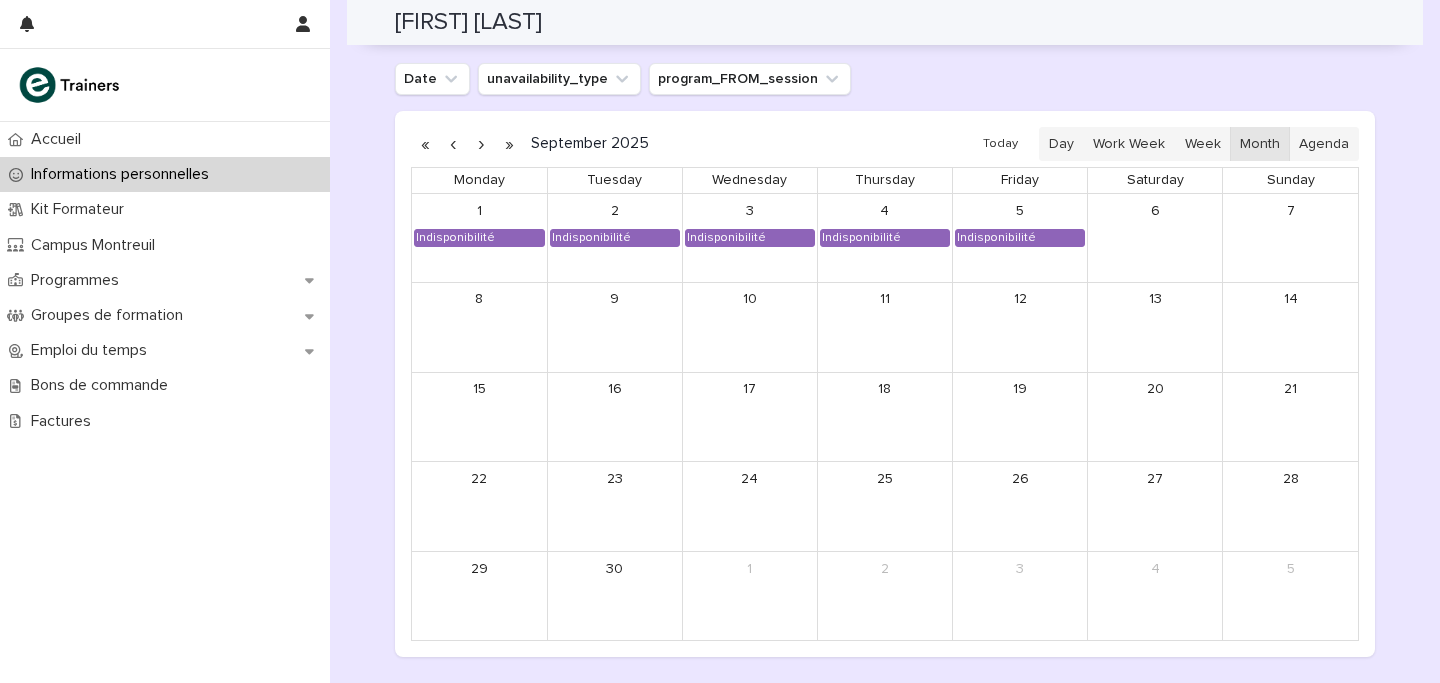 click at bounding box center [481, 144] 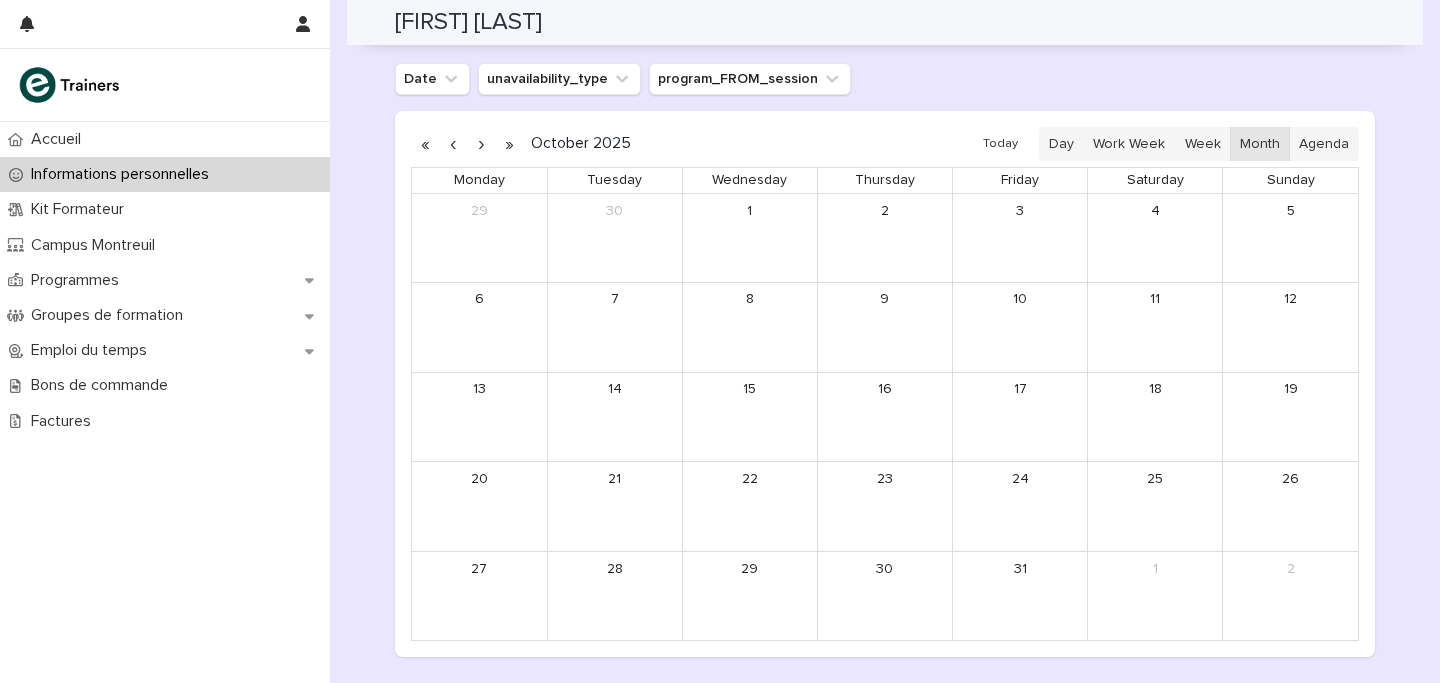 click at bounding box center [481, 144] 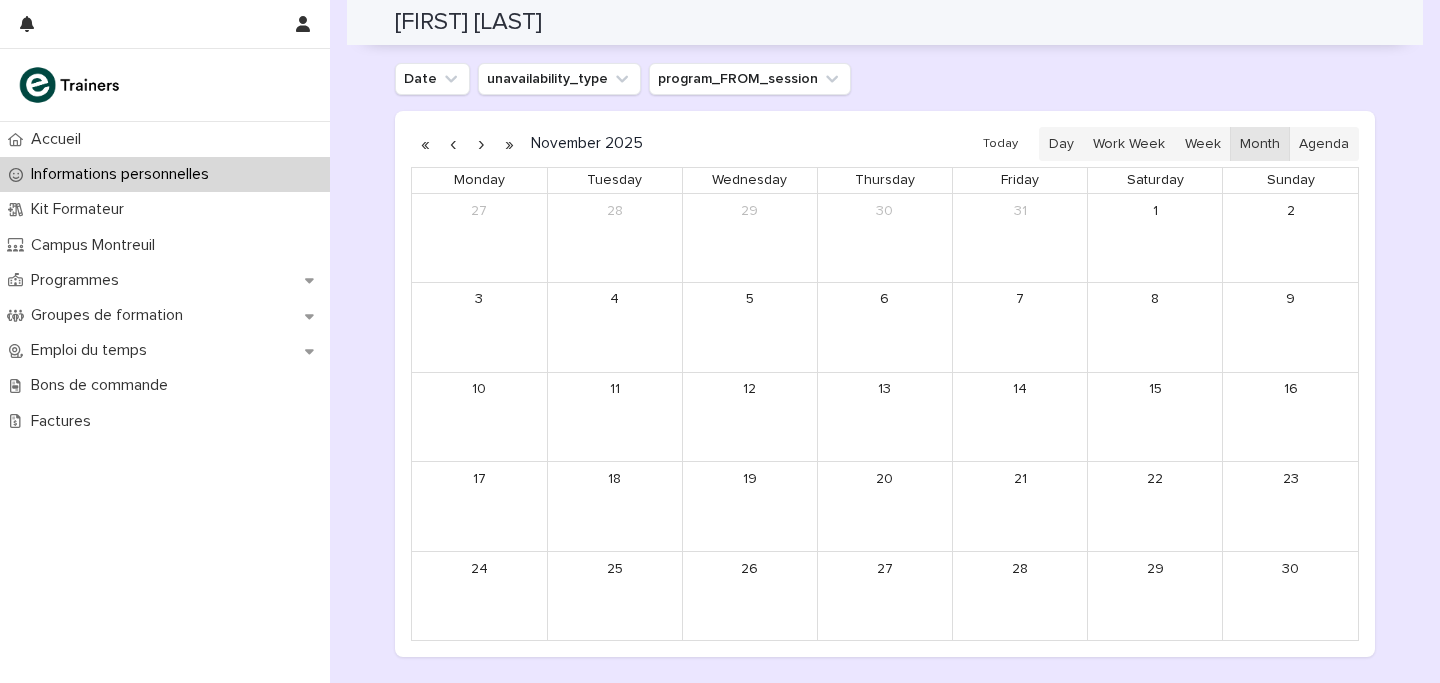 click at bounding box center (453, 144) 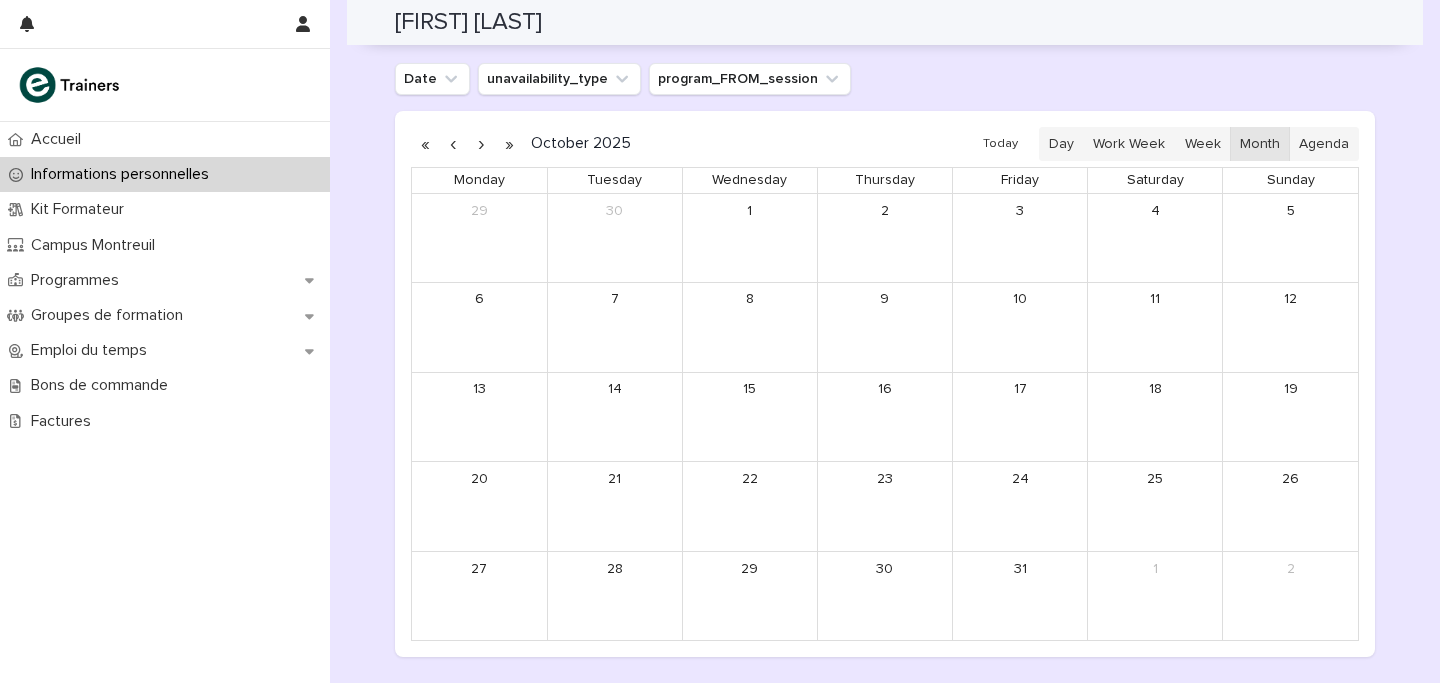 click at bounding box center [453, 144] 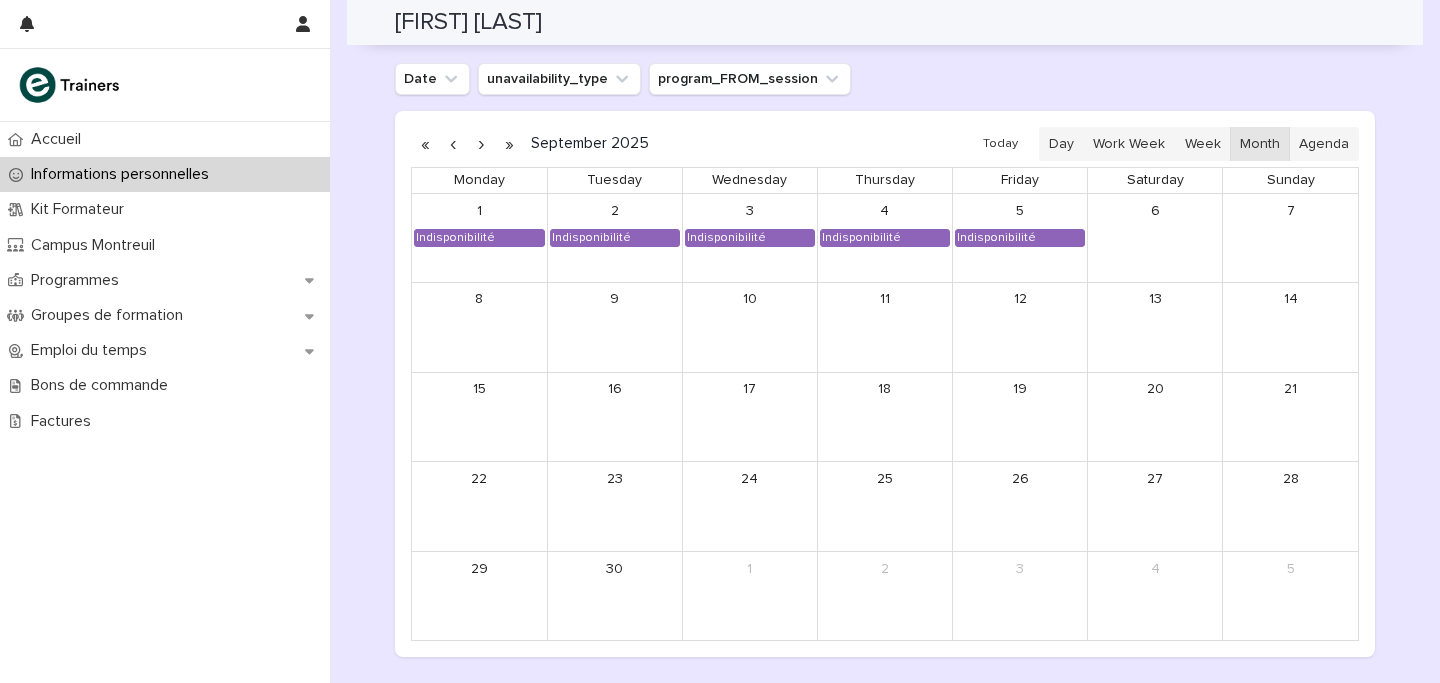click on "**********" at bounding box center [885, -494] 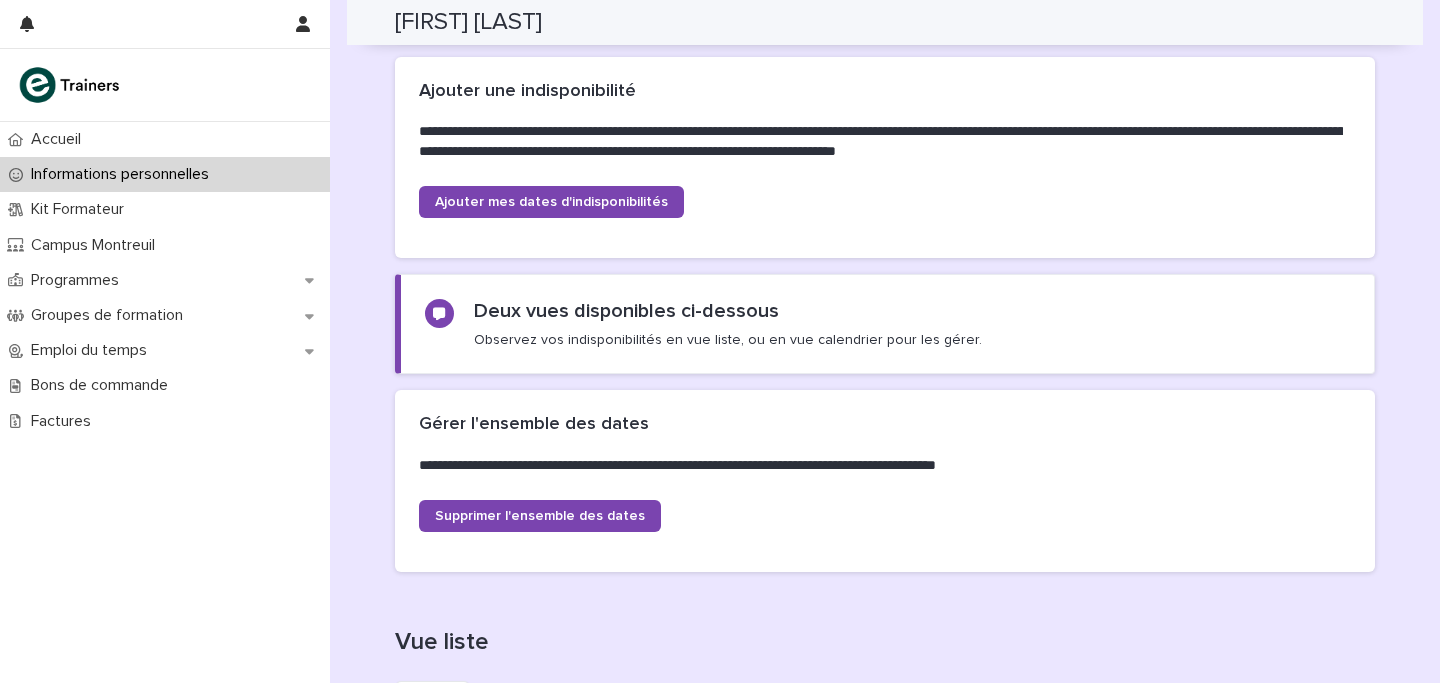 scroll, scrollTop: 0, scrollLeft: 0, axis: both 